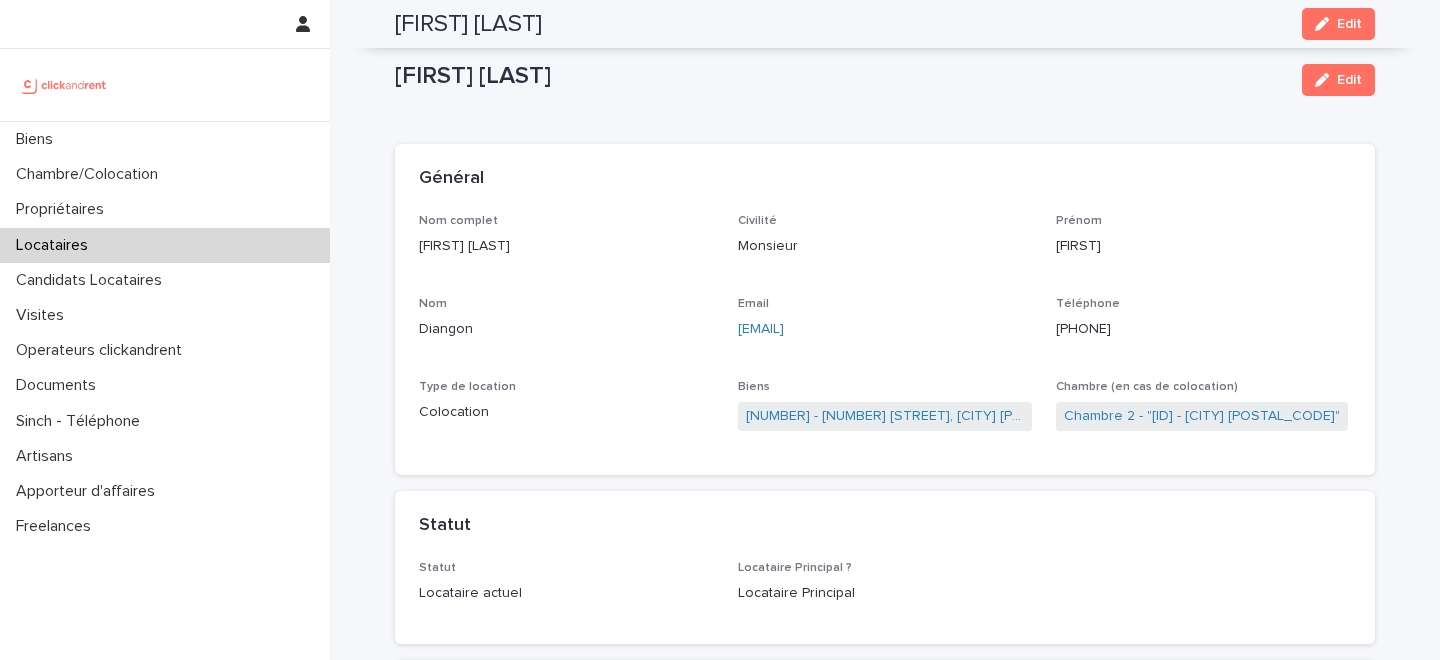 scroll, scrollTop: 0, scrollLeft: 0, axis: both 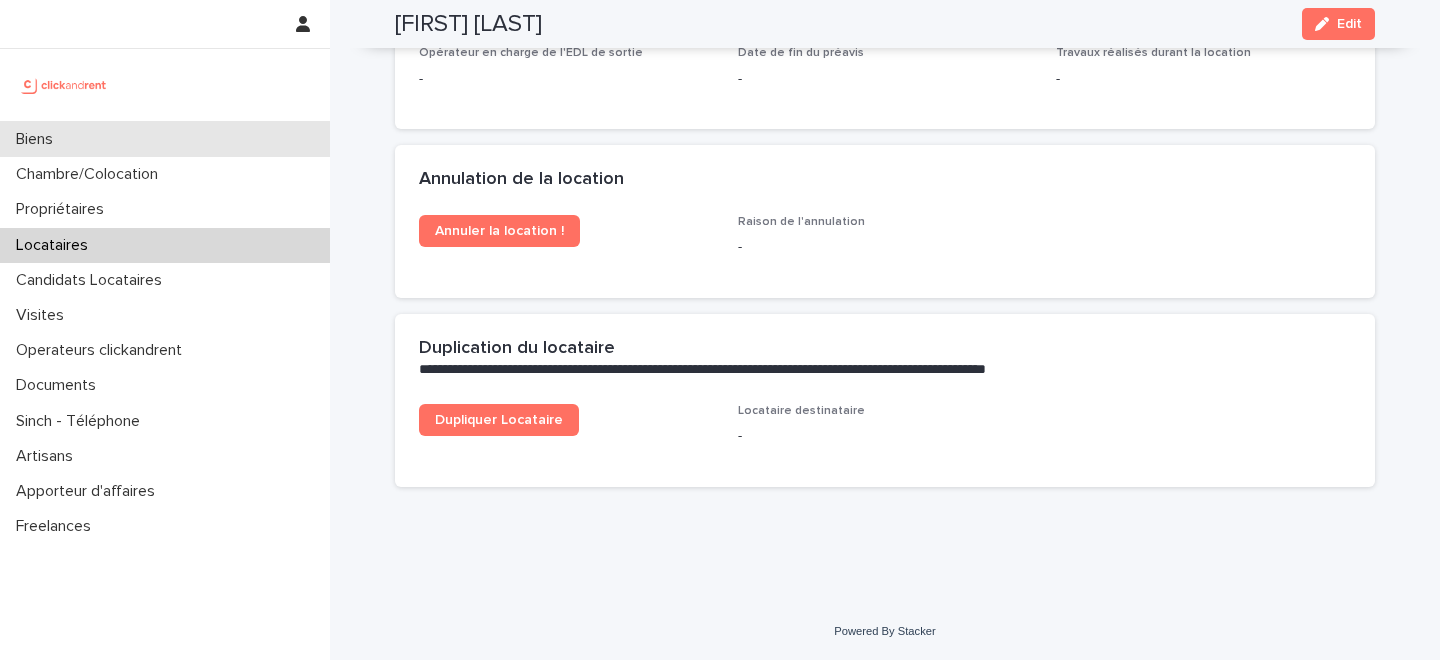 click on "Biens" at bounding box center (165, 139) 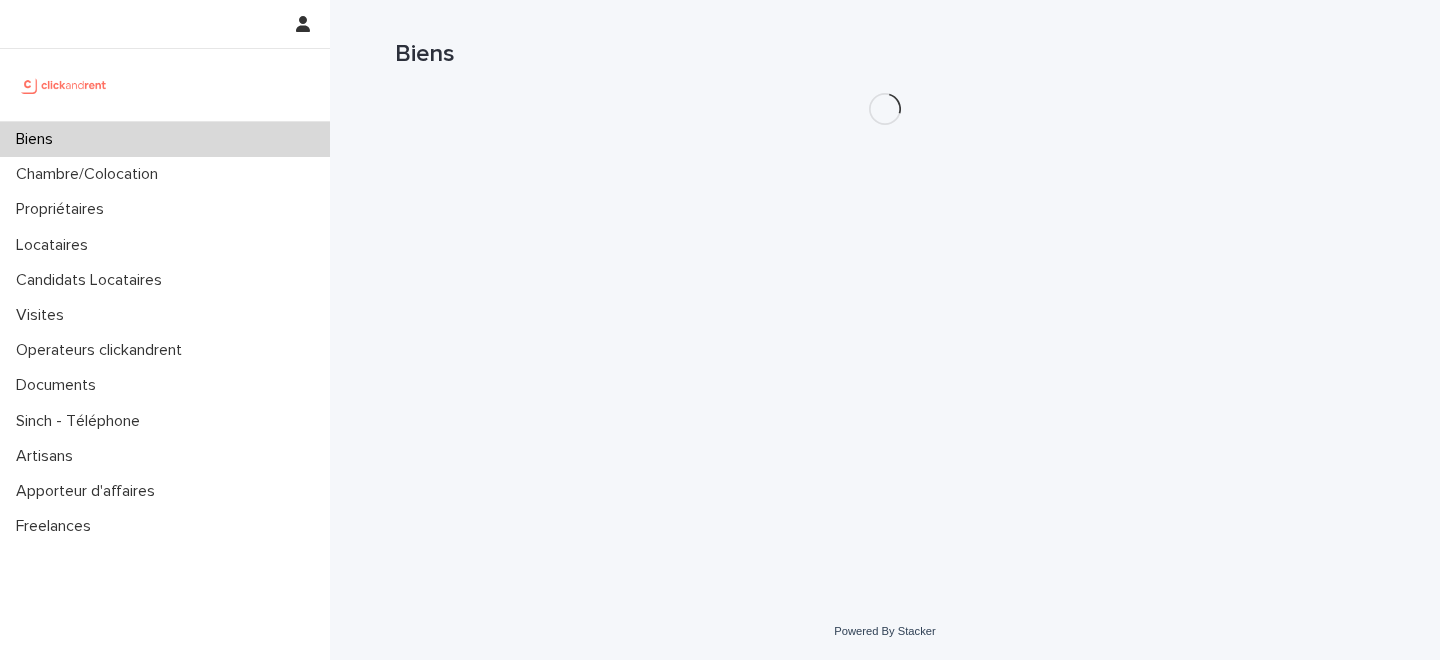scroll, scrollTop: 0, scrollLeft: 0, axis: both 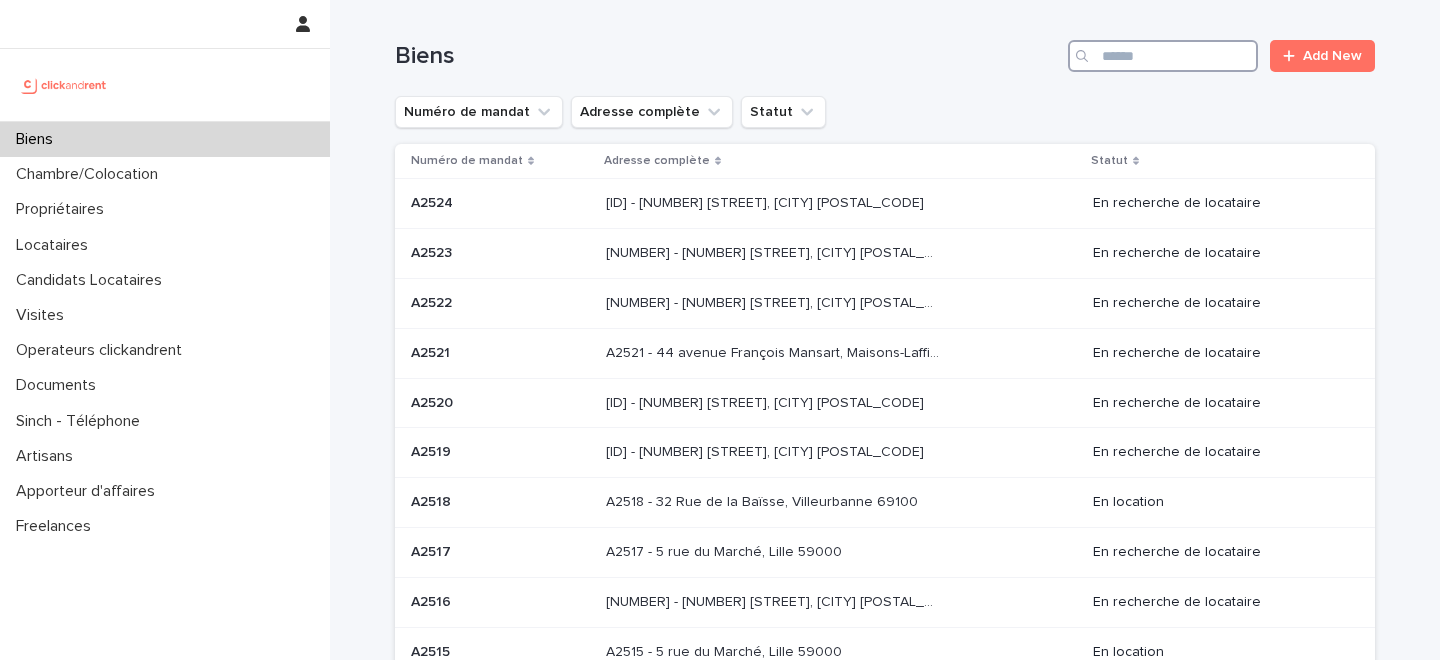 click at bounding box center (1163, 56) 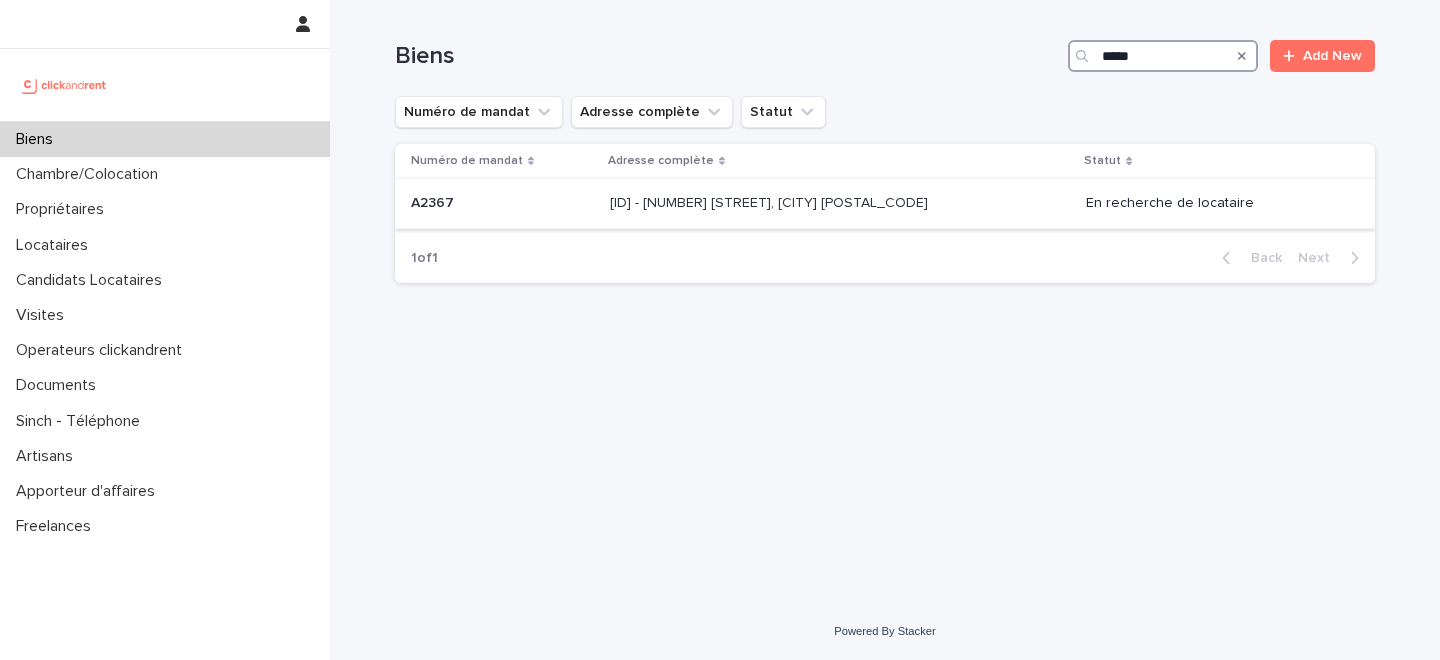 type on "*****" 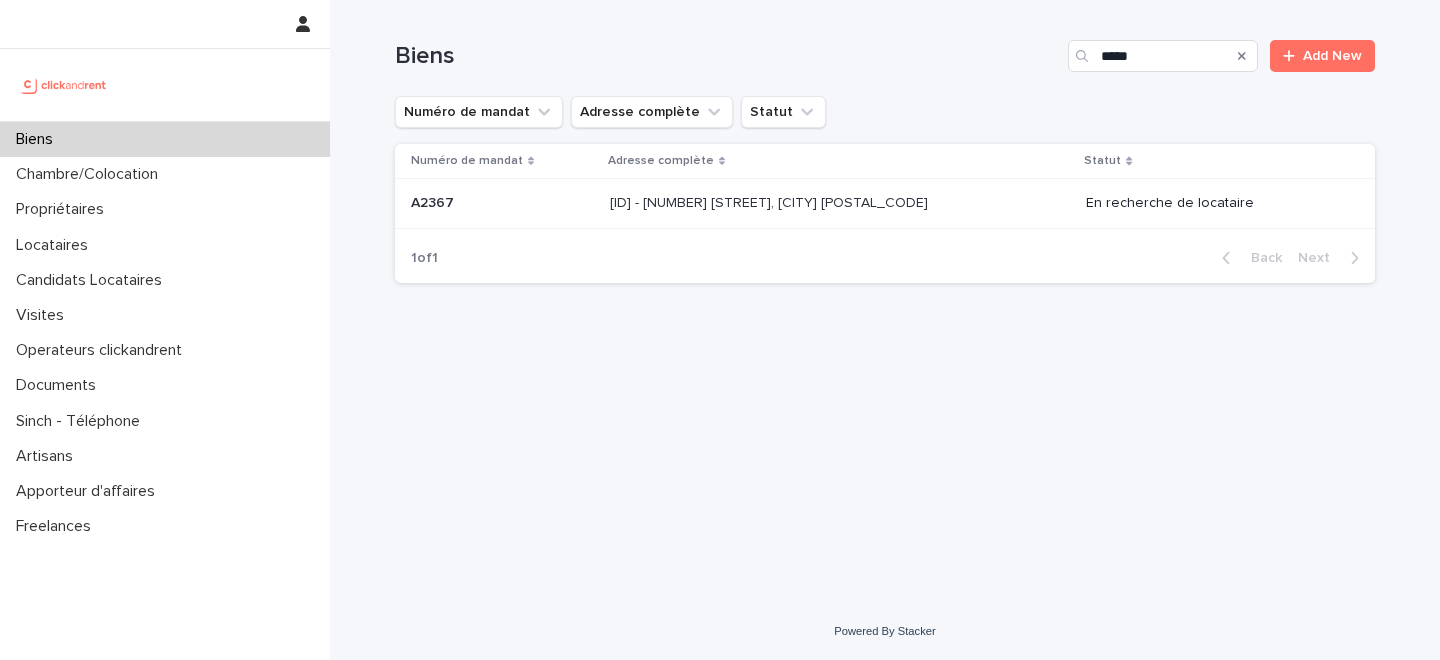 click on "A2367 - 17 rue Forfait,  Rouen 76100" at bounding box center [771, 201] 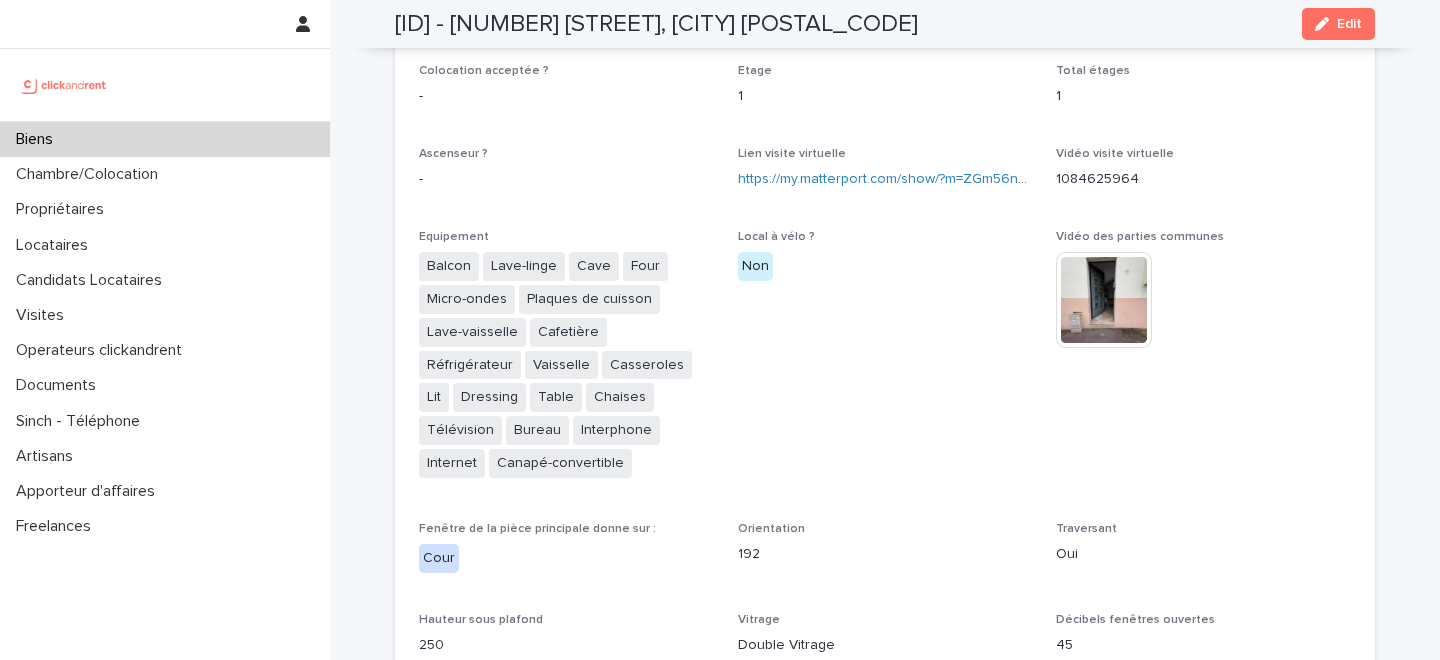 scroll, scrollTop: 5484, scrollLeft: 0, axis: vertical 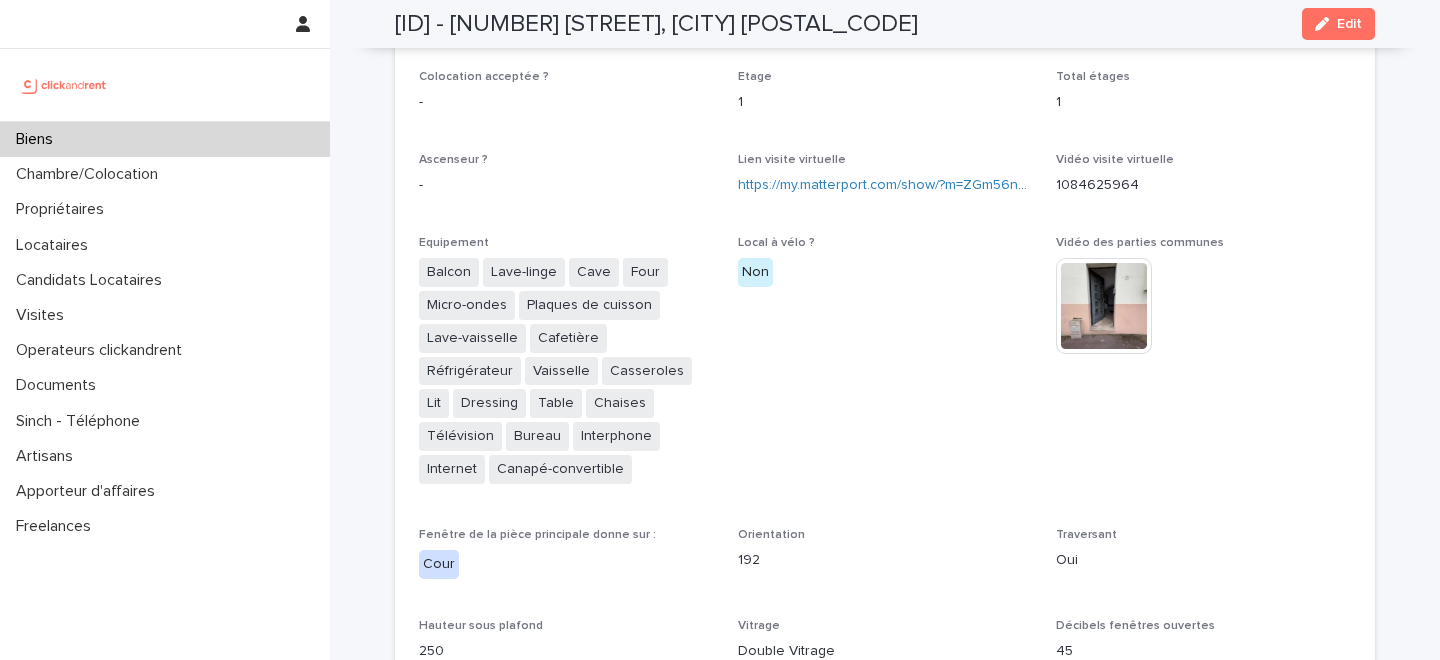 click on "Local à vélo ? Non" at bounding box center (885, 370) 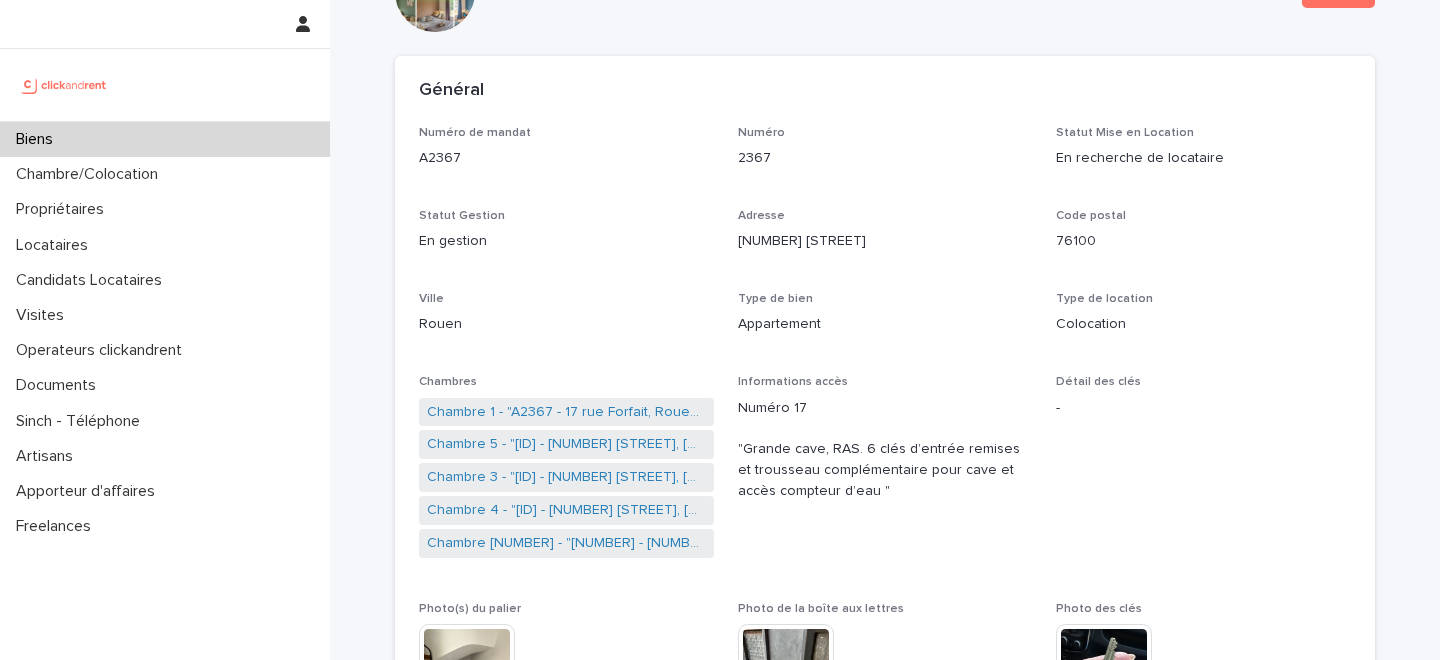 scroll, scrollTop: 0, scrollLeft: 0, axis: both 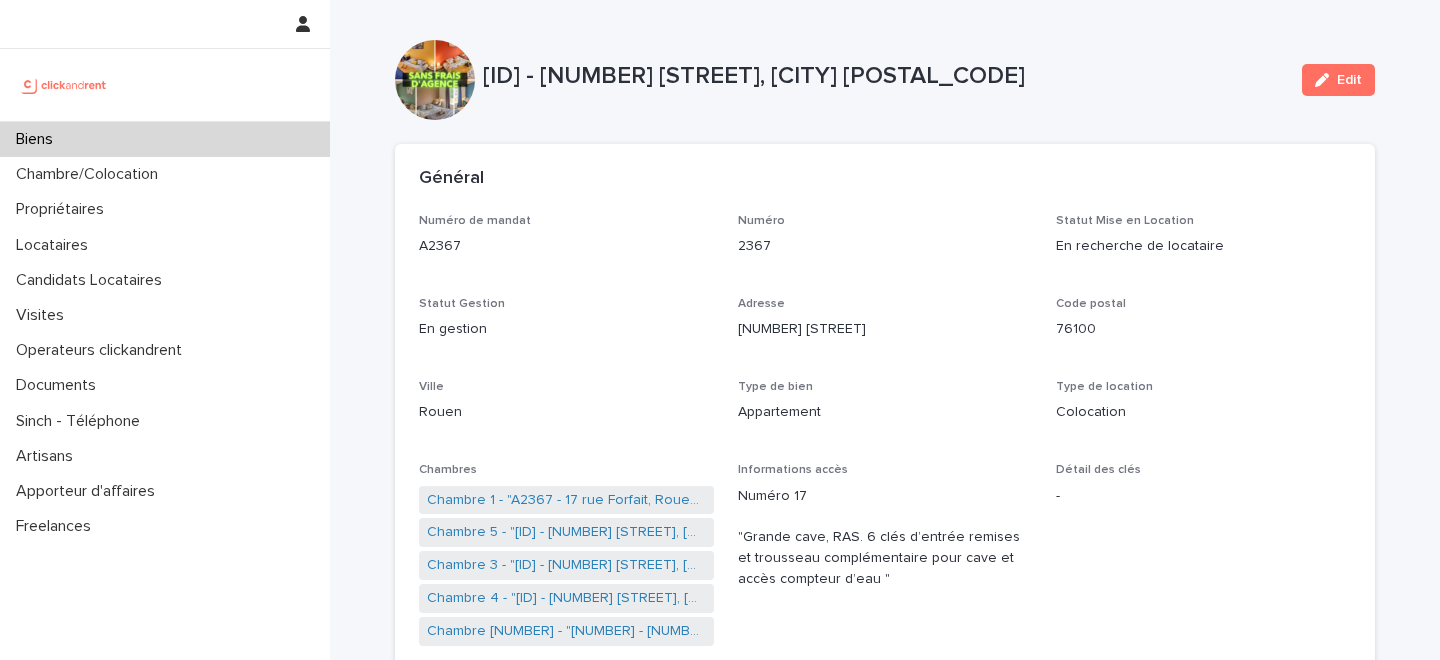 click on "Numéro de mandat A2367 Numéro 2367 Statut Mise en Location En recherche de locataire Statut Gestion En gestion Adresse 17 rue Forfait Code postal 76100 Ville Rouen Type de bien Appartement Type de location Colocation Chambres Chambre 1 - "A2367 - 17 rue Forfait,  Rouen 76100"   Chambre 5 - "A2367 - 17 rue Forfait,  Rouen 76100"   Chambre 3 - "A2367 - 17 rue Forfait,  Rouen 76100"   Chambre 4 - "A2367 - 17 rue Forfait,  Rouen 76100"   Chambre 2 - "A2367 - 17 rue Forfait,  Rouen 76100"   Informations accès Numéro 17
"Grande cave, RAS. 6 clés d’entrée remises et trousseau complémentaire pour cave et accès compteur d’eau " Détail des clés - Photo(s) du palier This file cannot be opened Download File Photo de la boîte aux lettres This file cannot be opened Download File Photo des clés This file cannot be opened Download File Superficie 101 Locataire référent (Colocations) - Agent Gestion Jean-Luc Candapa" at bounding box center [885, 563] 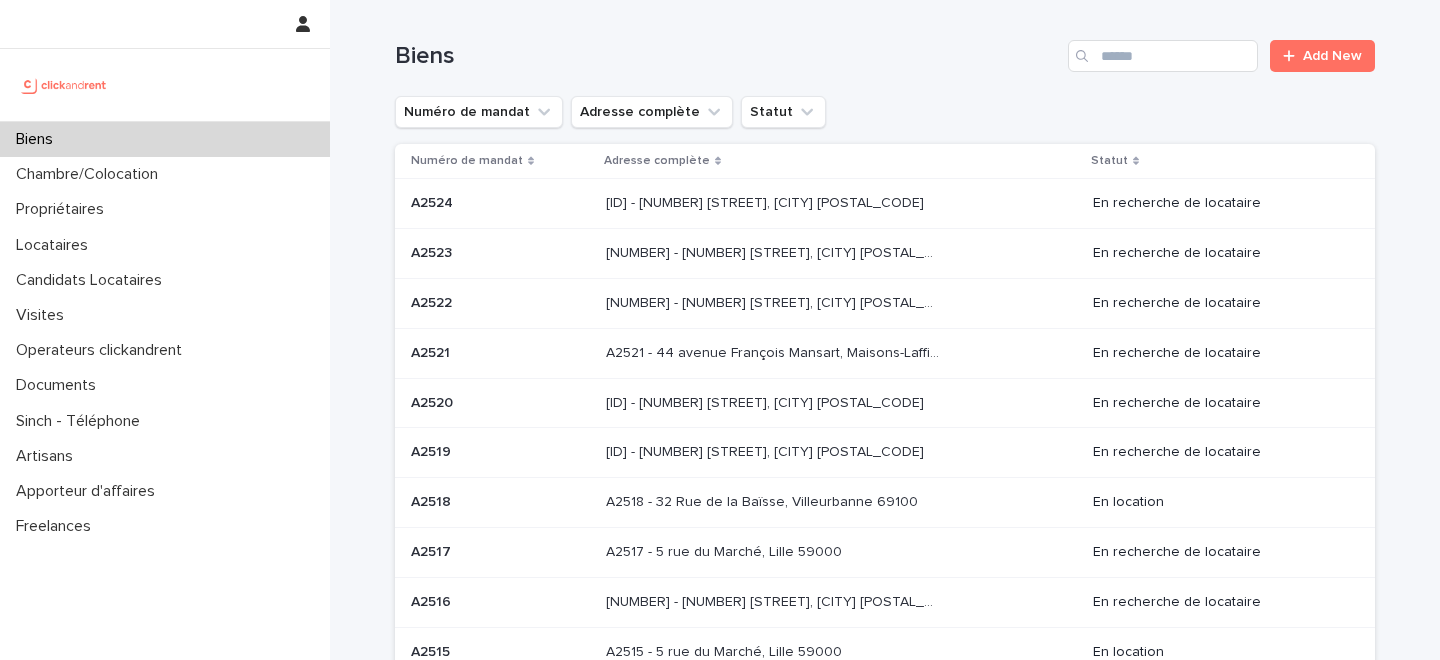 click on "Biens" at bounding box center (165, 139) 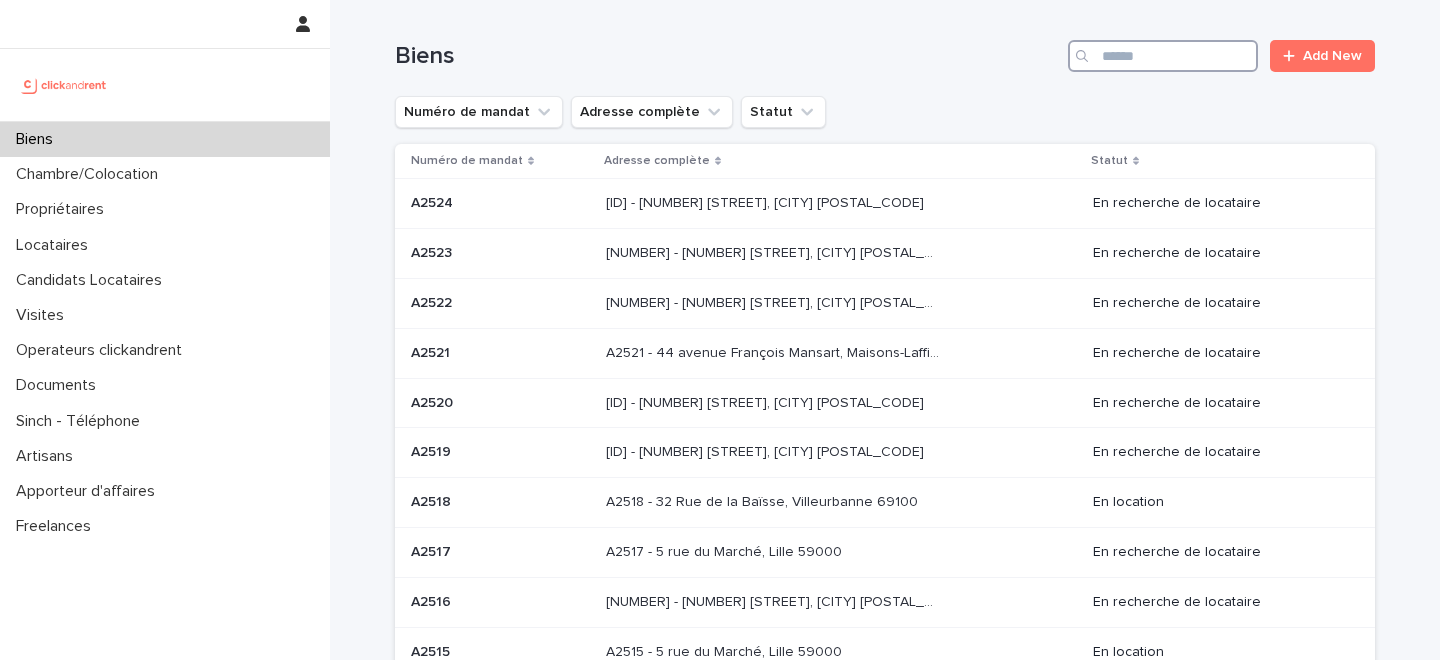 click at bounding box center [1163, 56] 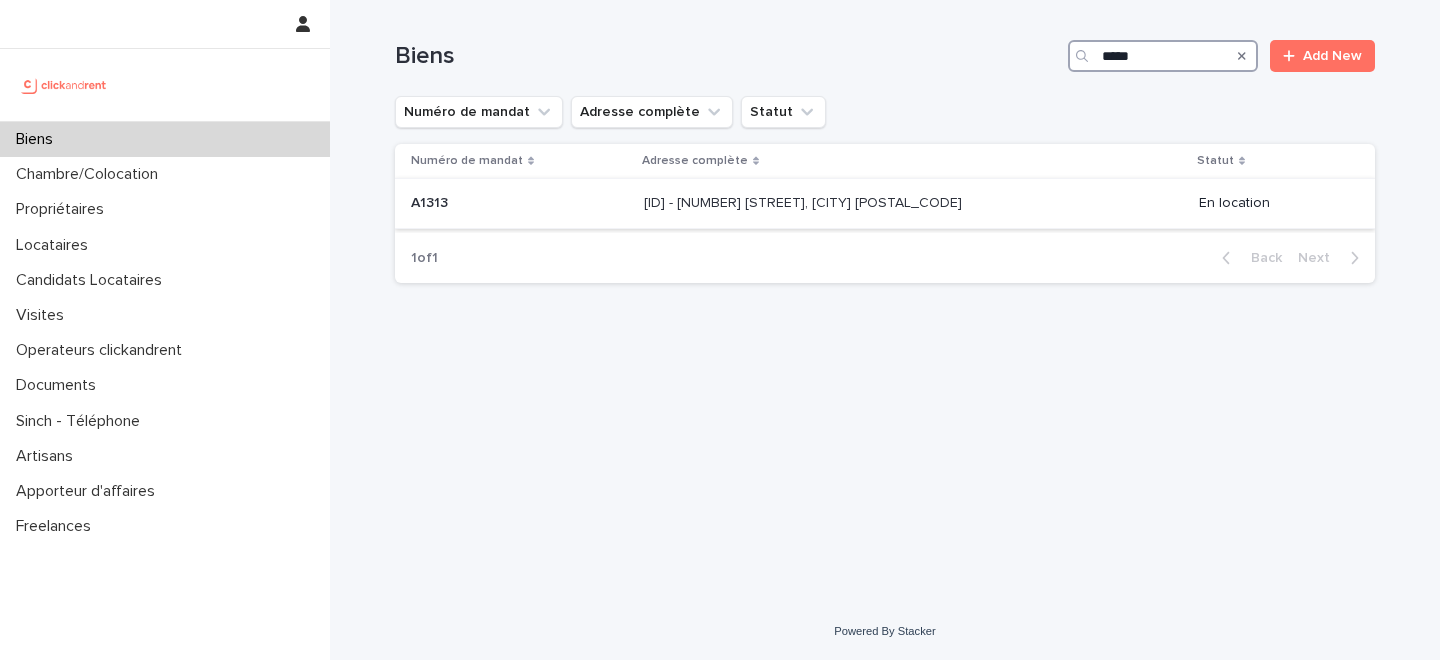 type on "*****" 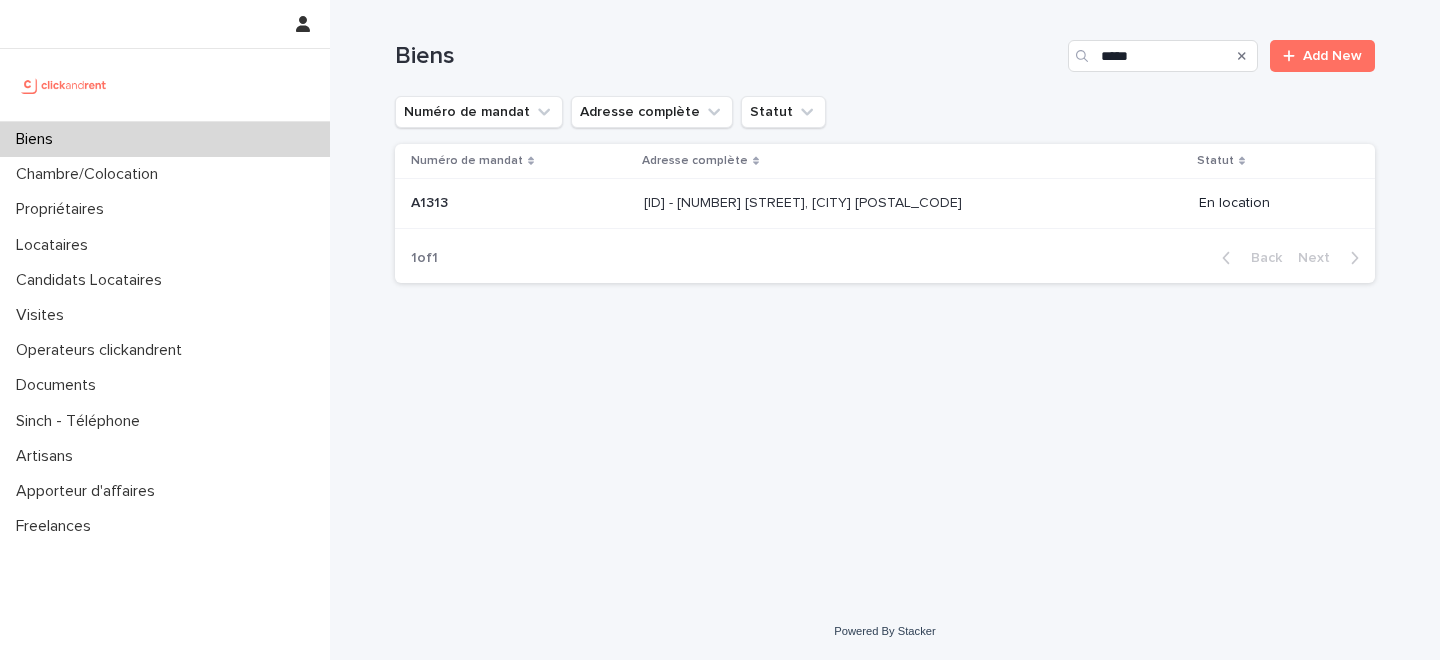 click on "A1313 - 29 rue du Château Landon,  Paris 75010" at bounding box center [805, 201] 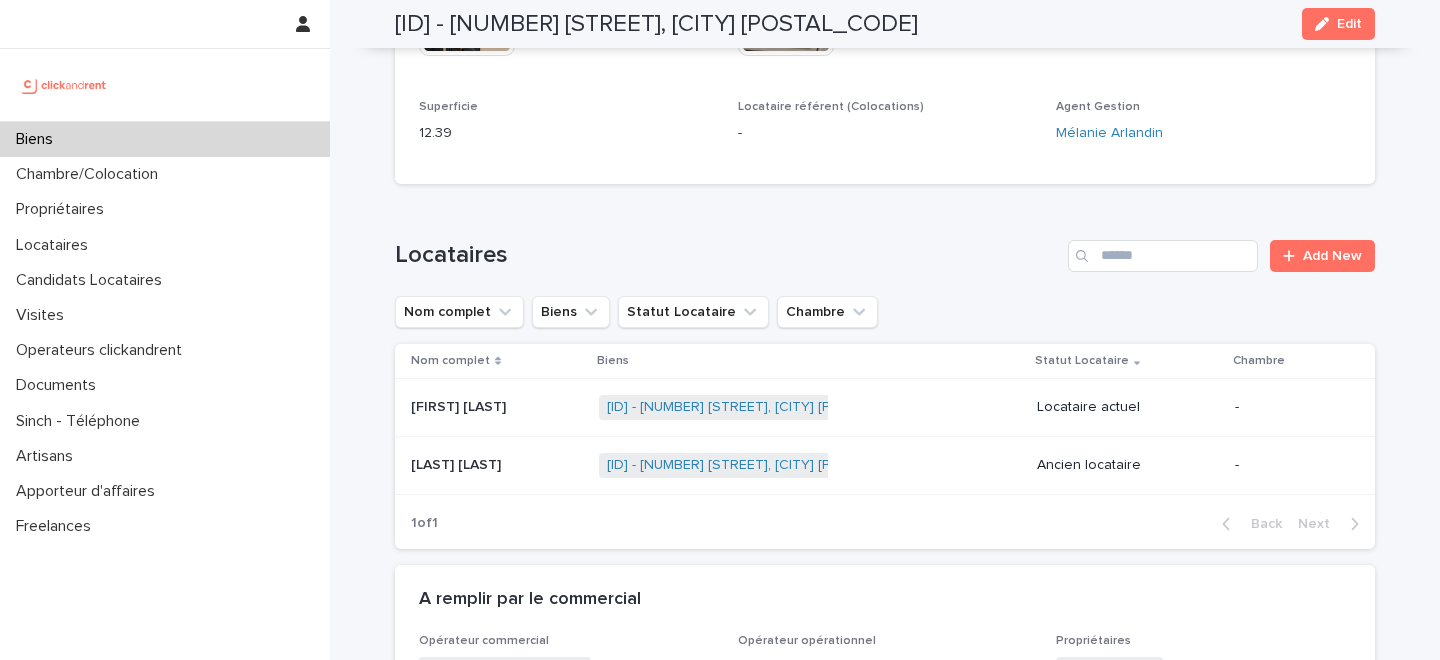 scroll, scrollTop: 1057, scrollLeft: 0, axis: vertical 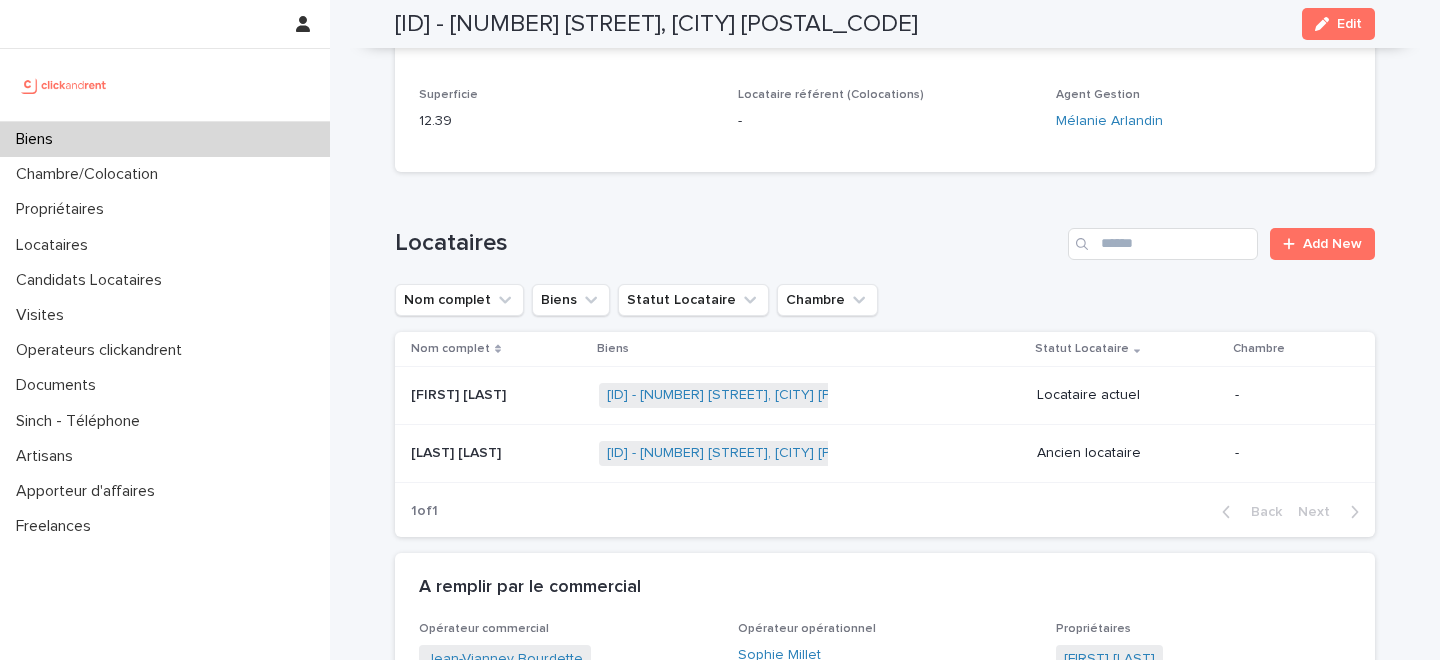 click at bounding box center [497, 453] 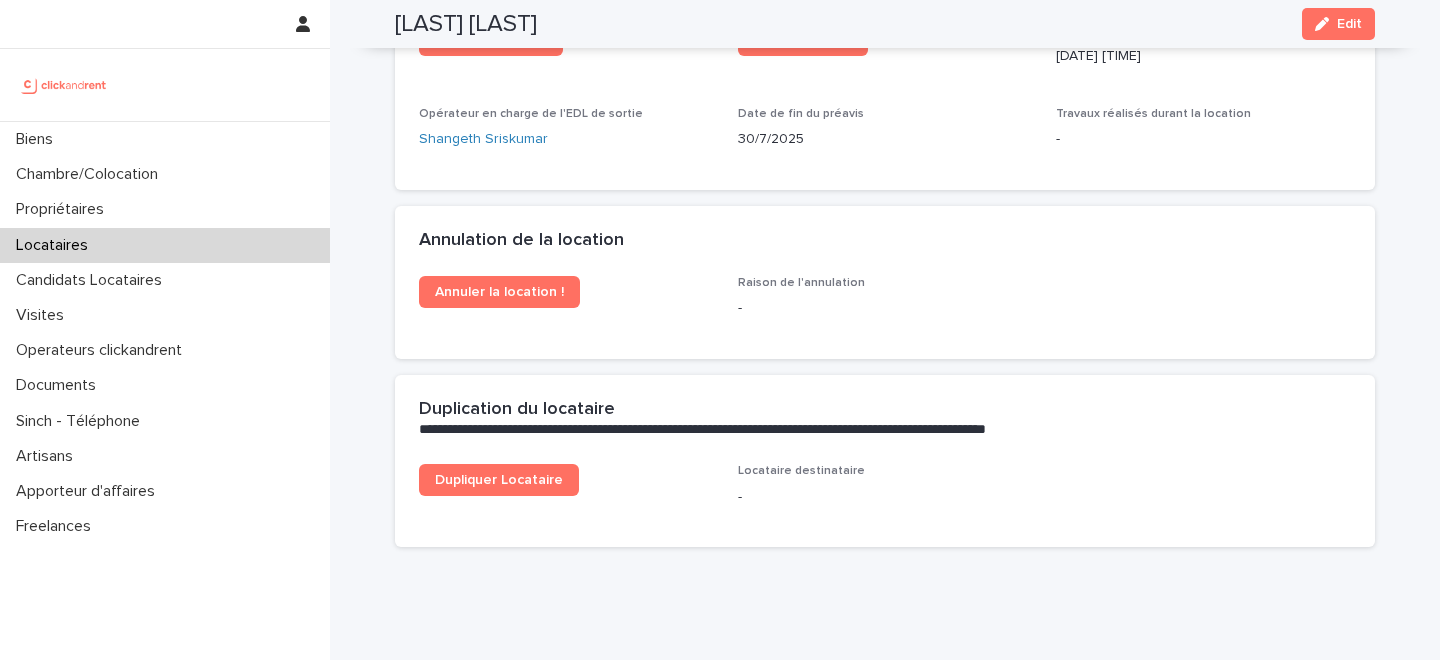 scroll, scrollTop: 2590, scrollLeft: 0, axis: vertical 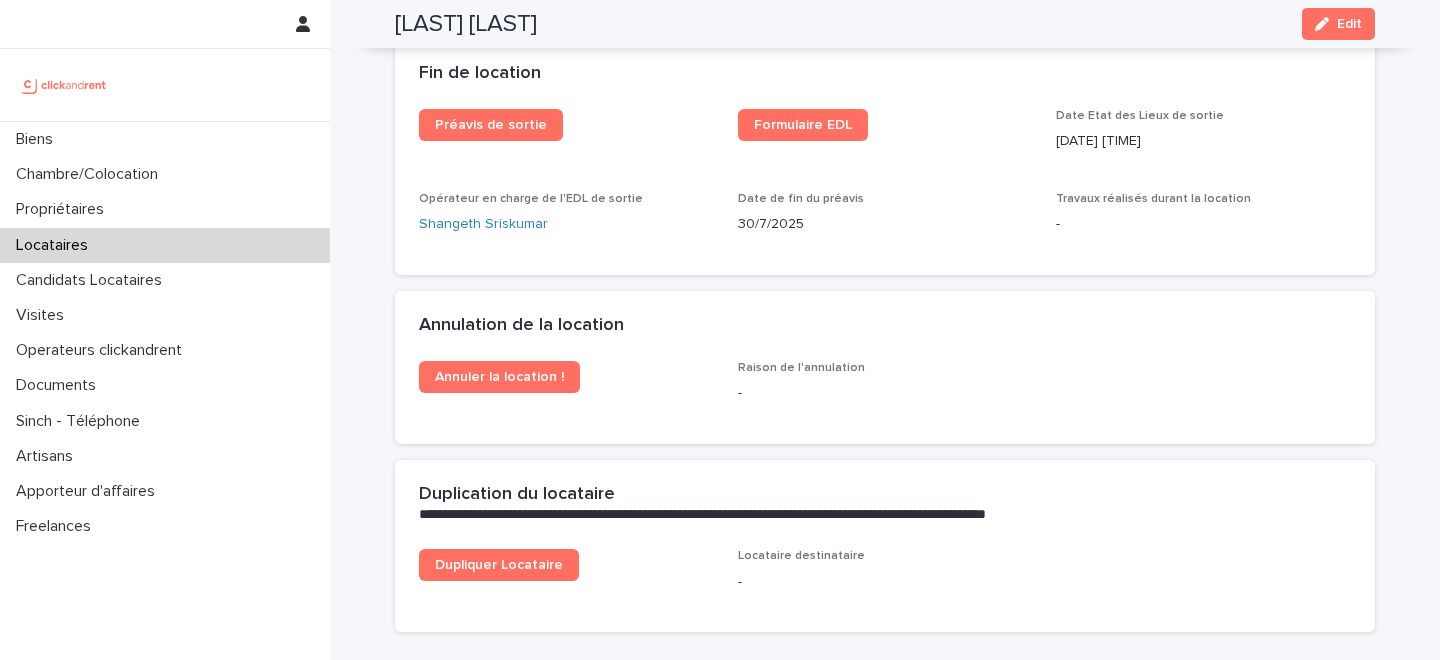 click on "Locataires" at bounding box center [165, 245] 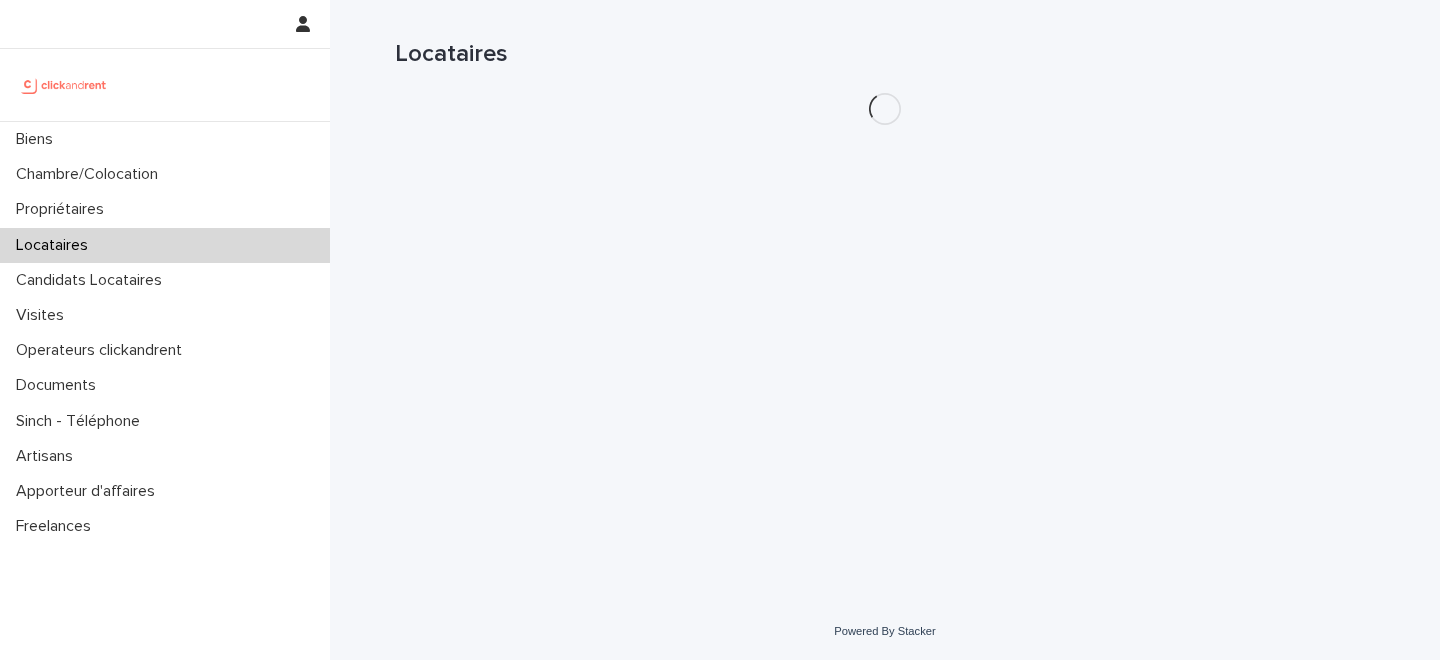 scroll, scrollTop: 0, scrollLeft: 0, axis: both 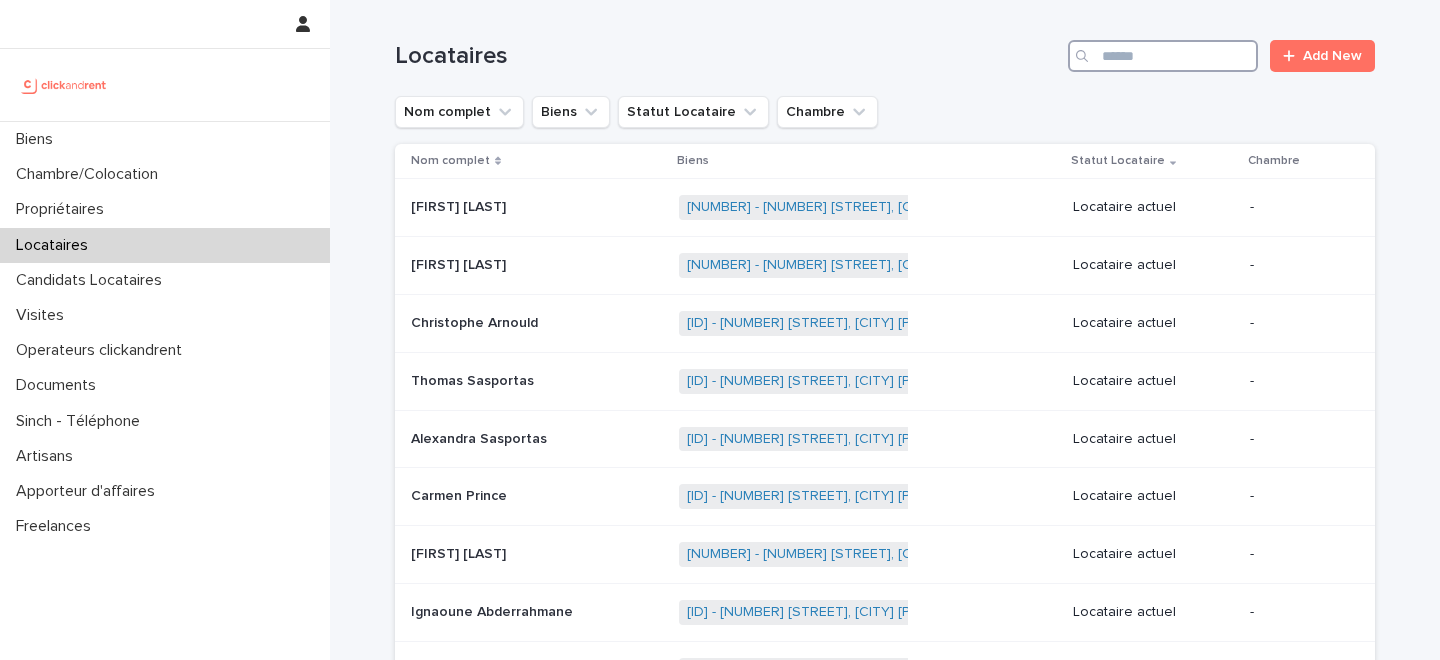 click at bounding box center (1163, 56) 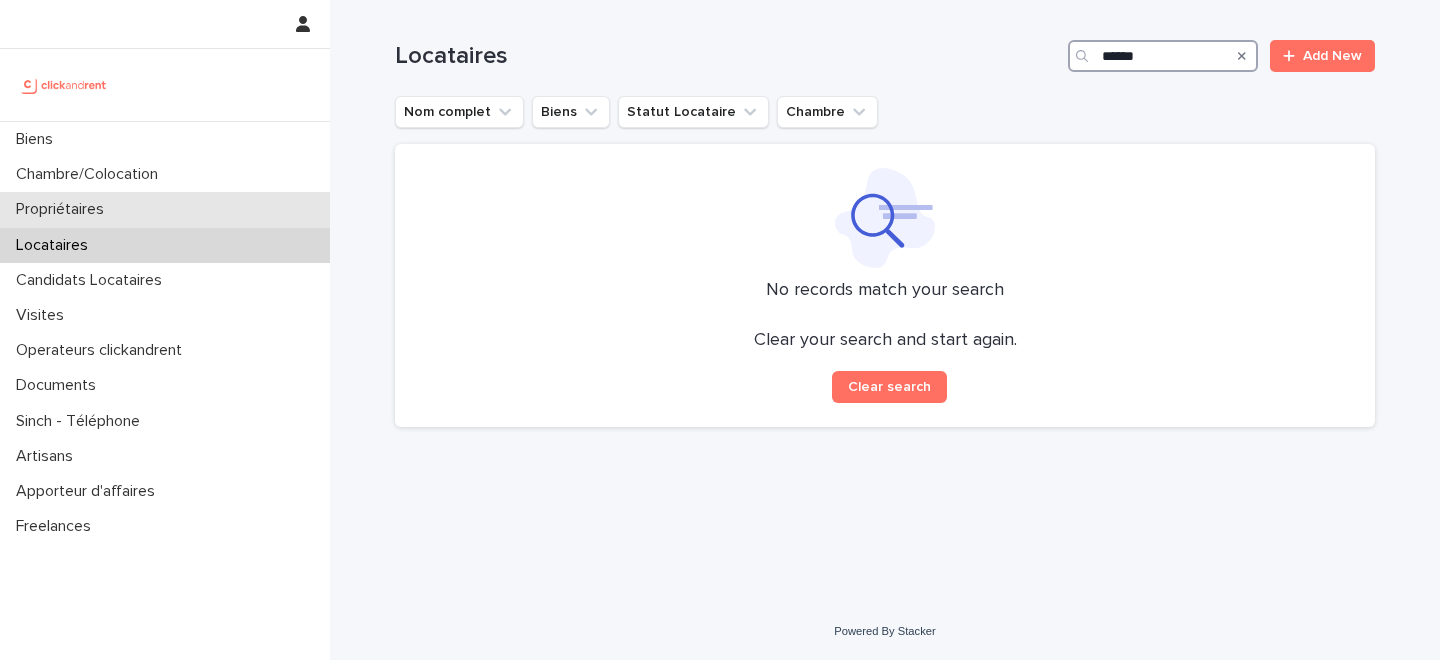 type on "******" 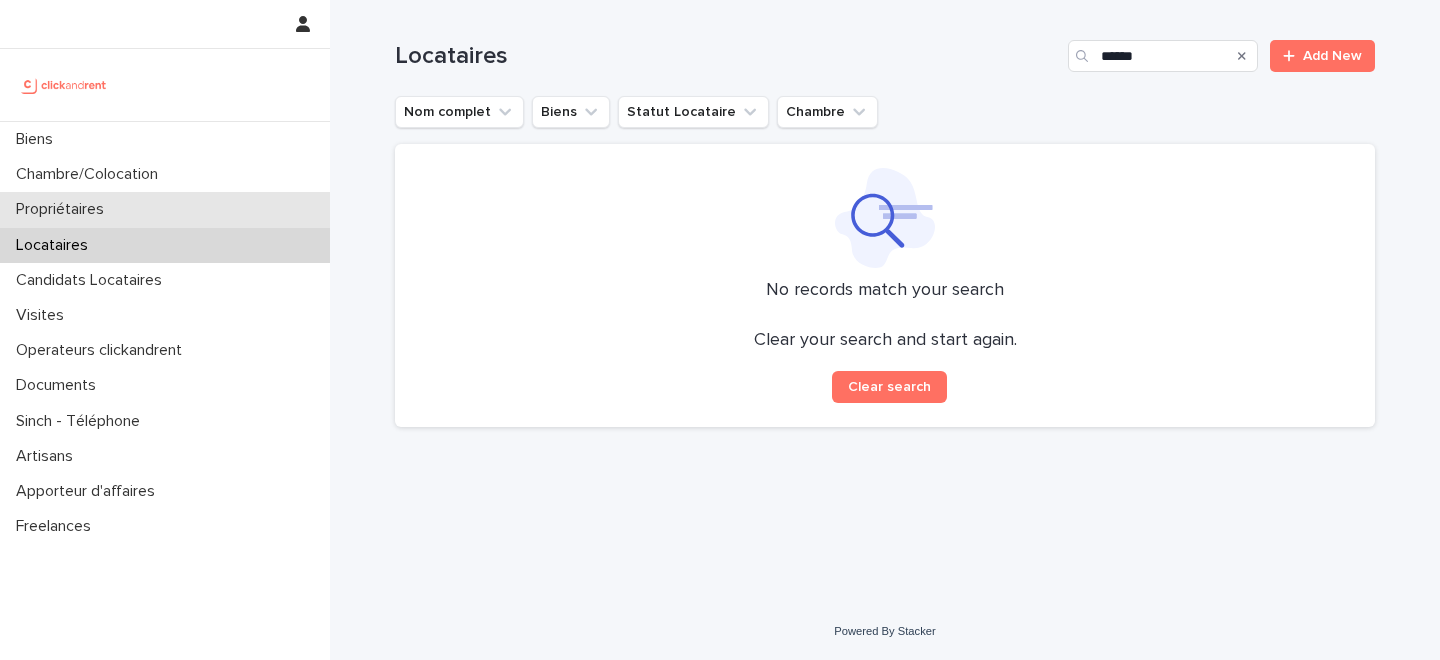 click on "Propriétaires" at bounding box center (165, 209) 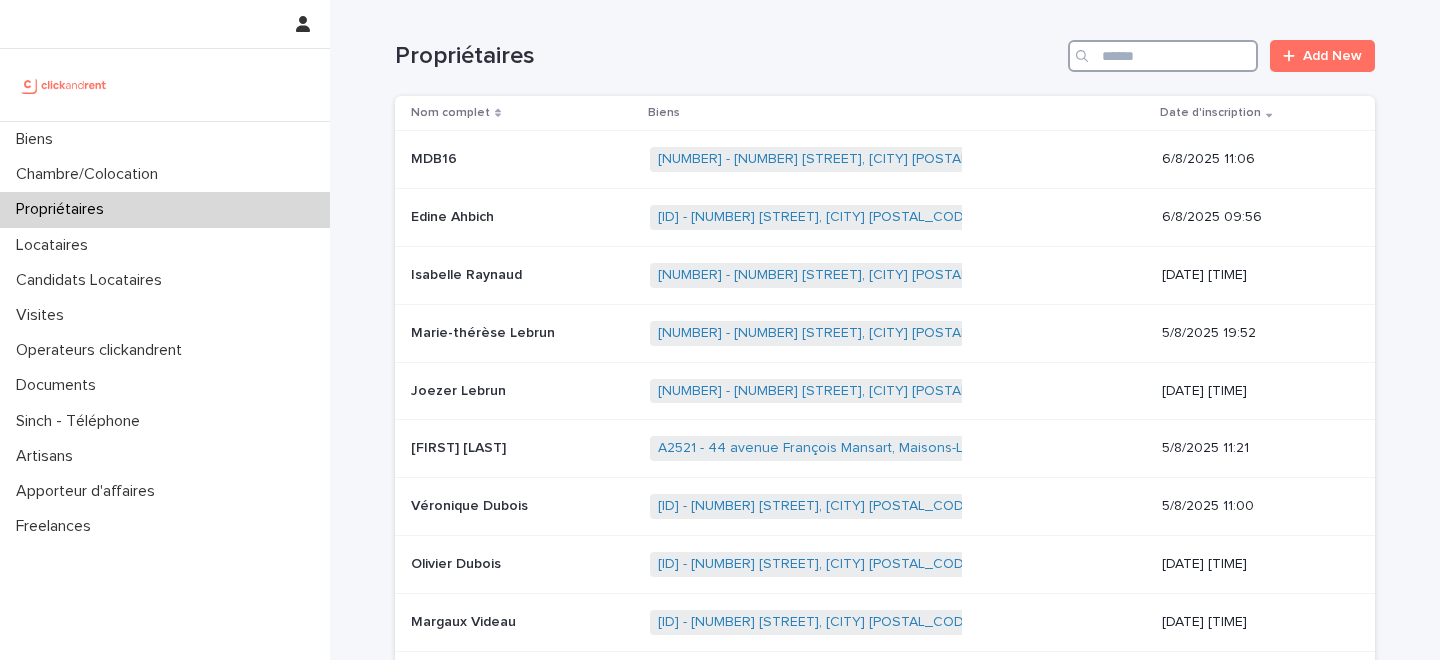 click at bounding box center [1163, 56] 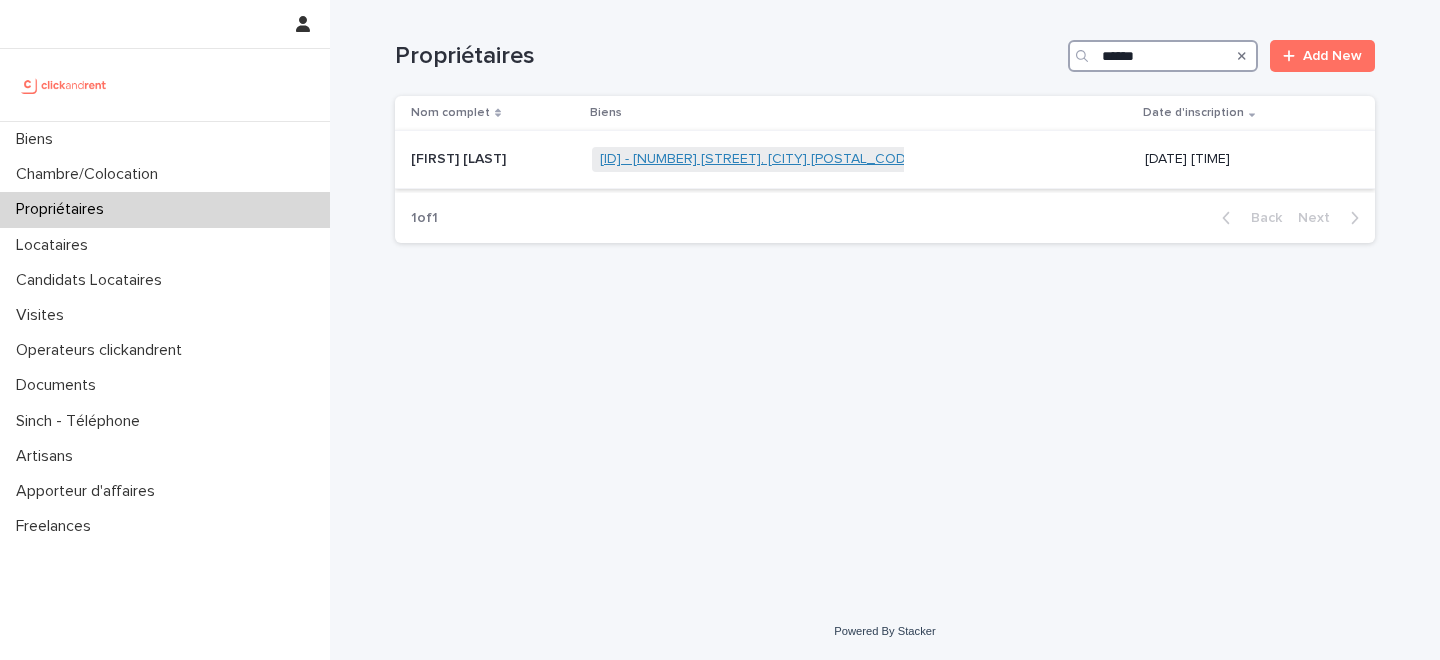 type on "******" 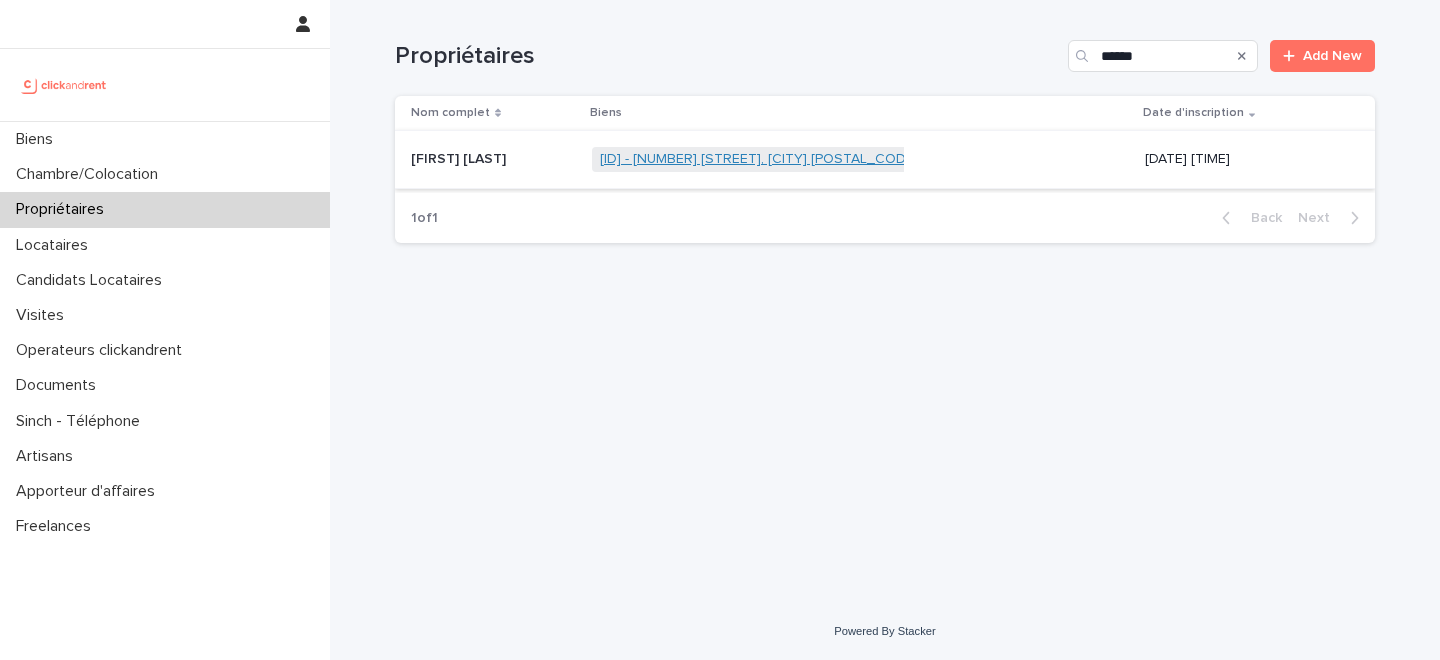 click on "A2452 - 30 Rue Aristide Briand,  Cenon 33150" at bounding box center [759, 159] 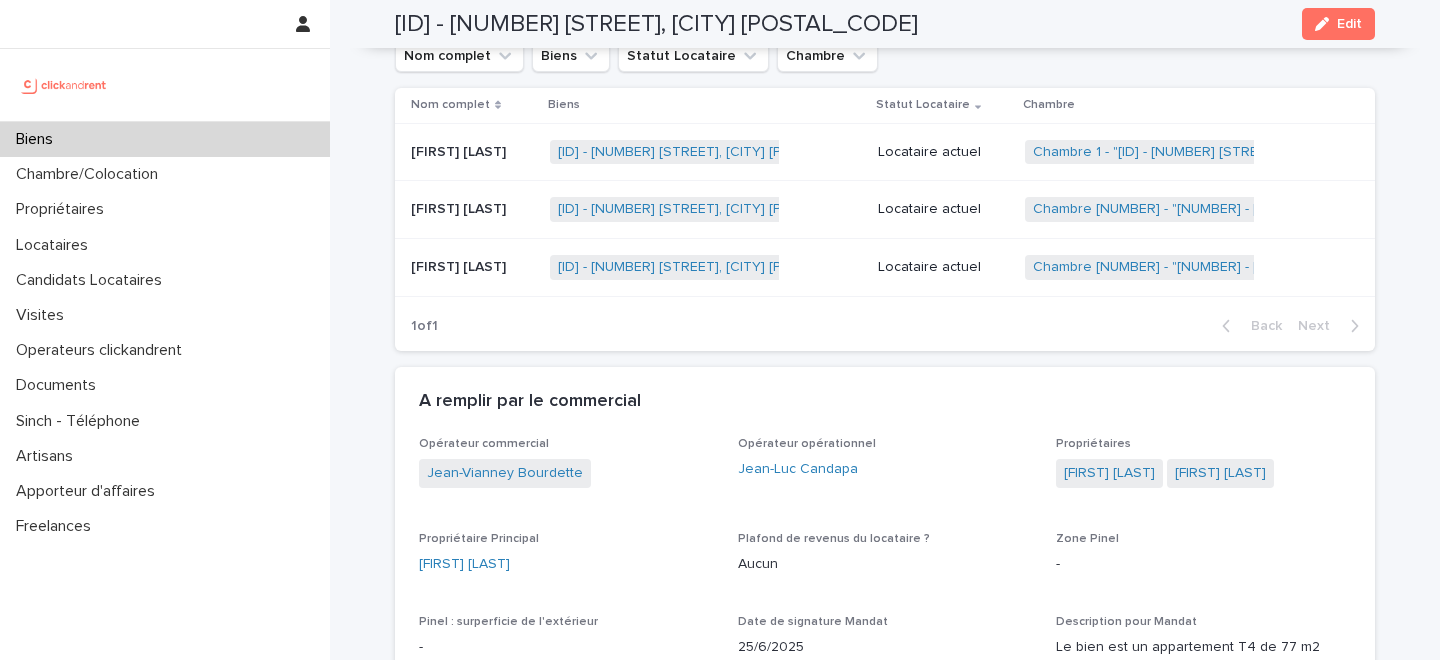 scroll, scrollTop: 1200, scrollLeft: 0, axis: vertical 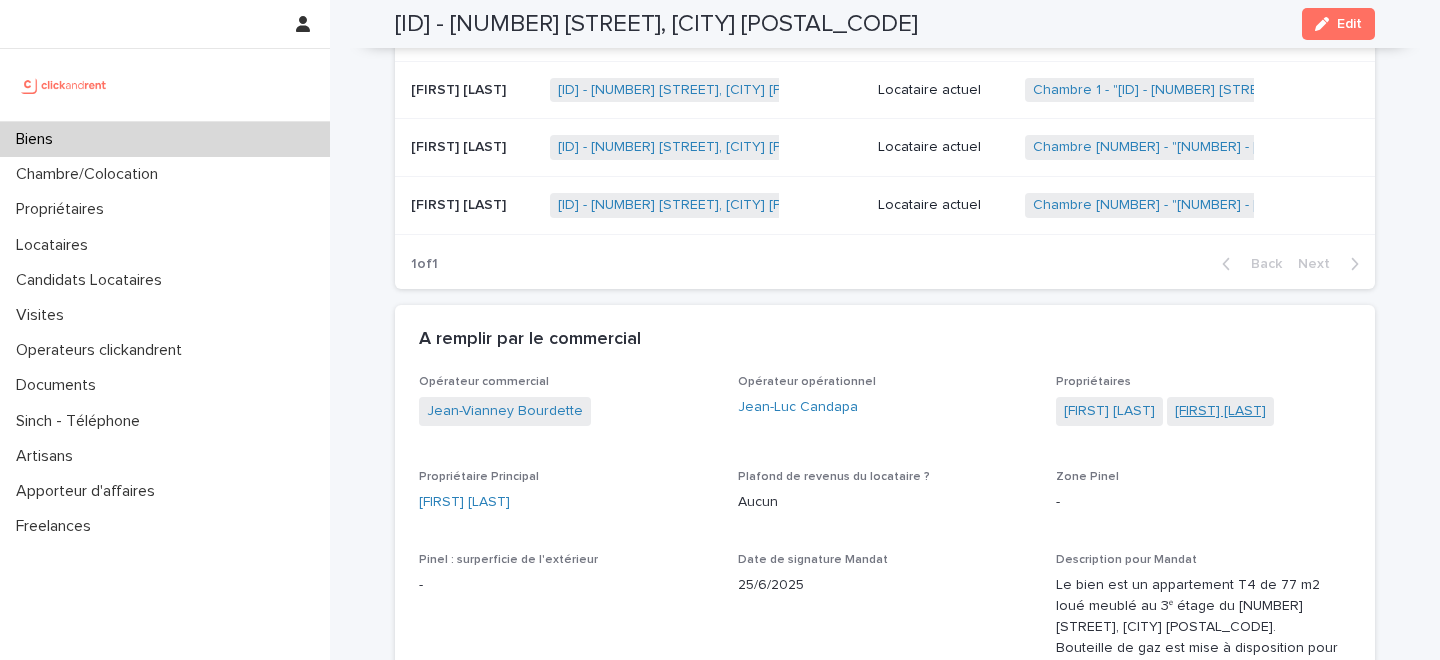 click on "Cyril Prats" at bounding box center (1220, 411) 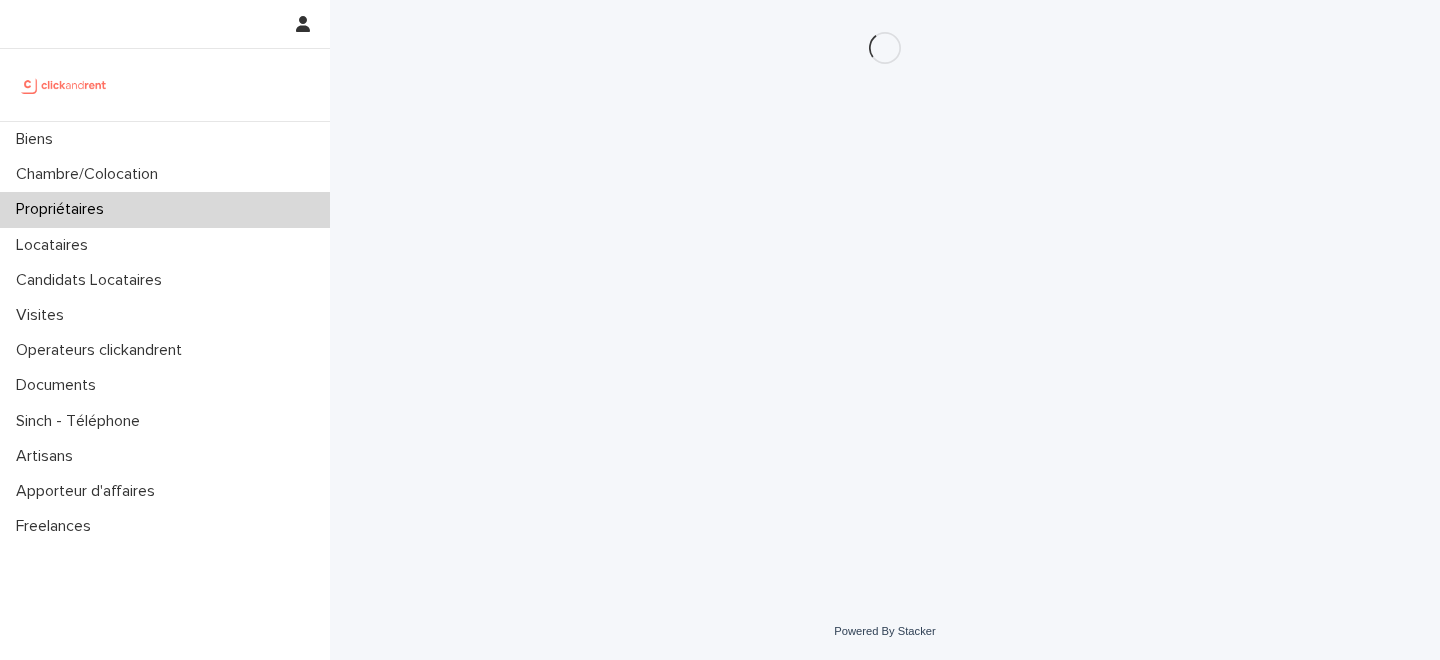 scroll, scrollTop: 0, scrollLeft: 0, axis: both 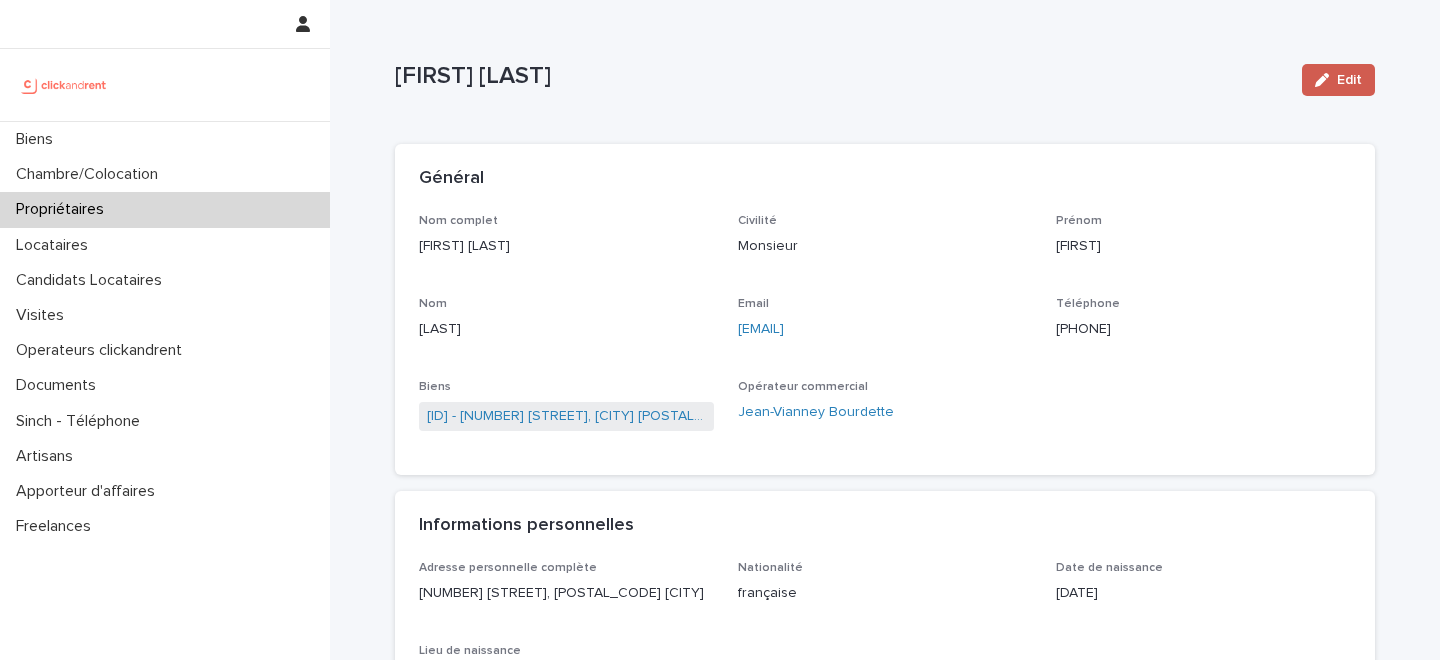 click on "Edit" at bounding box center (1349, 80) 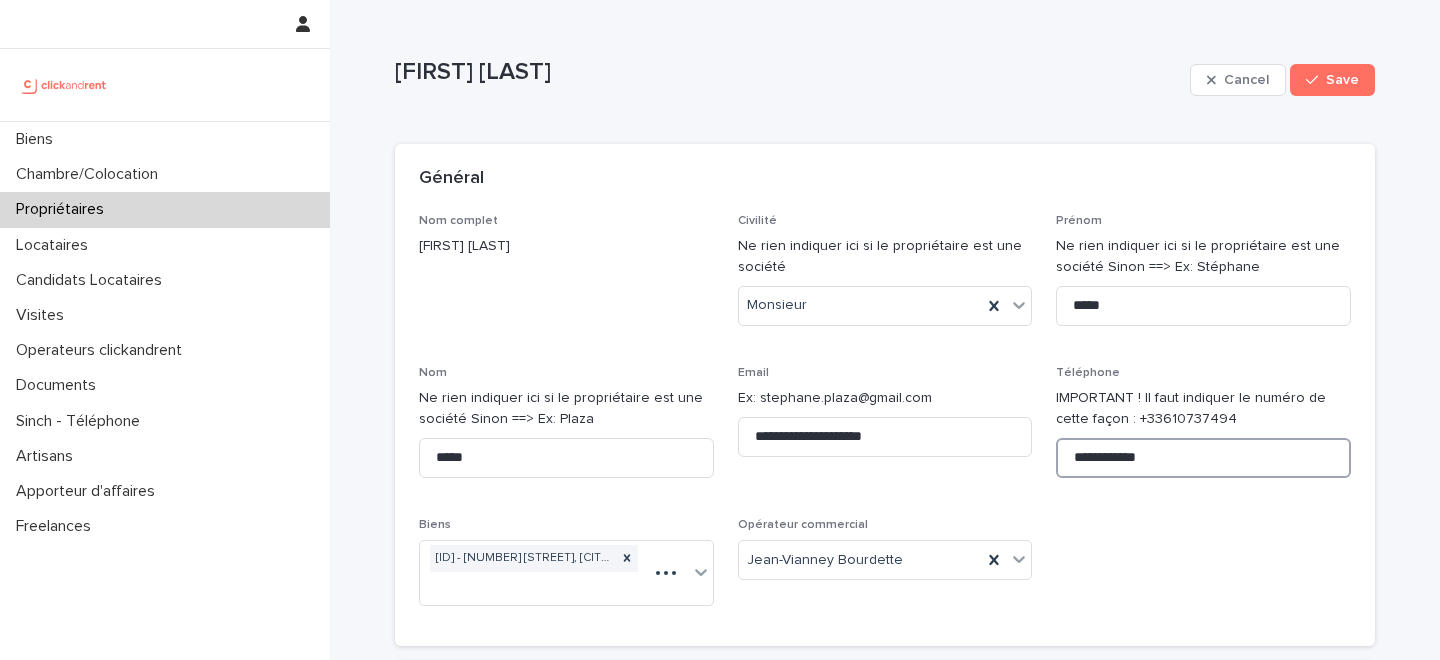 click on "**********" at bounding box center [1203, 458] 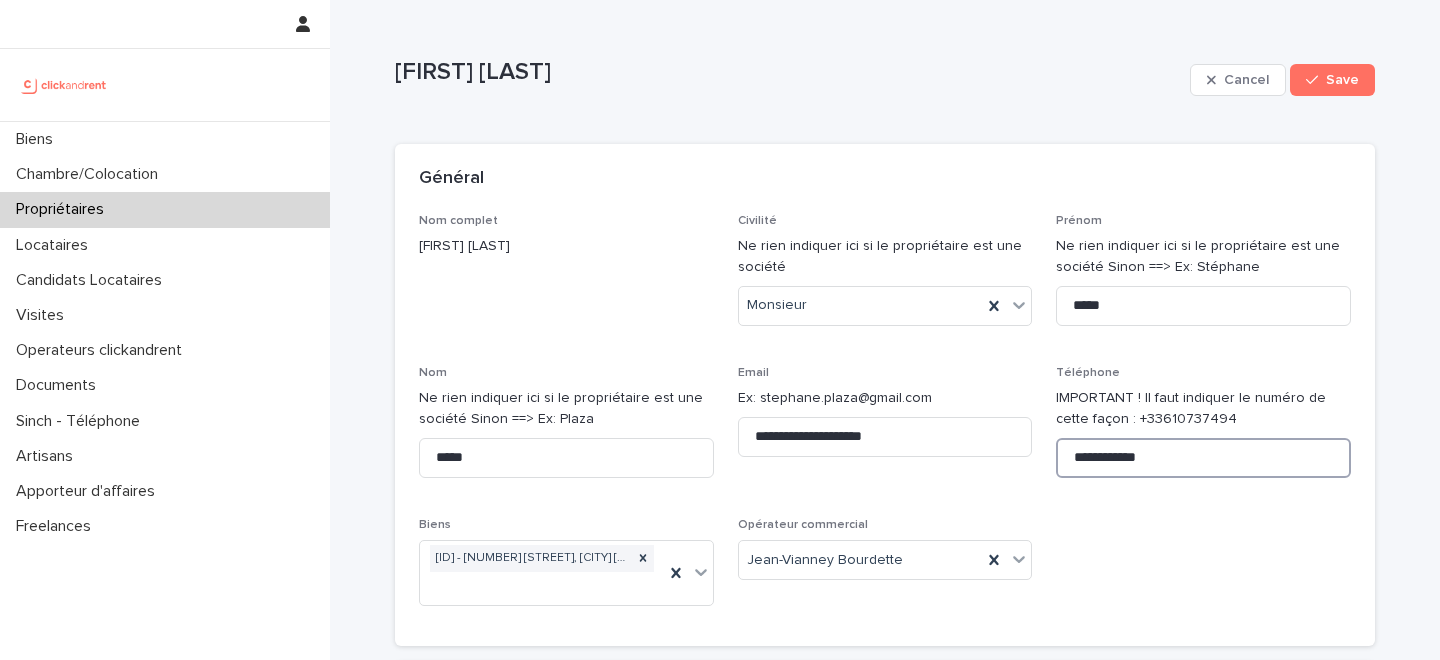click on "**********" at bounding box center [1203, 458] 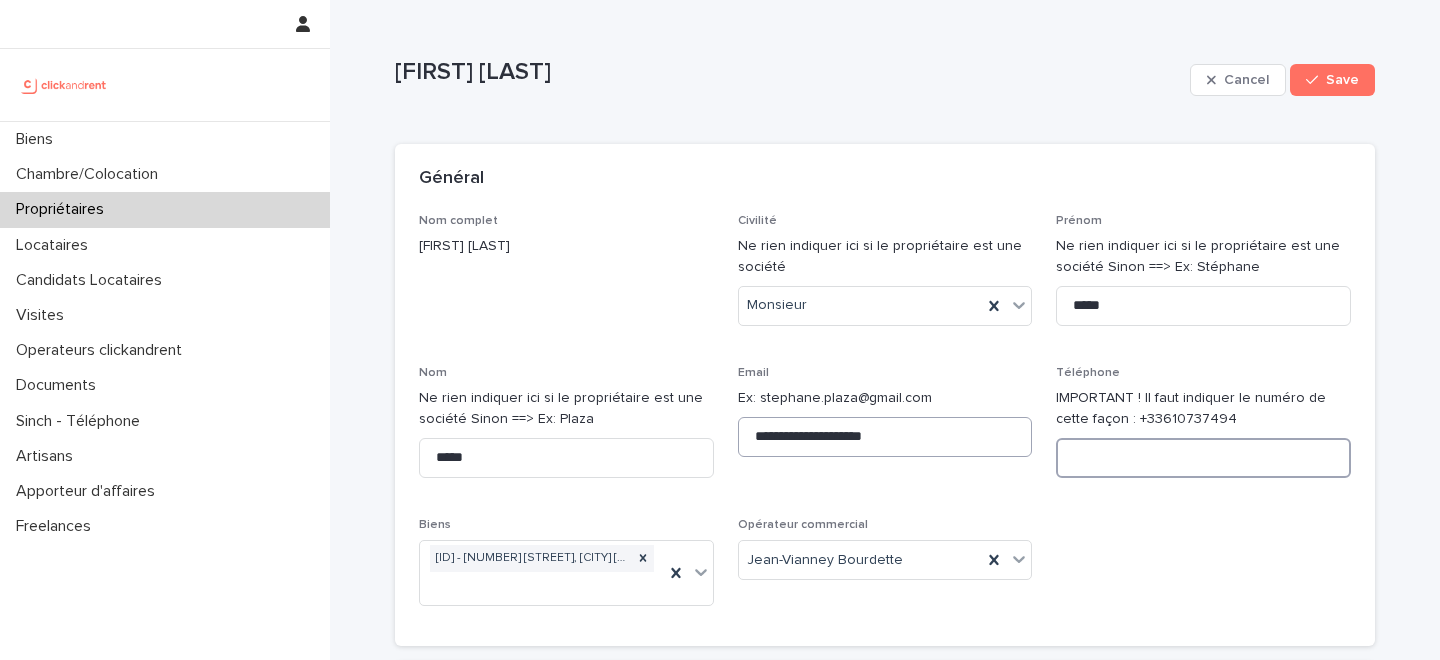 type 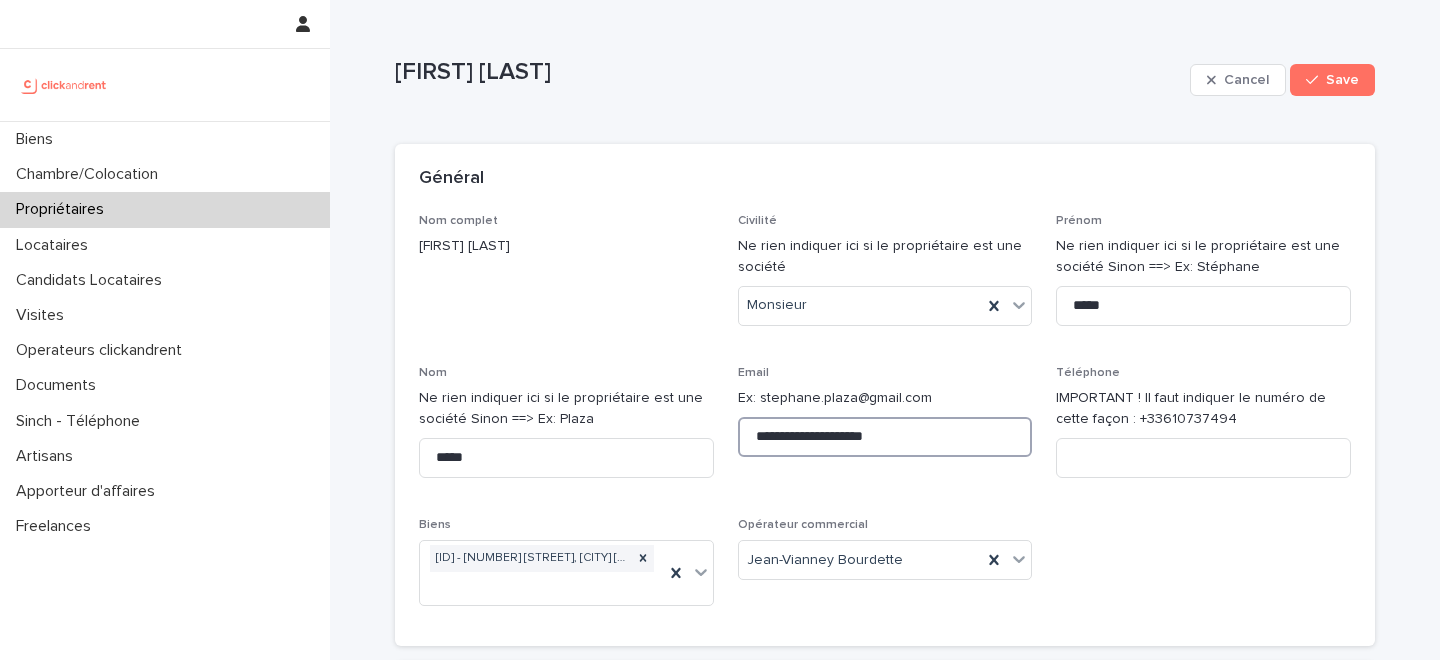 click on "**********" at bounding box center [885, 437] 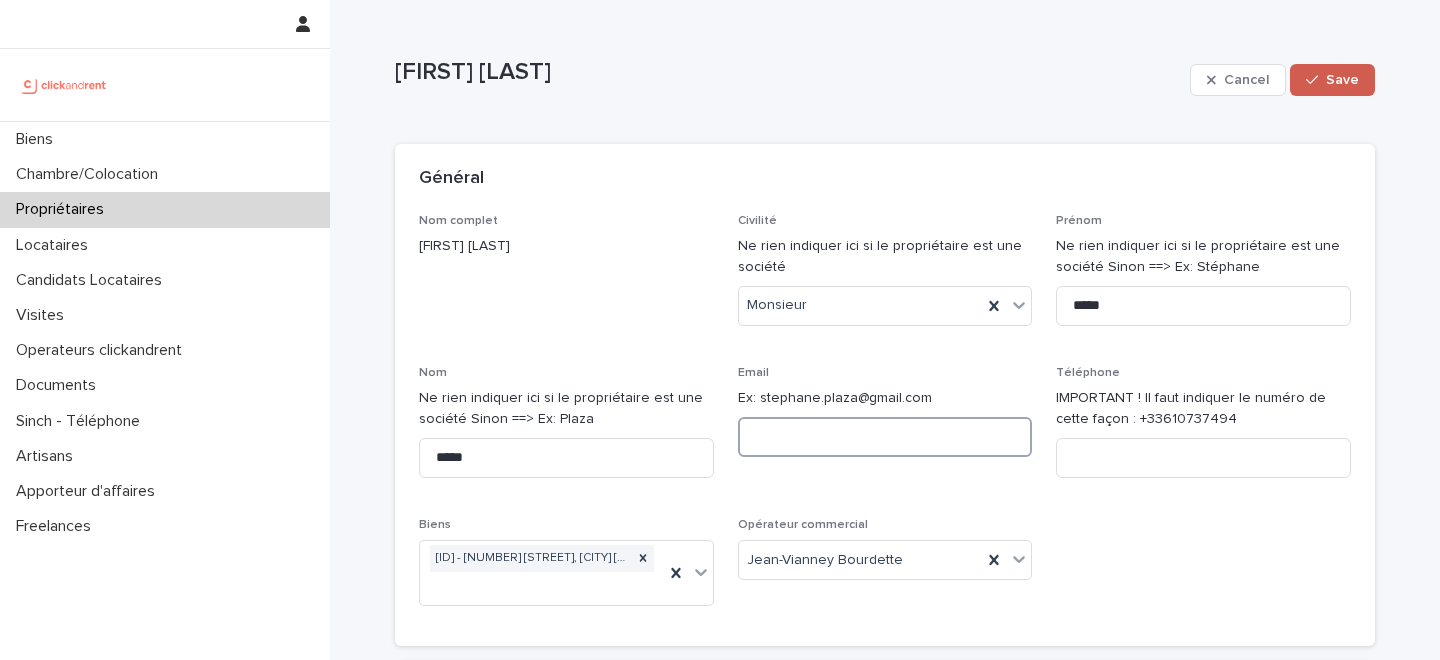 type 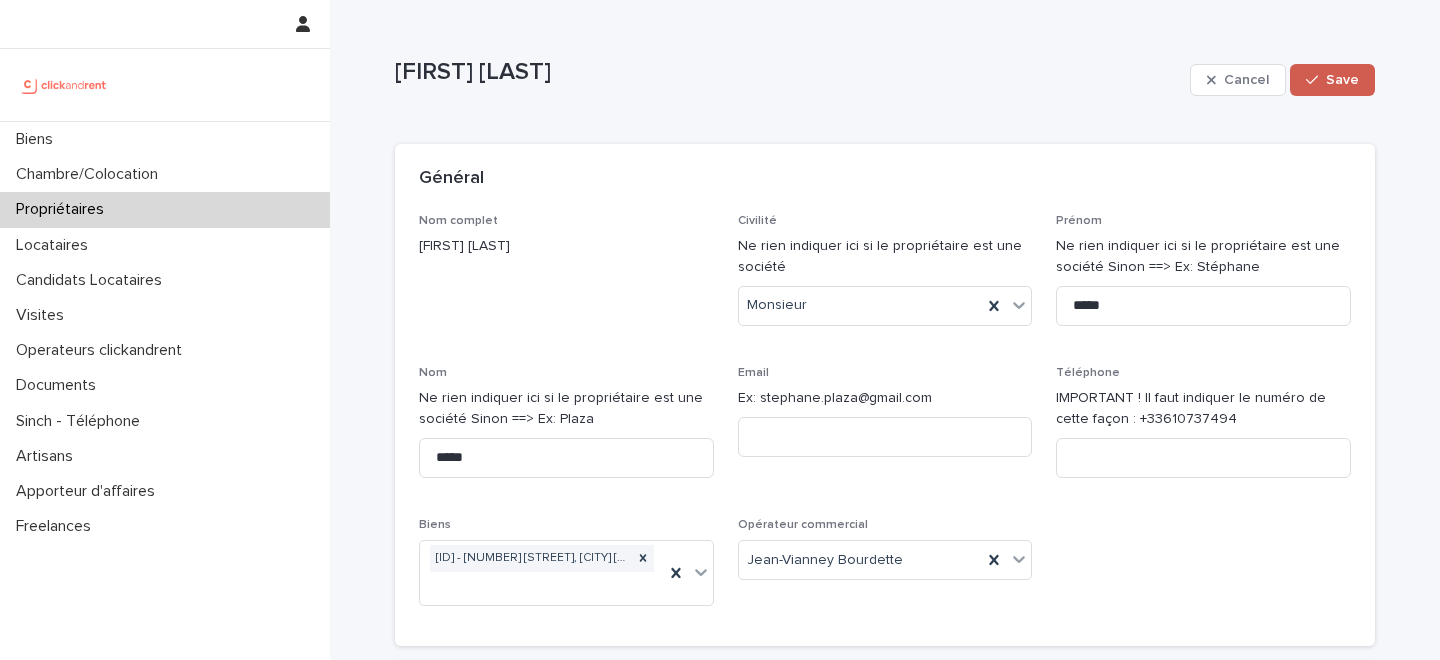 click on "Save" at bounding box center [1332, 80] 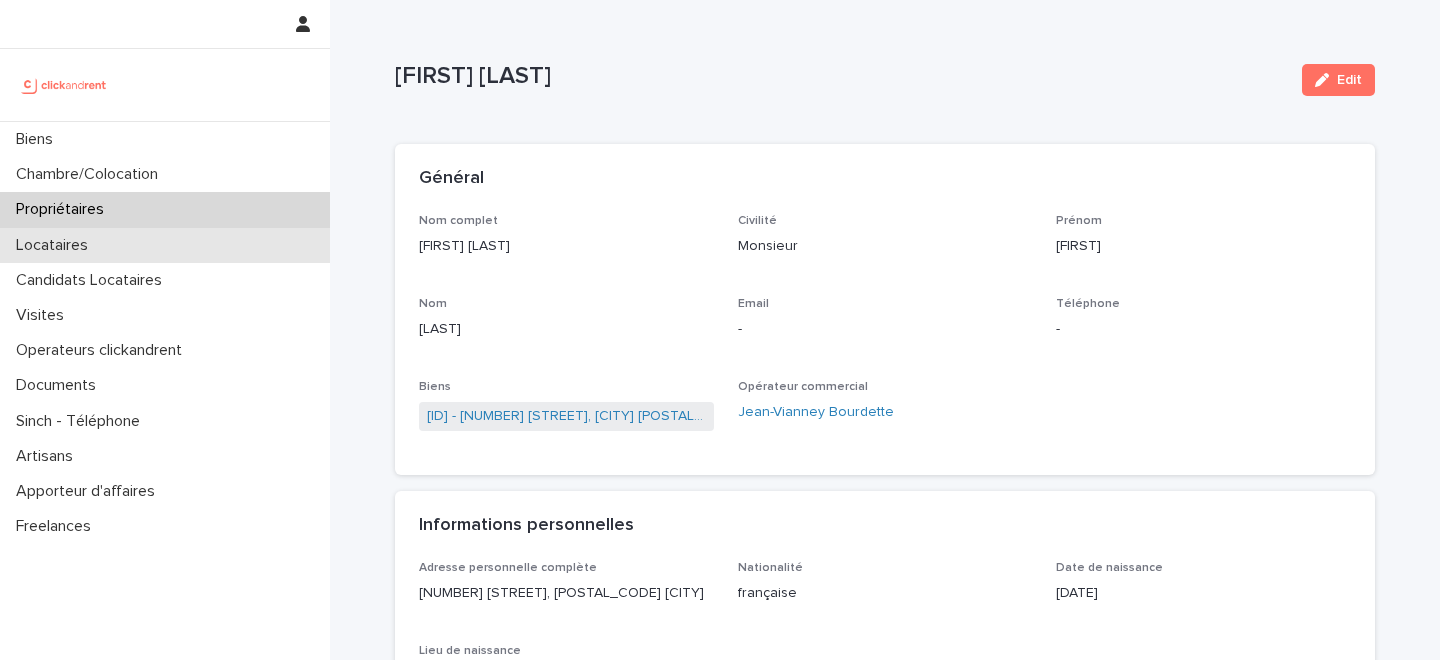 click on "Locataires" at bounding box center [165, 245] 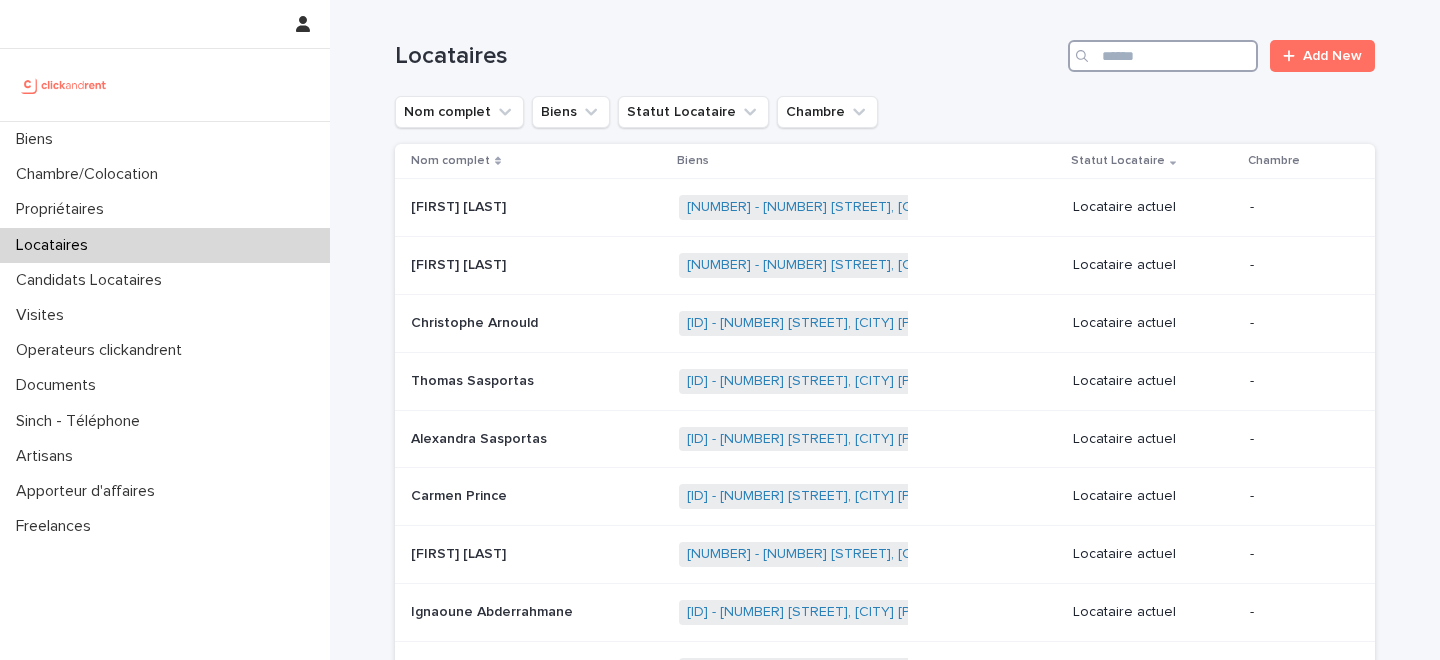 click at bounding box center (1163, 56) 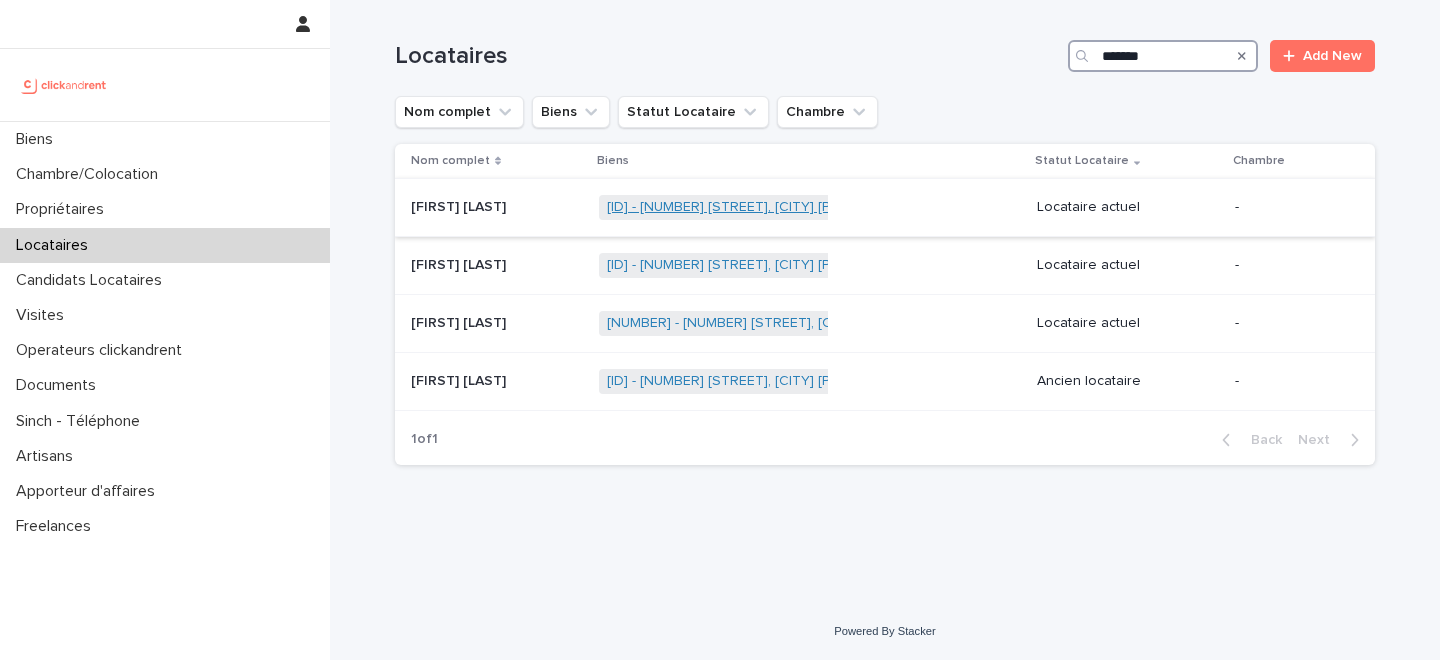 type on "*******" 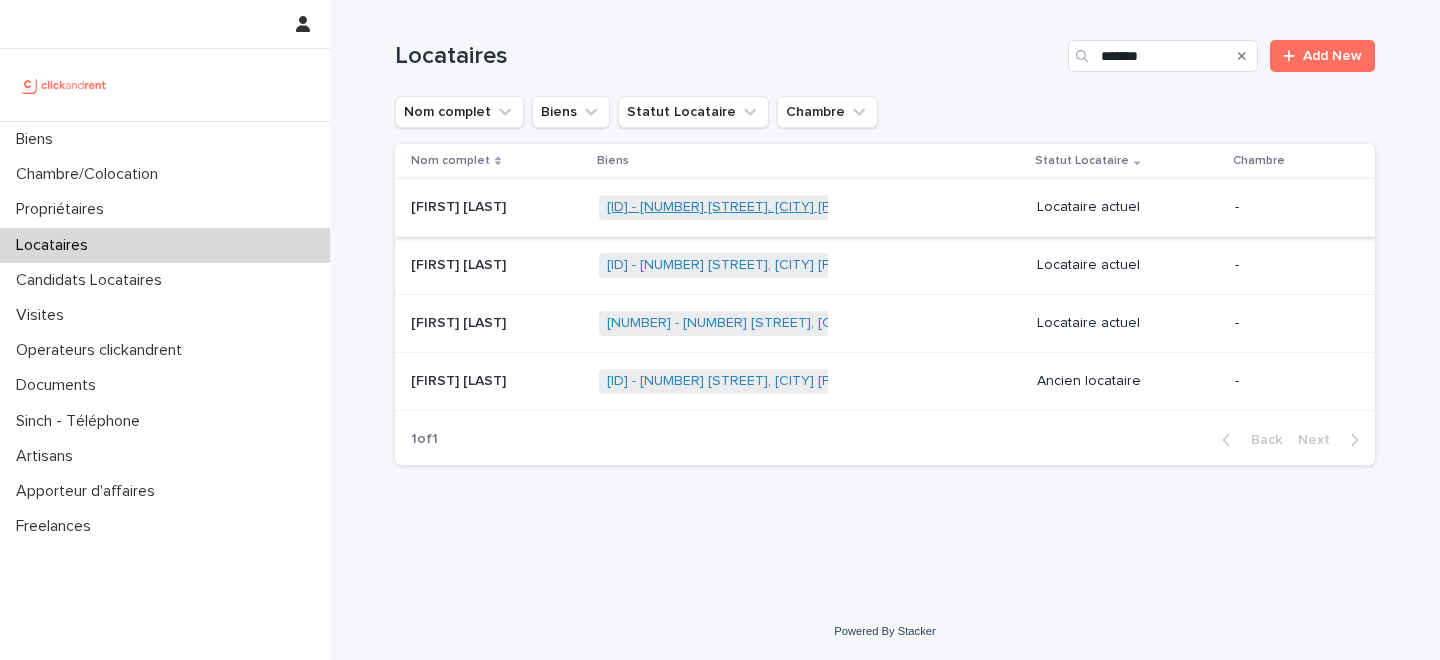 click on "A1189 - 10 avenue Danville,  Choisy-le-Roi 94600" at bounding box center [766, 207] 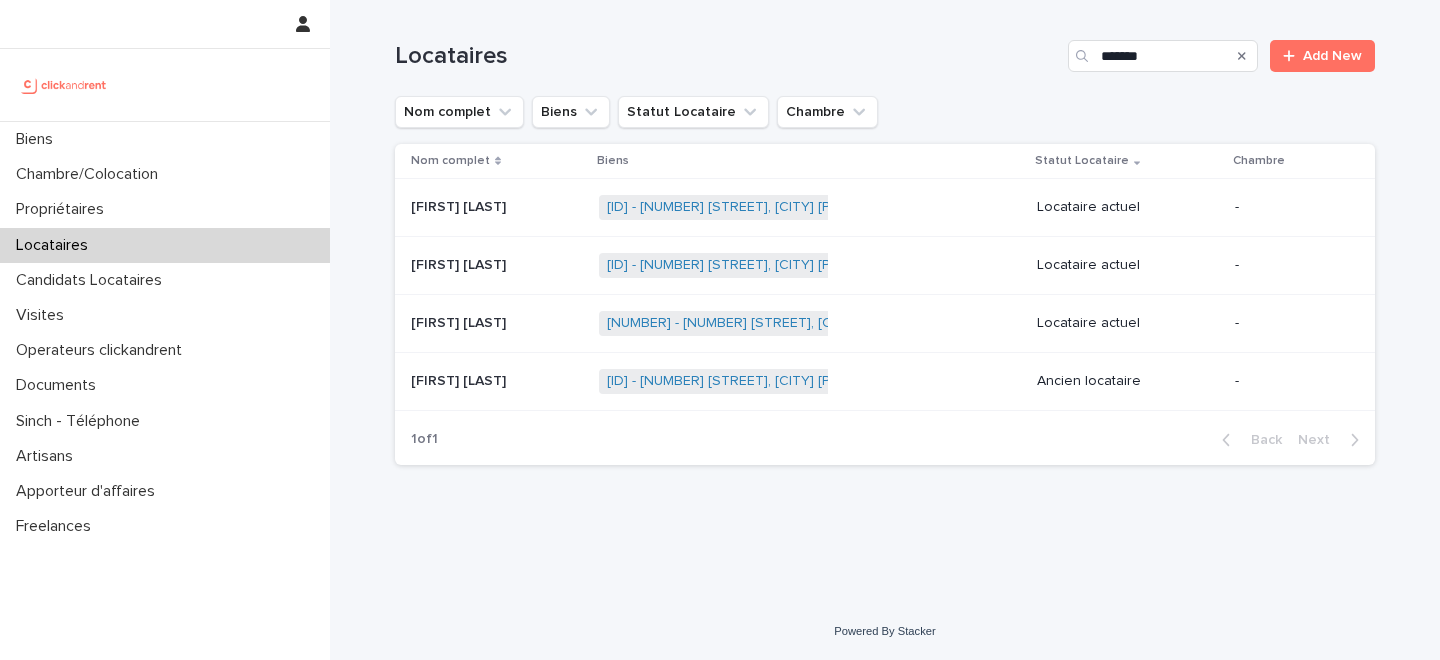 click at bounding box center (497, 207) 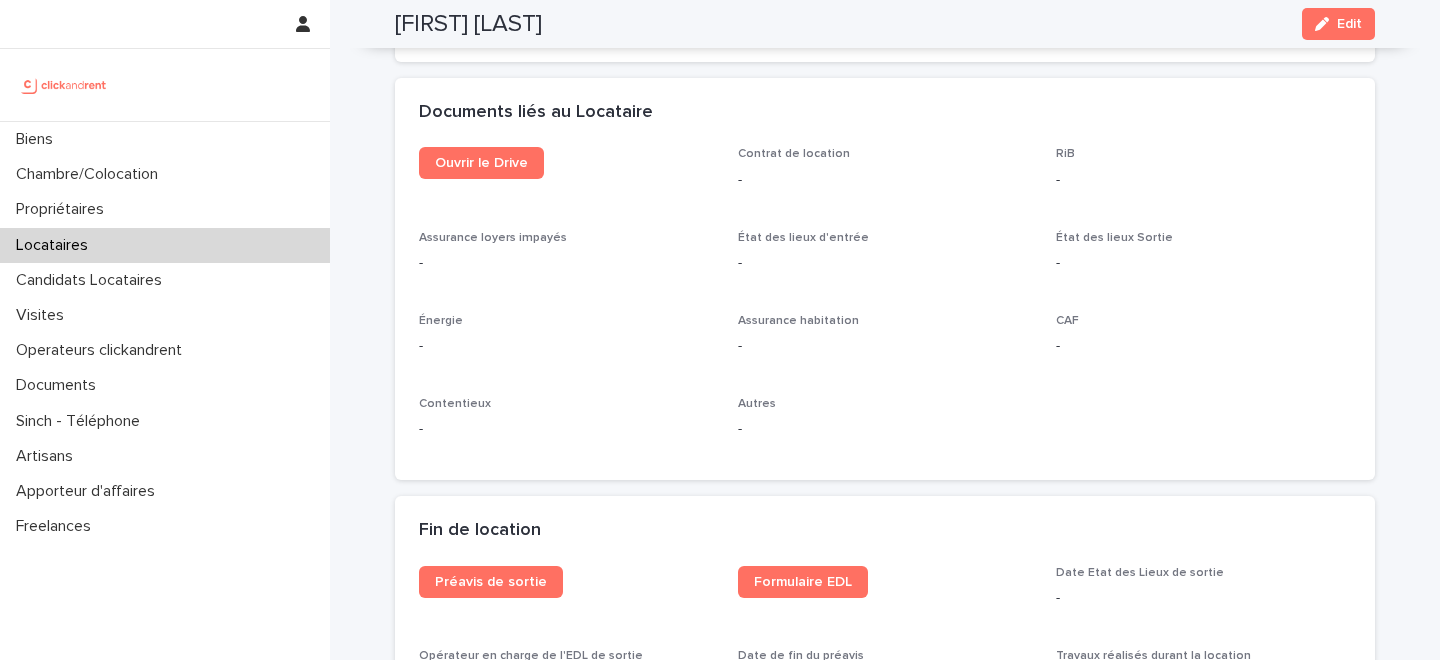scroll, scrollTop: 2124, scrollLeft: 0, axis: vertical 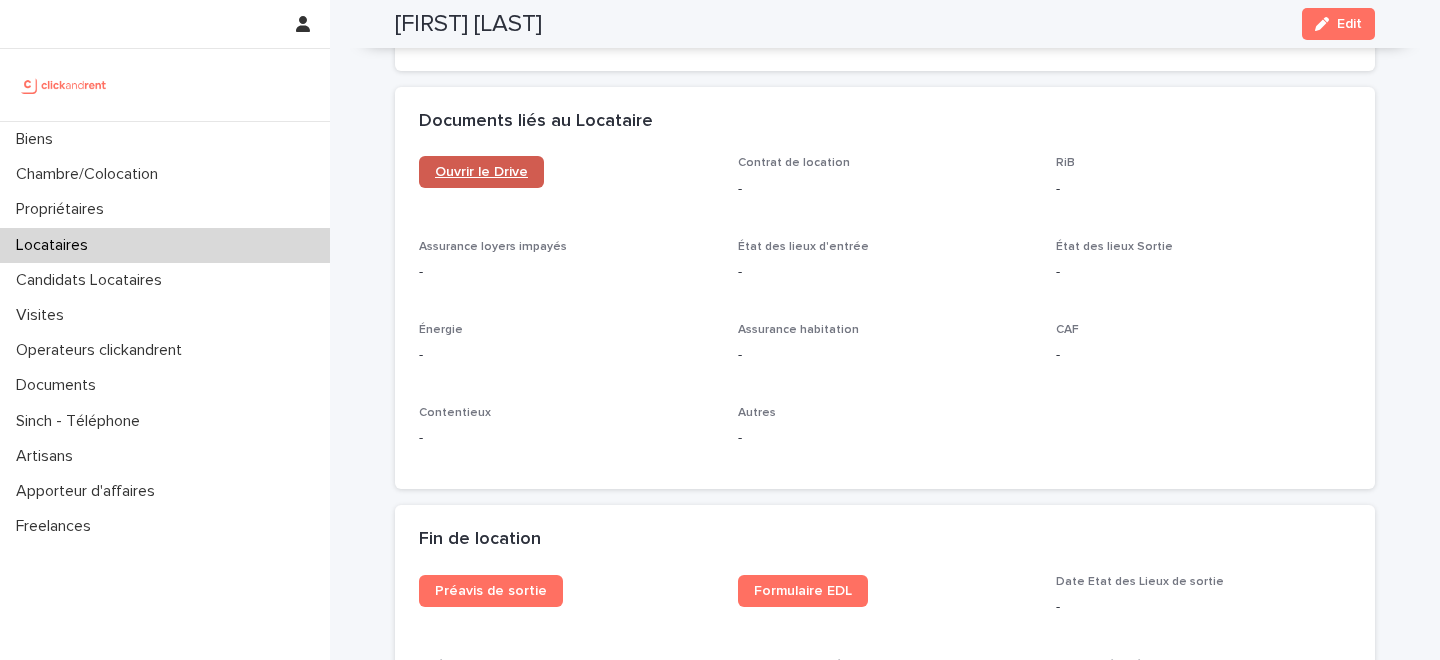 click on "Ouvrir le Drive" at bounding box center (481, 172) 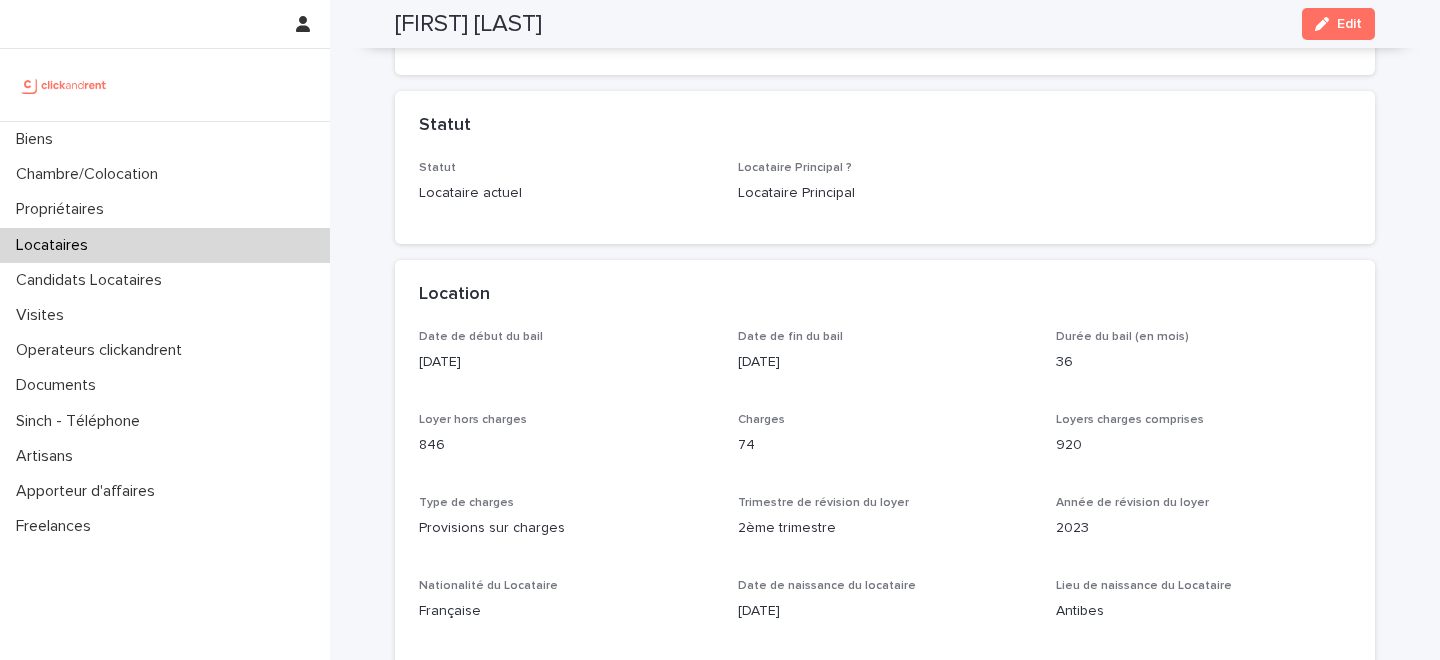 scroll, scrollTop: 401, scrollLeft: 0, axis: vertical 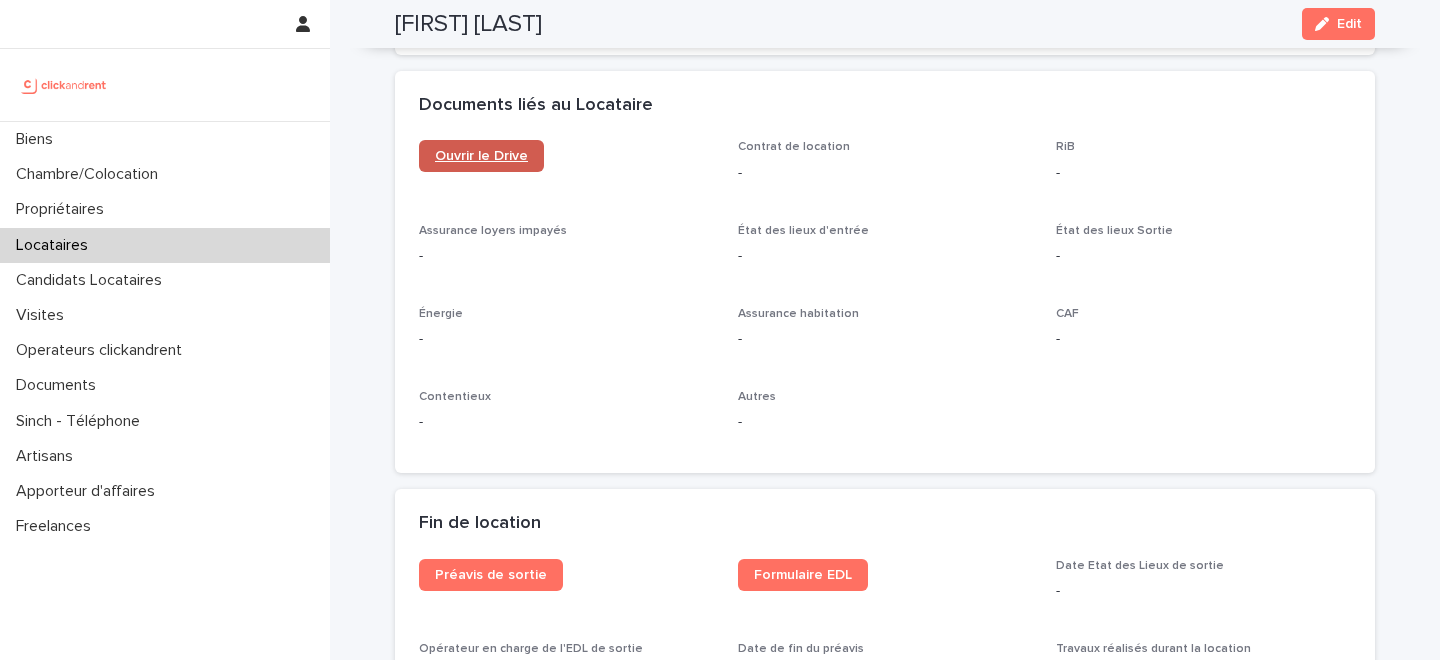 click on "Ouvrir le Drive" at bounding box center [481, 156] 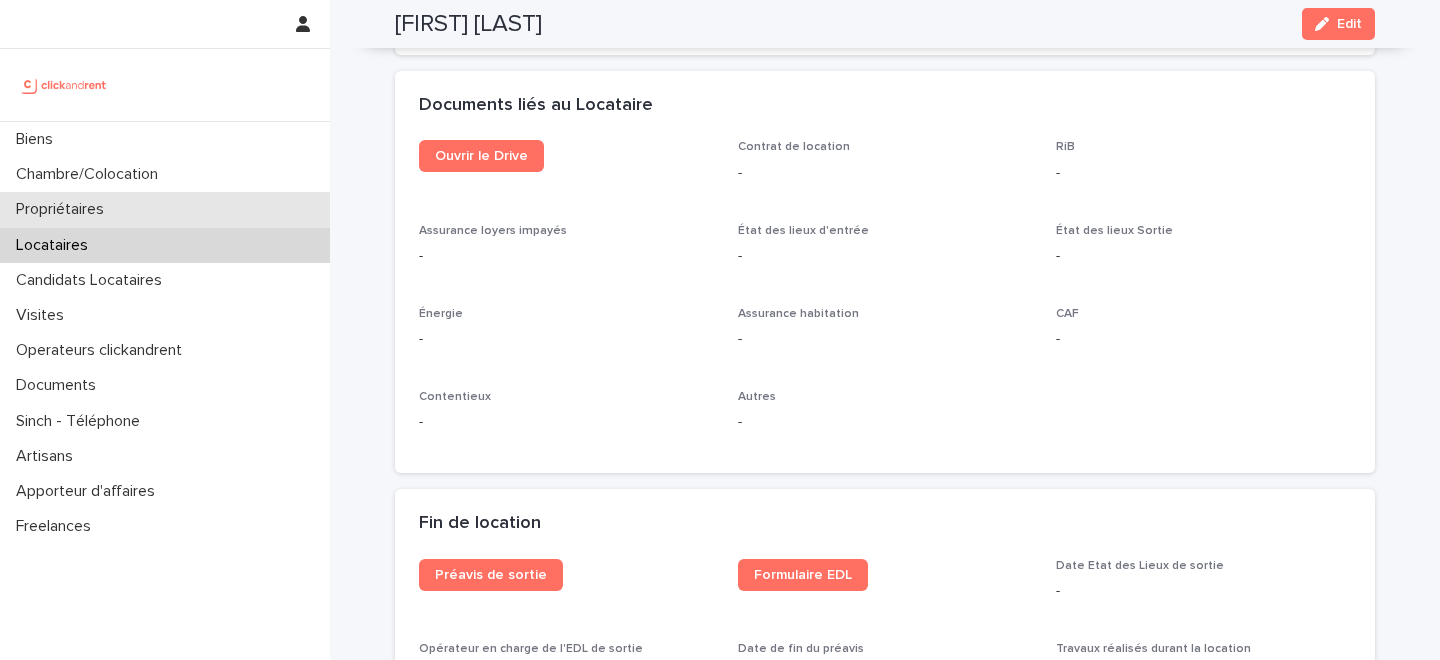 click on "Propriétaires" at bounding box center (165, 209) 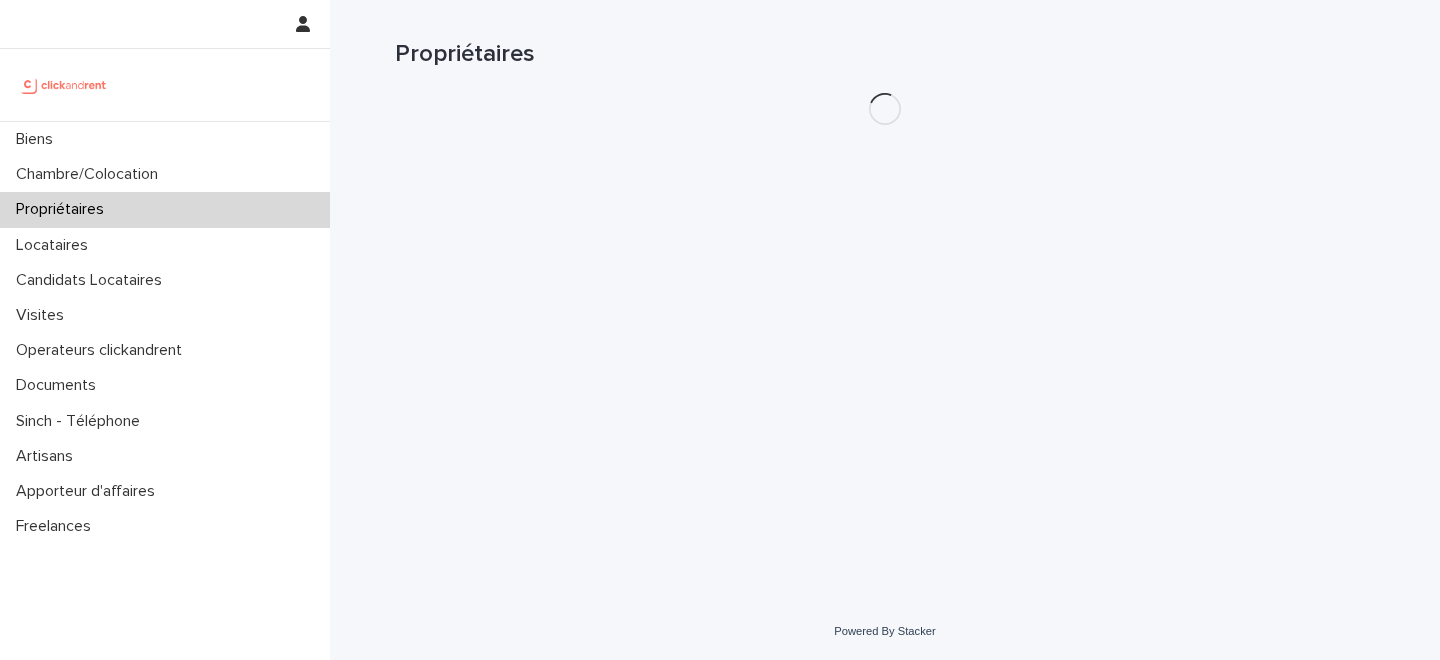 scroll, scrollTop: 0, scrollLeft: 0, axis: both 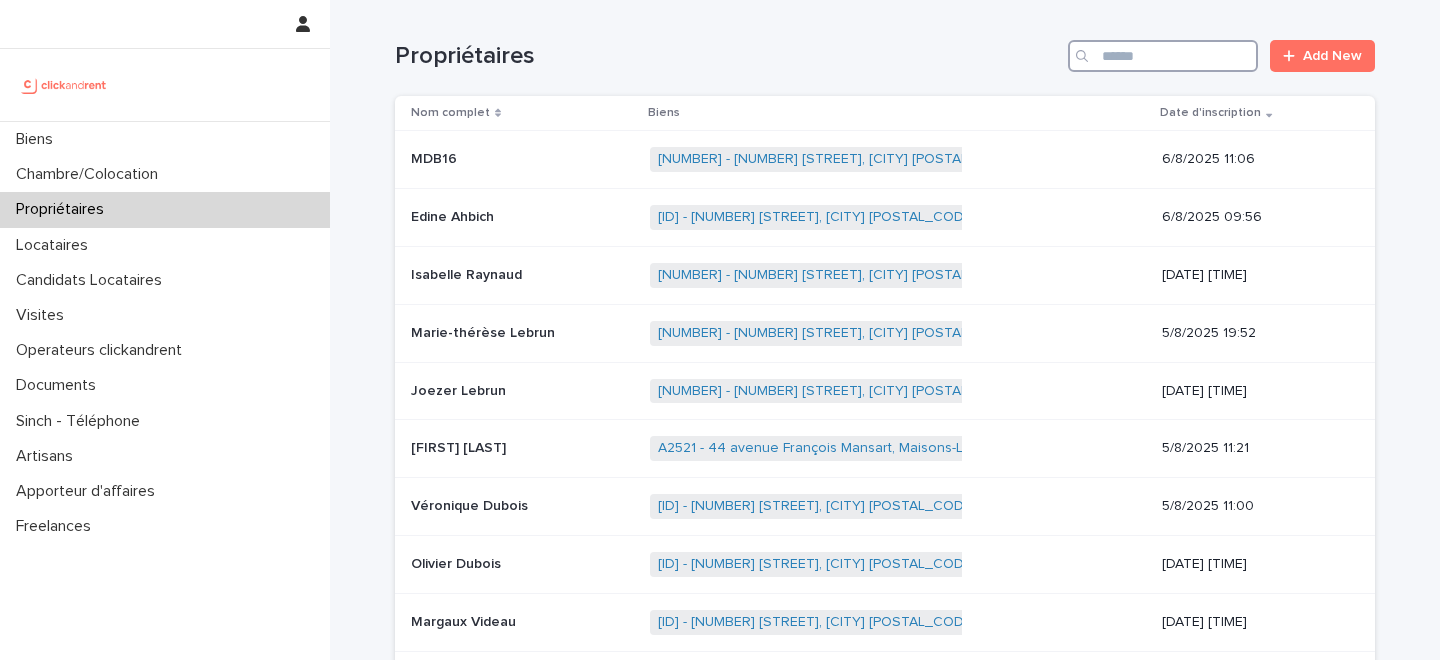 click at bounding box center (1163, 56) 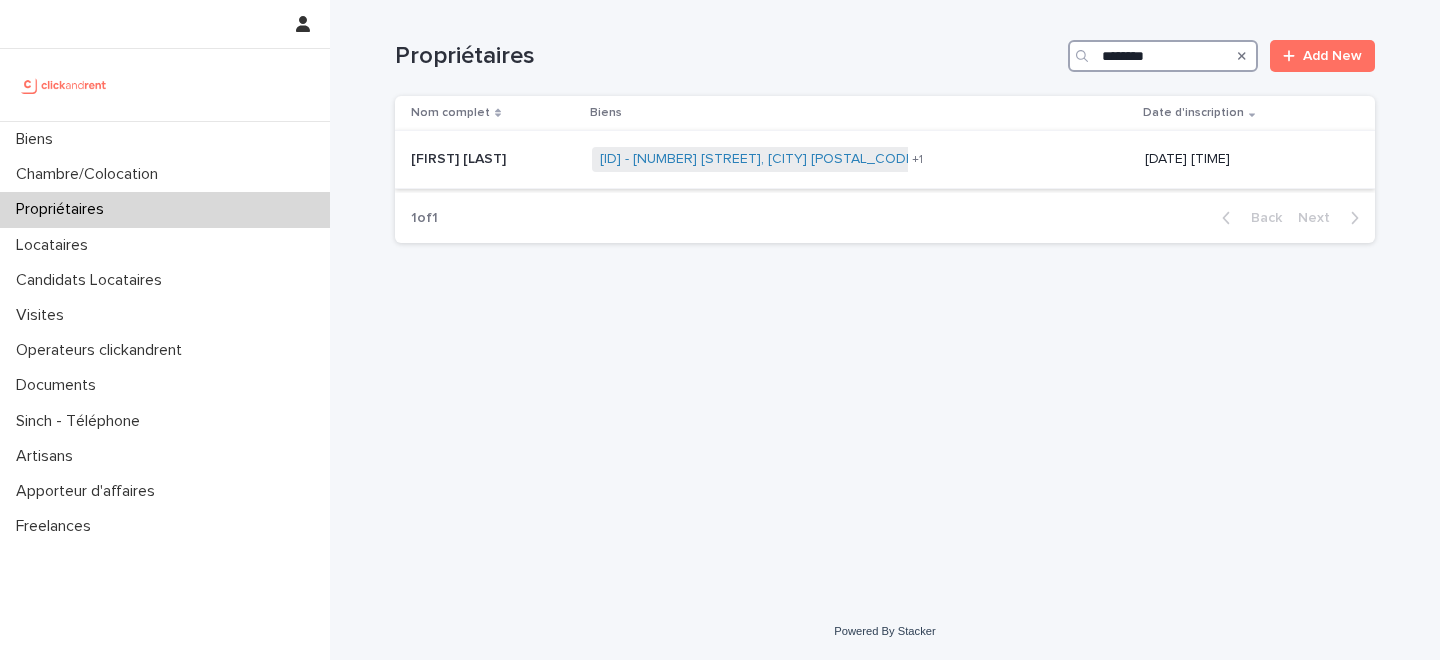 type on "********" 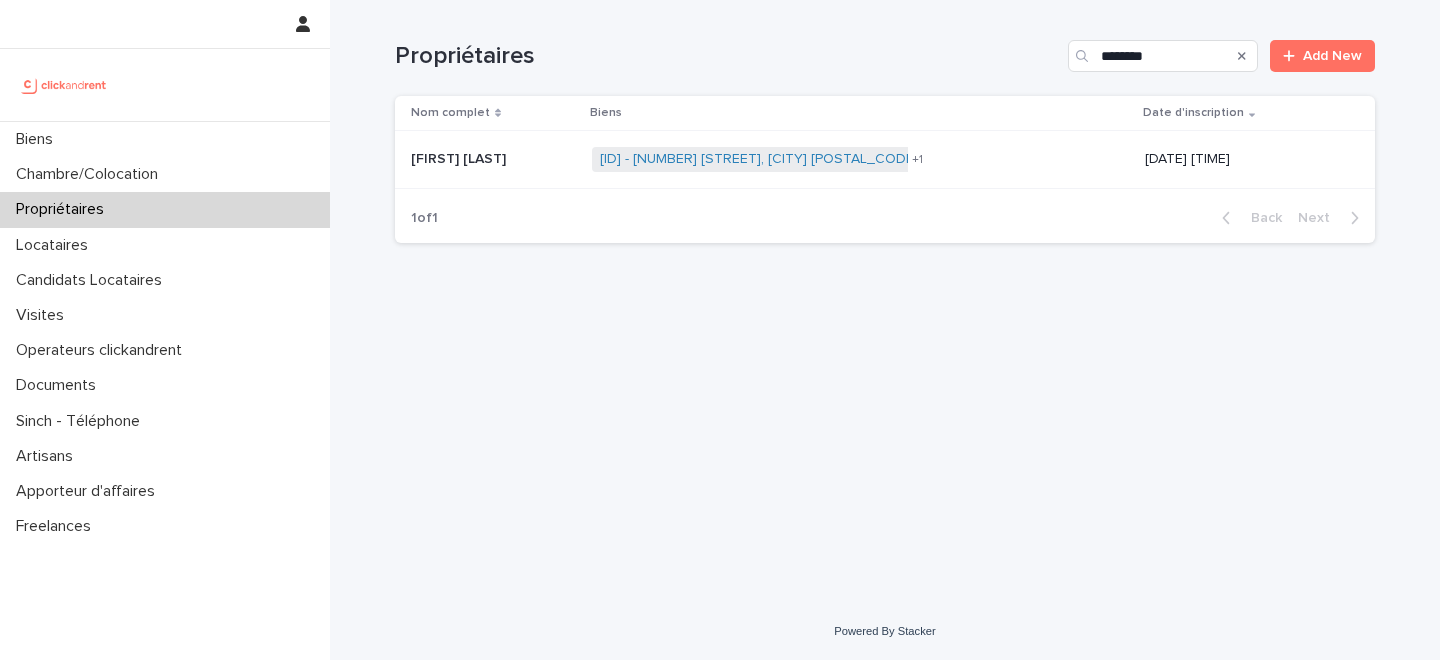 click on "Julien Langlois Julien Langlois" at bounding box center [493, 159] 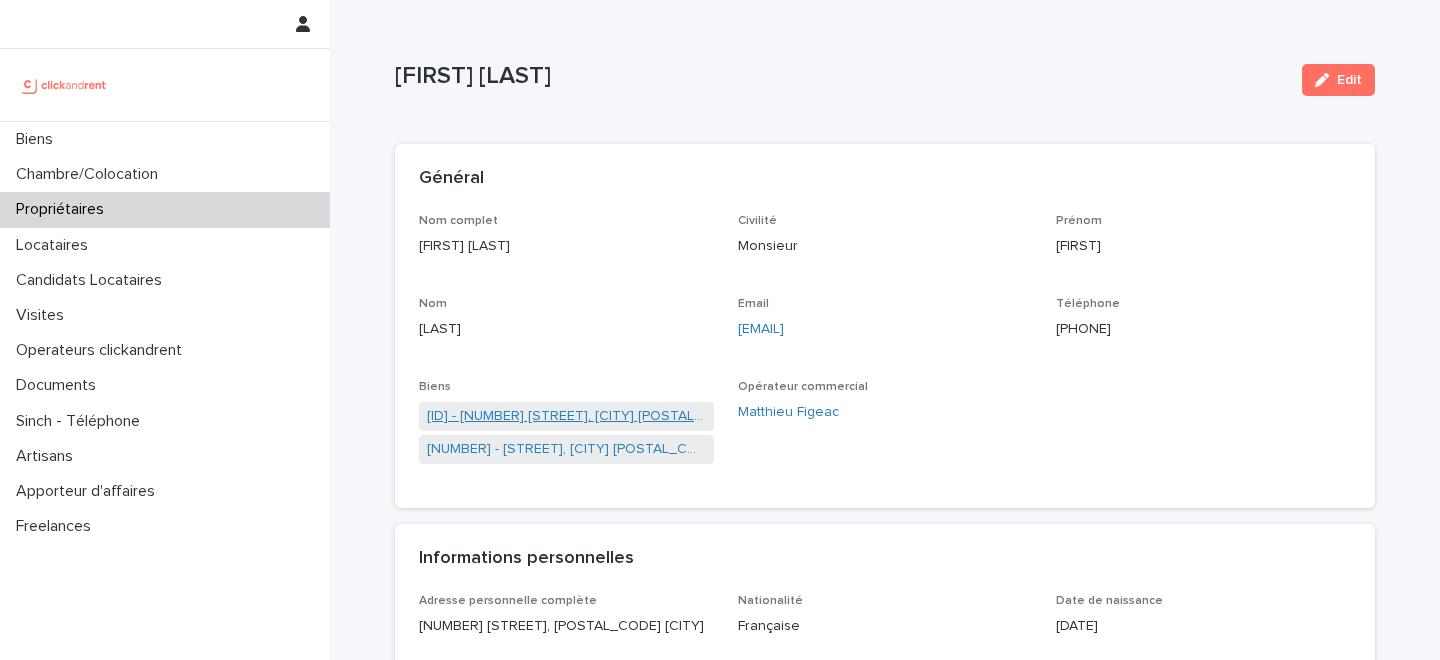 click on "A703 - 43 rue Constant Coquelin,  Vitry-sur-Seine 94400" at bounding box center (566, 416) 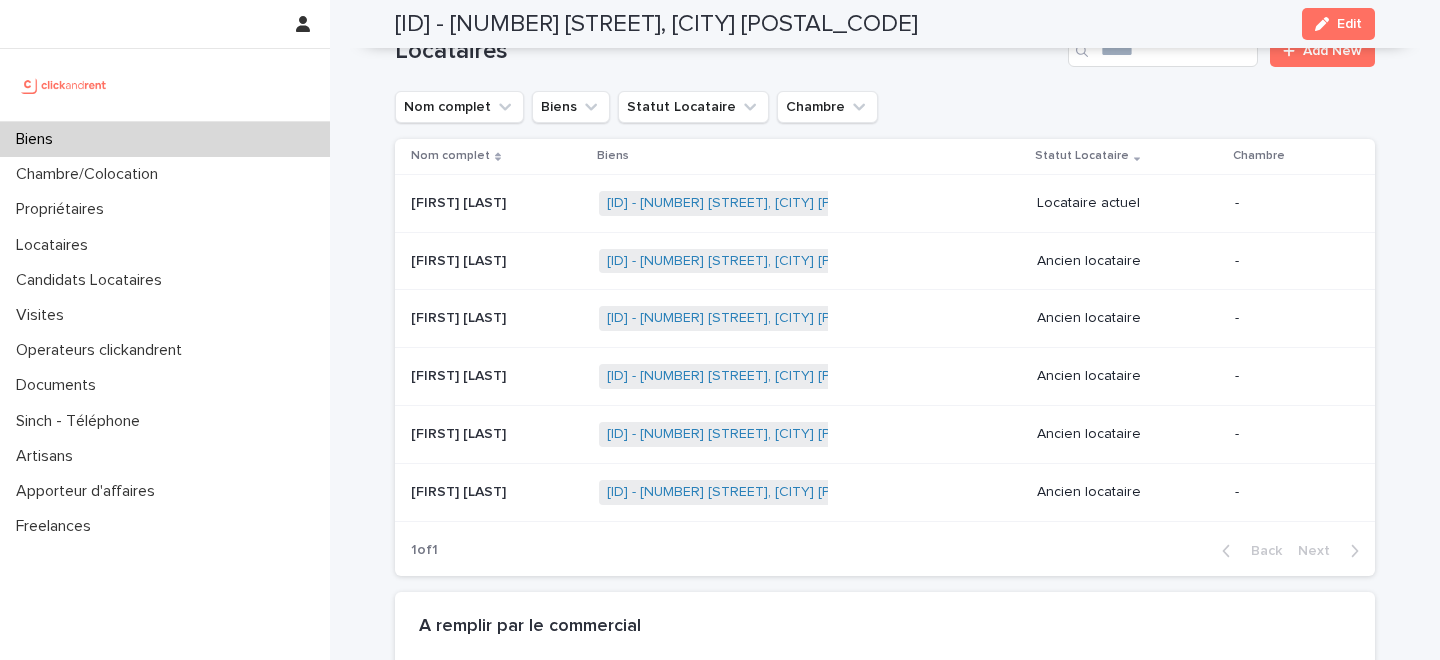scroll, scrollTop: 1068, scrollLeft: 0, axis: vertical 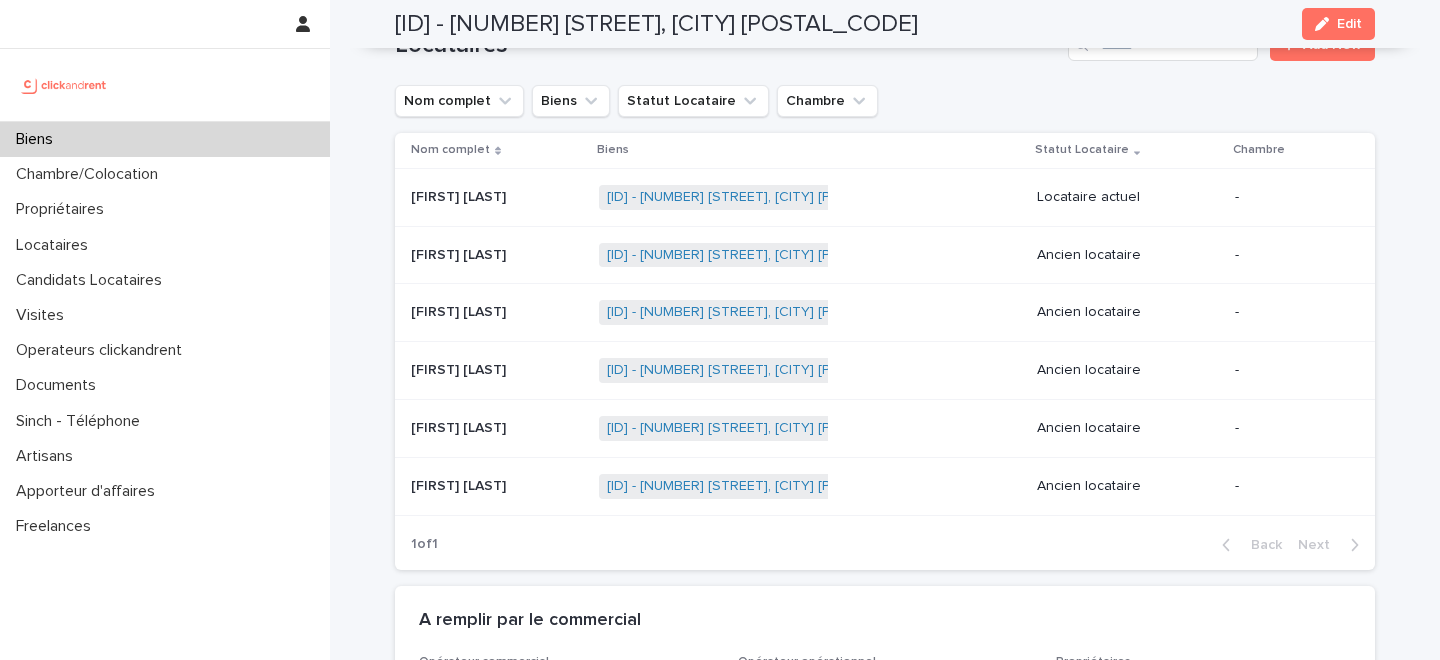 click on "Biens" at bounding box center (165, 139) 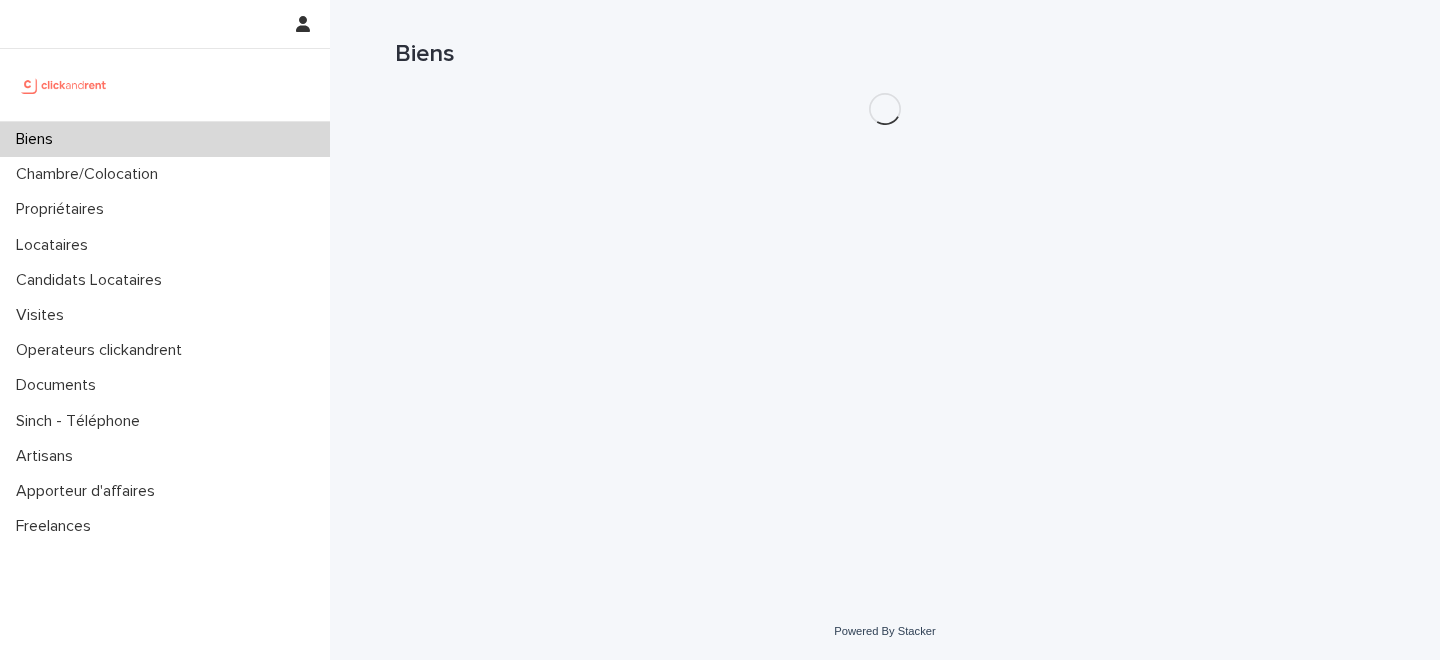 scroll, scrollTop: 0, scrollLeft: 0, axis: both 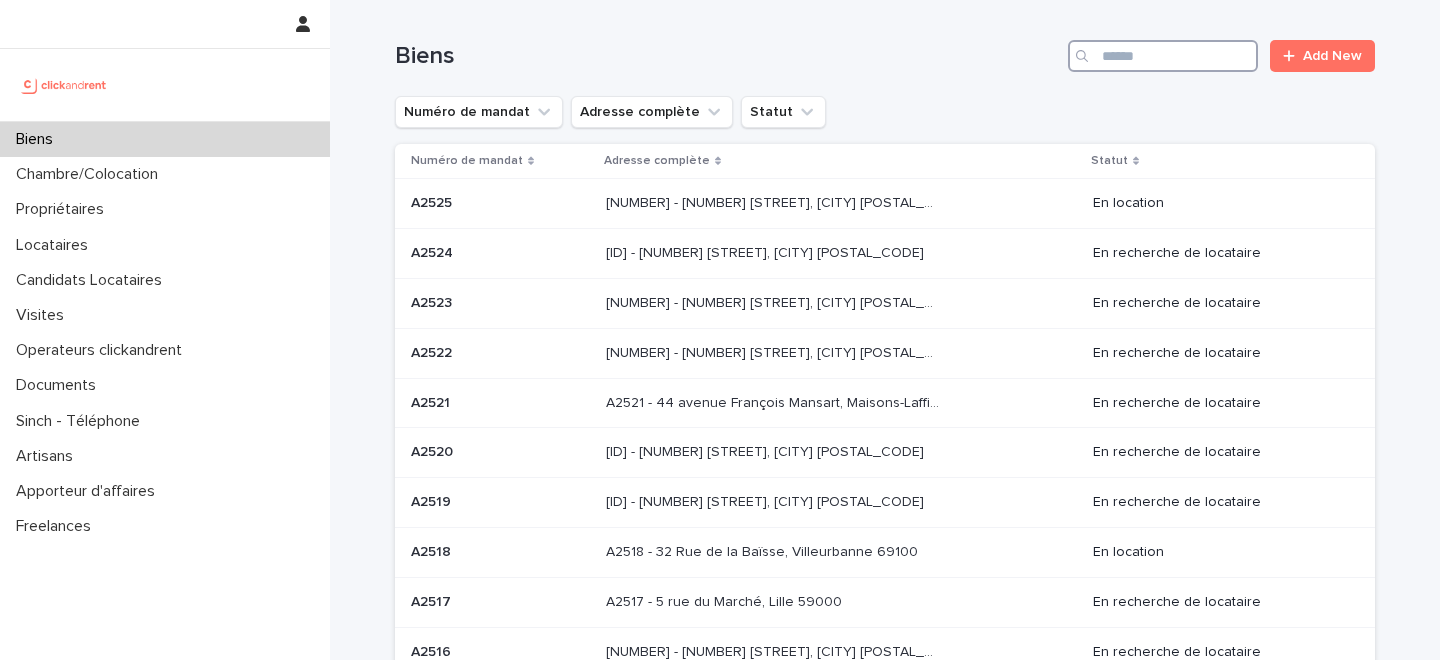click at bounding box center (1163, 56) 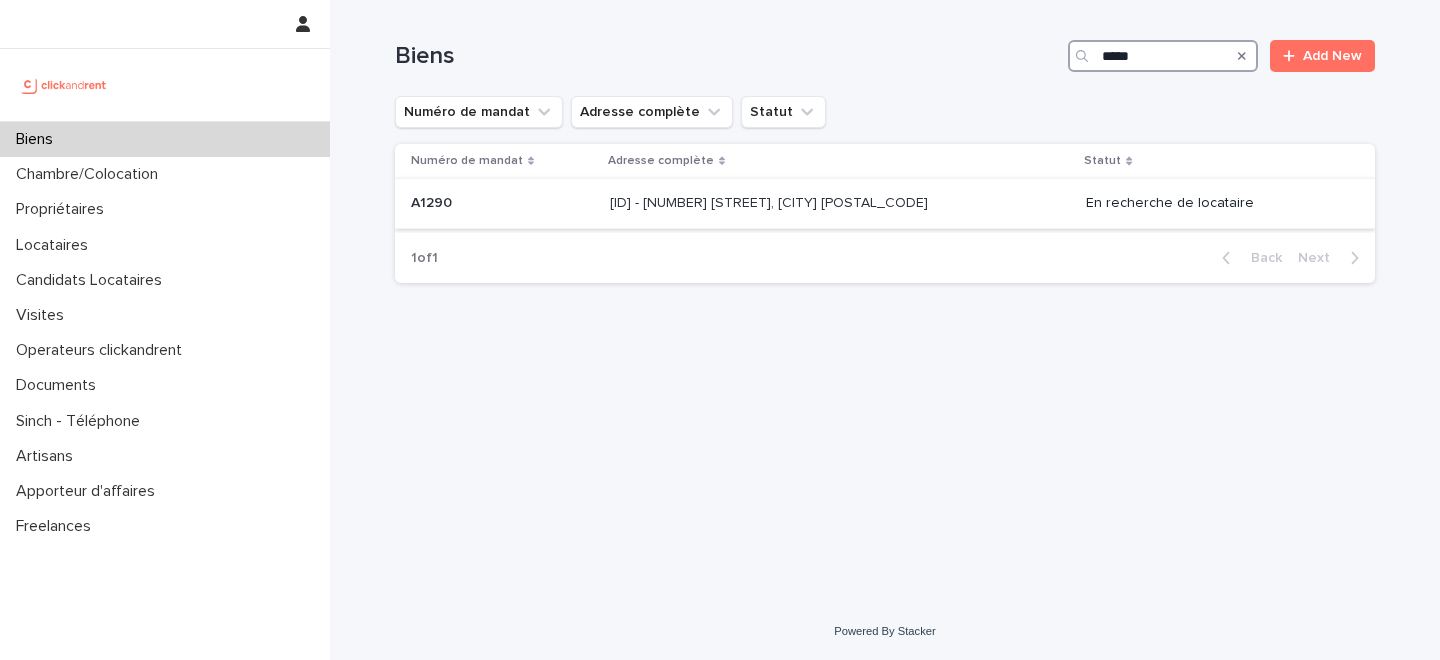 type on "*****" 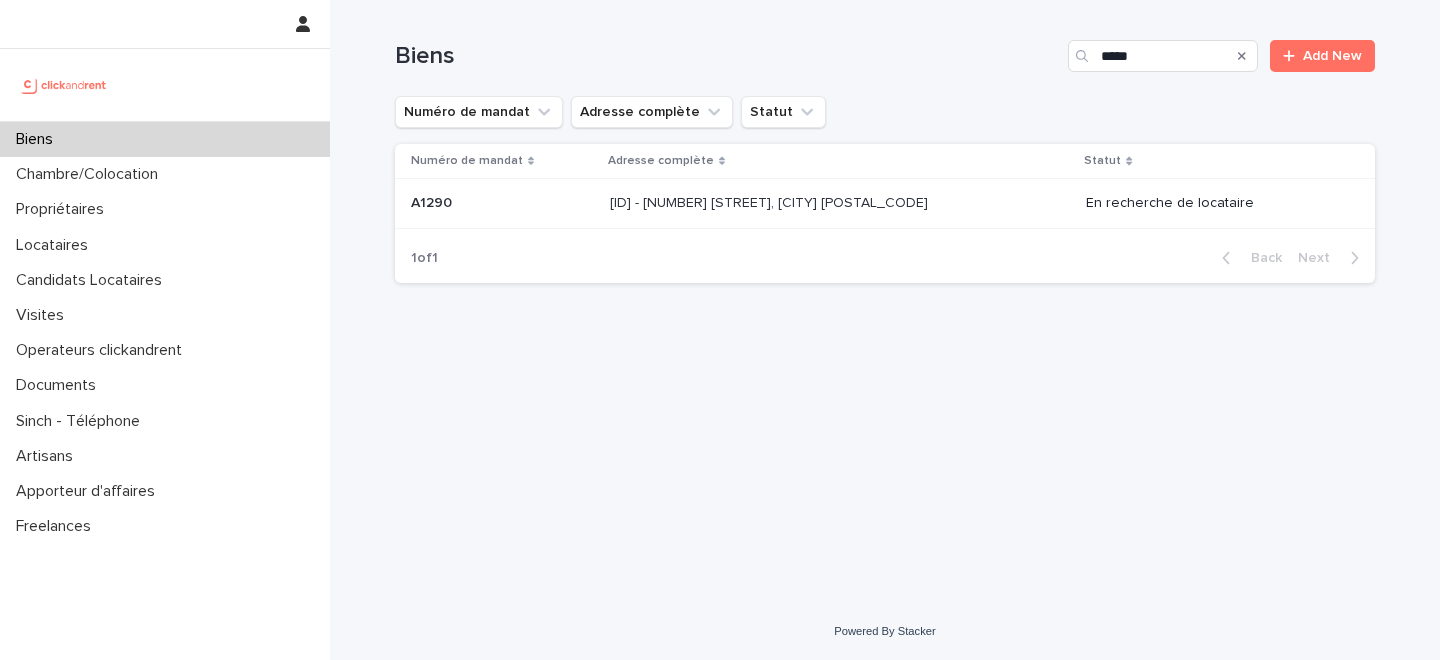 click at bounding box center [502, 203] 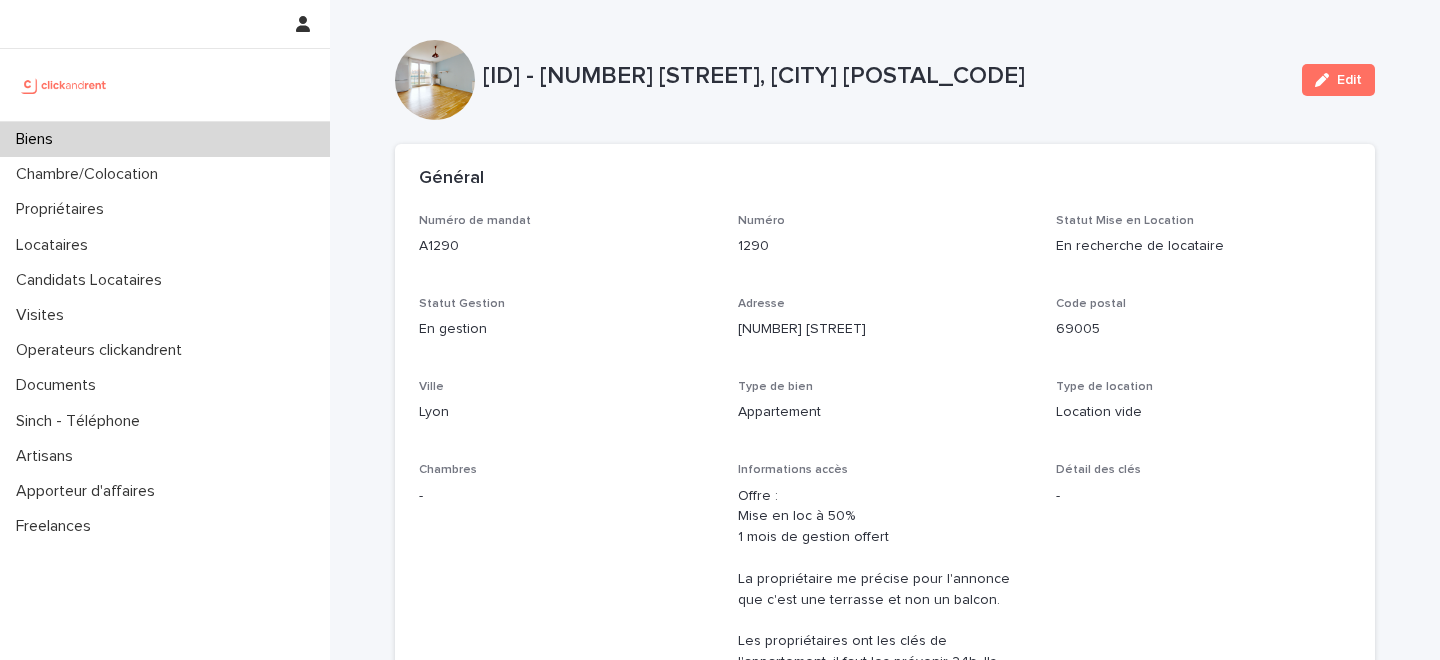 click on "Adresse 55 avenue Barthélémy Buyer" at bounding box center [885, 326] 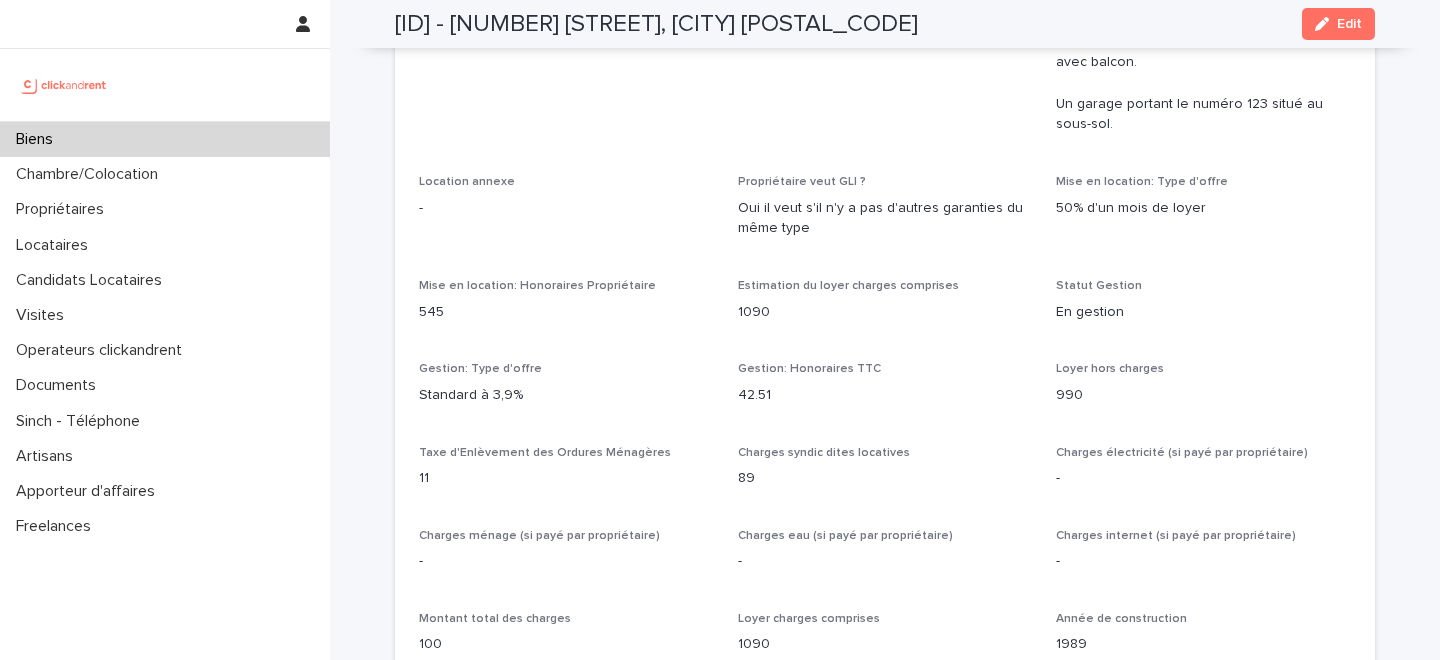 scroll, scrollTop: 1790, scrollLeft: 0, axis: vertical 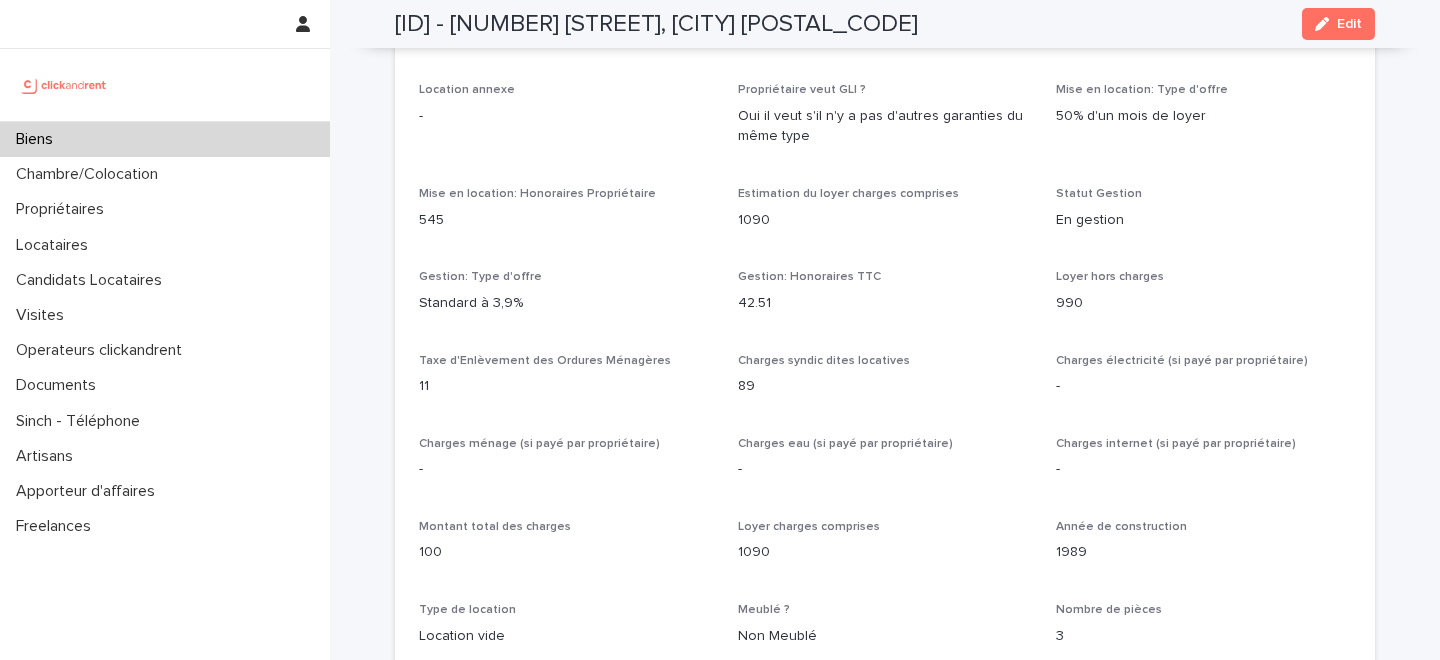 drag, startPoint x: 1334, startPoint y: 31, endPoint x: 721, endPoint y: 51, distance: 613.3262 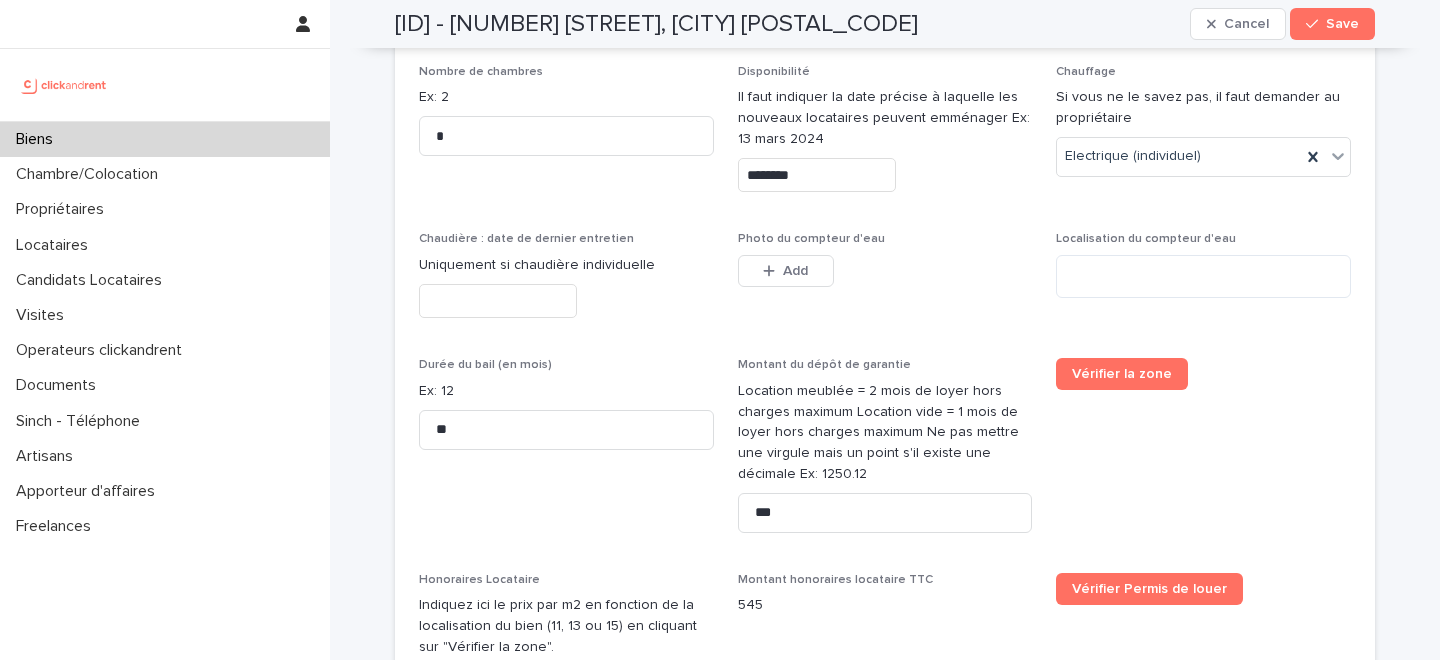 scroll, scrollTop: 2507, scrollLeft: 0, axis: vertical 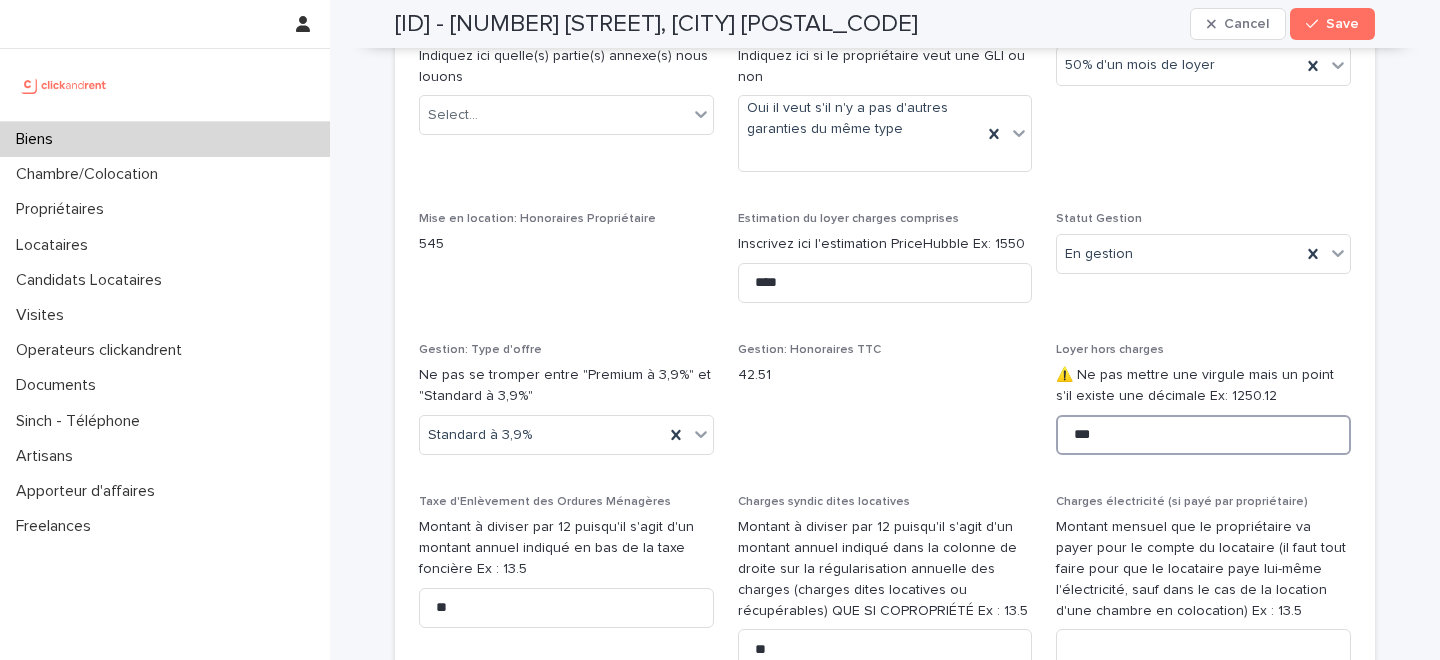 click on "***" at bounding box center (1203, 435) 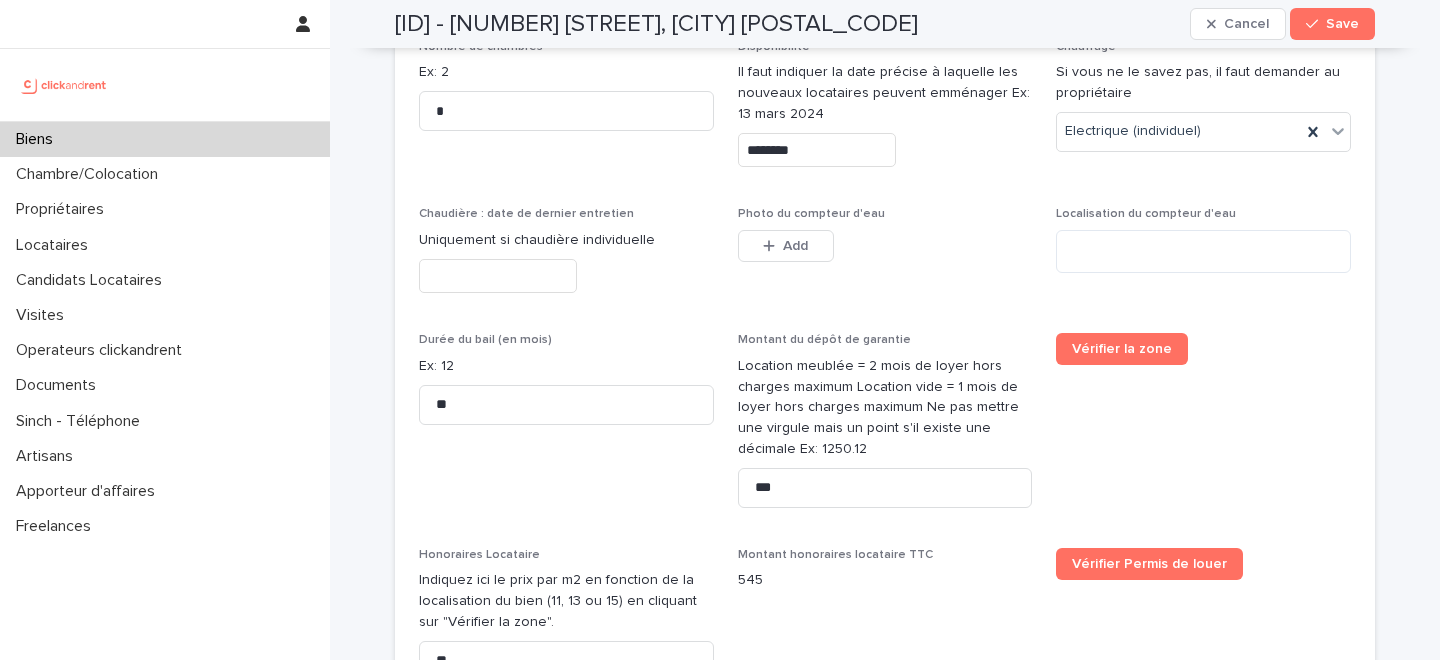 scroll, scrollTop: 3780, scrollLeft: 0, axis: vertical 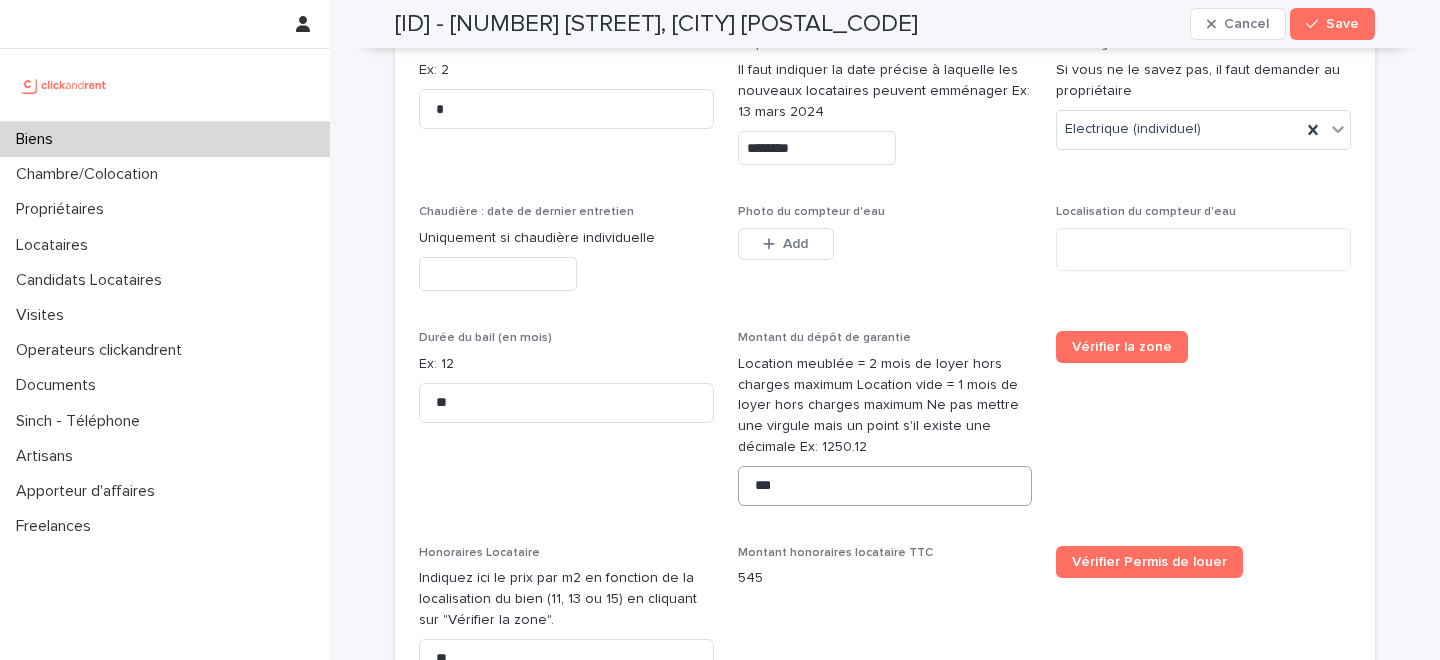 type on "*******" 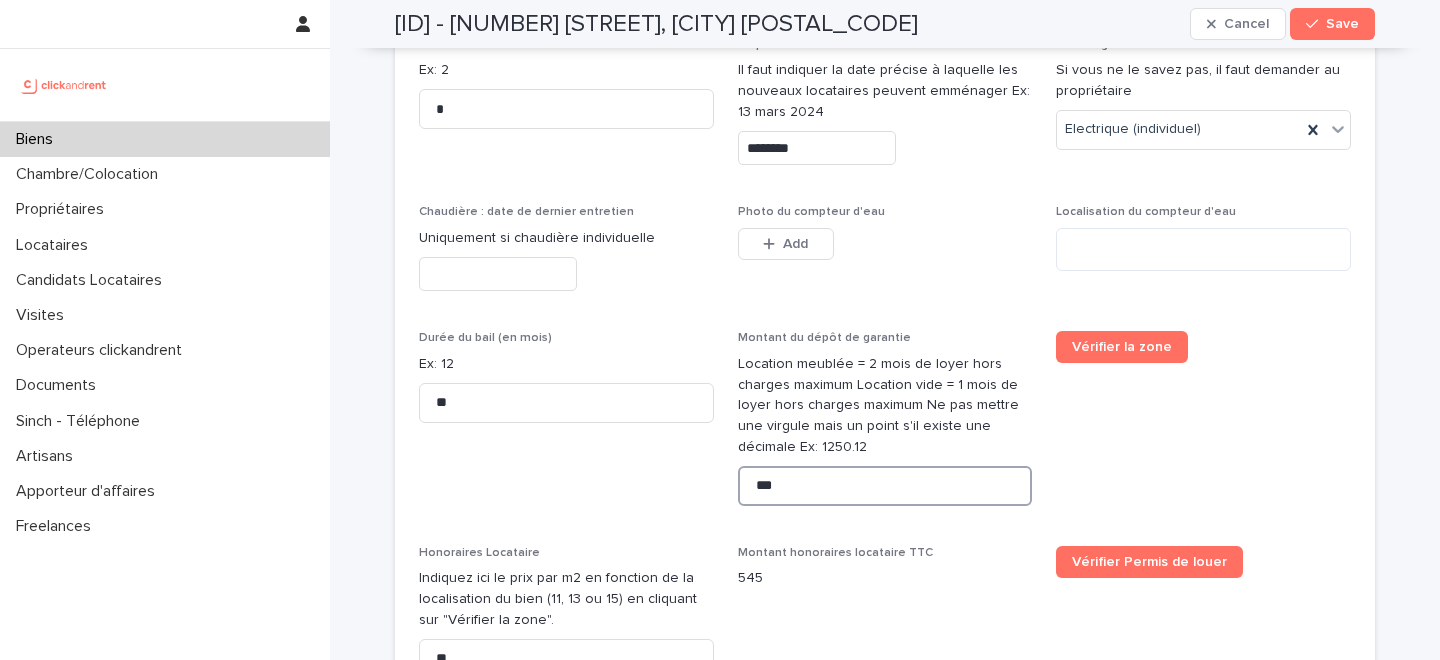 click on "***" at bounding box center (885, 486) 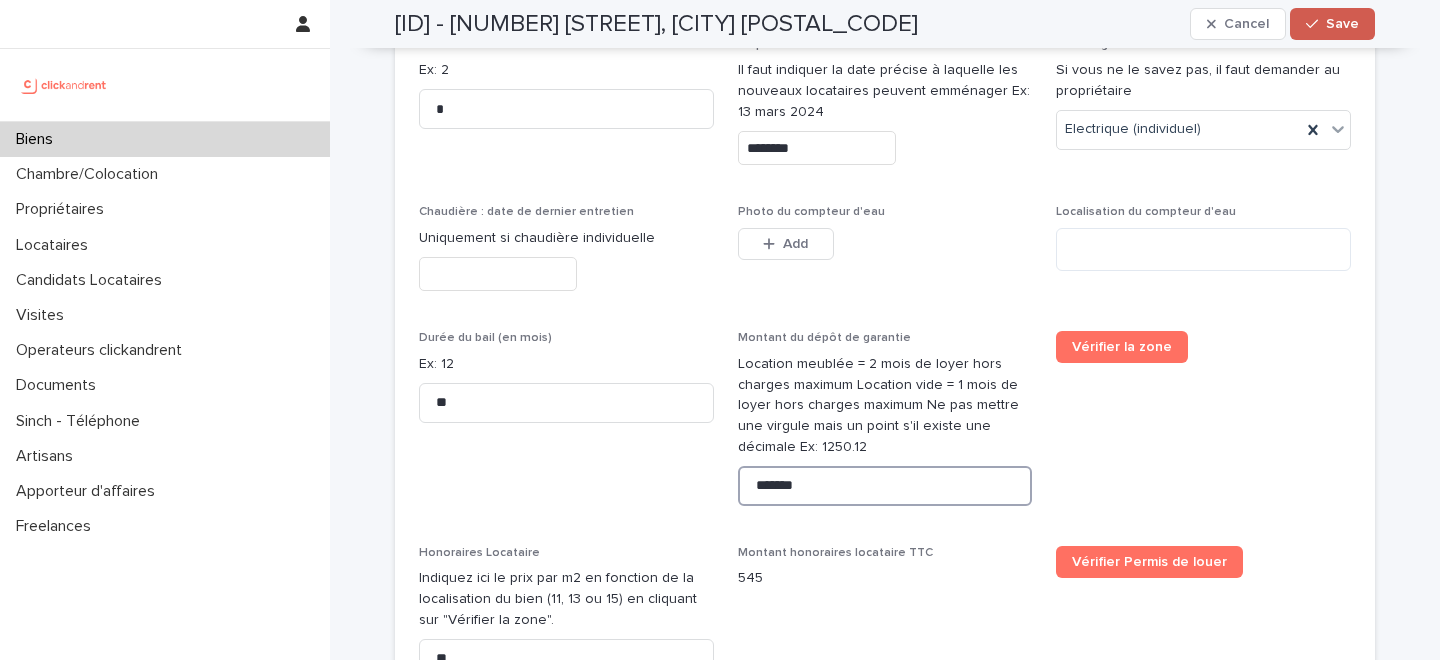 type on "*******" 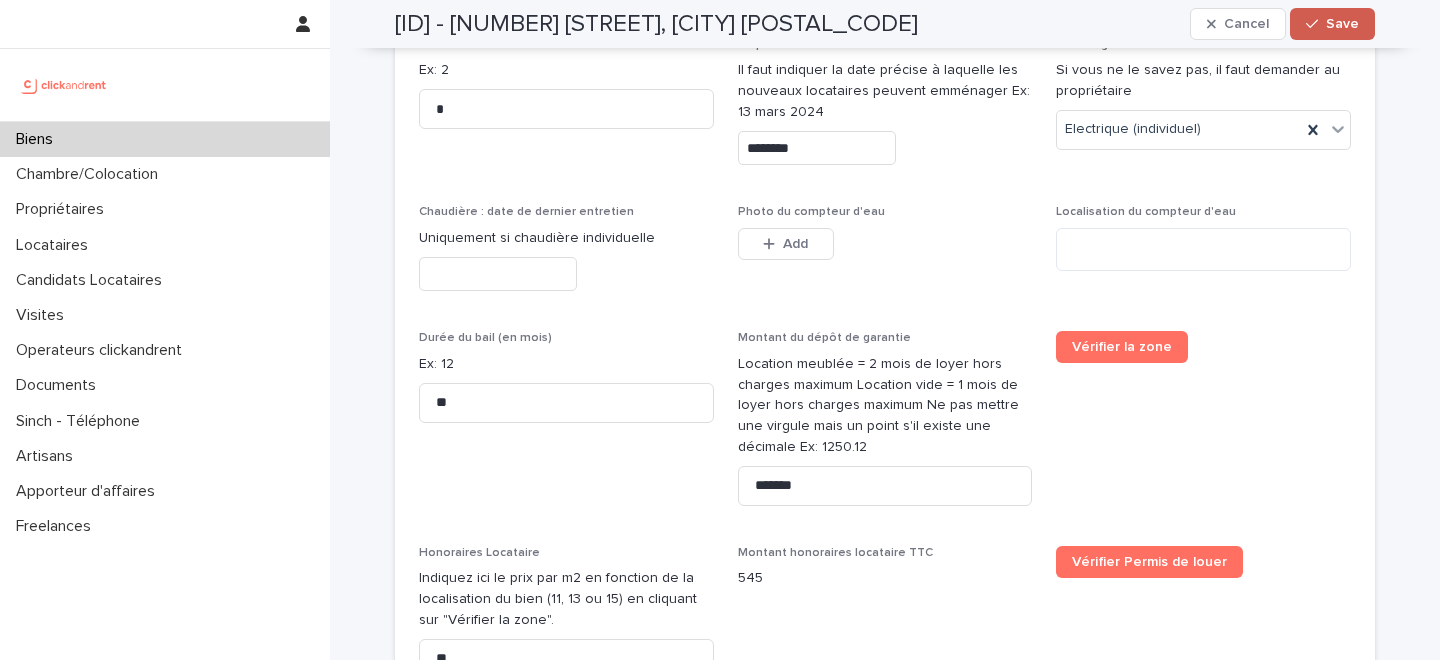 click on "Save" at bounding box center [1342, 24] 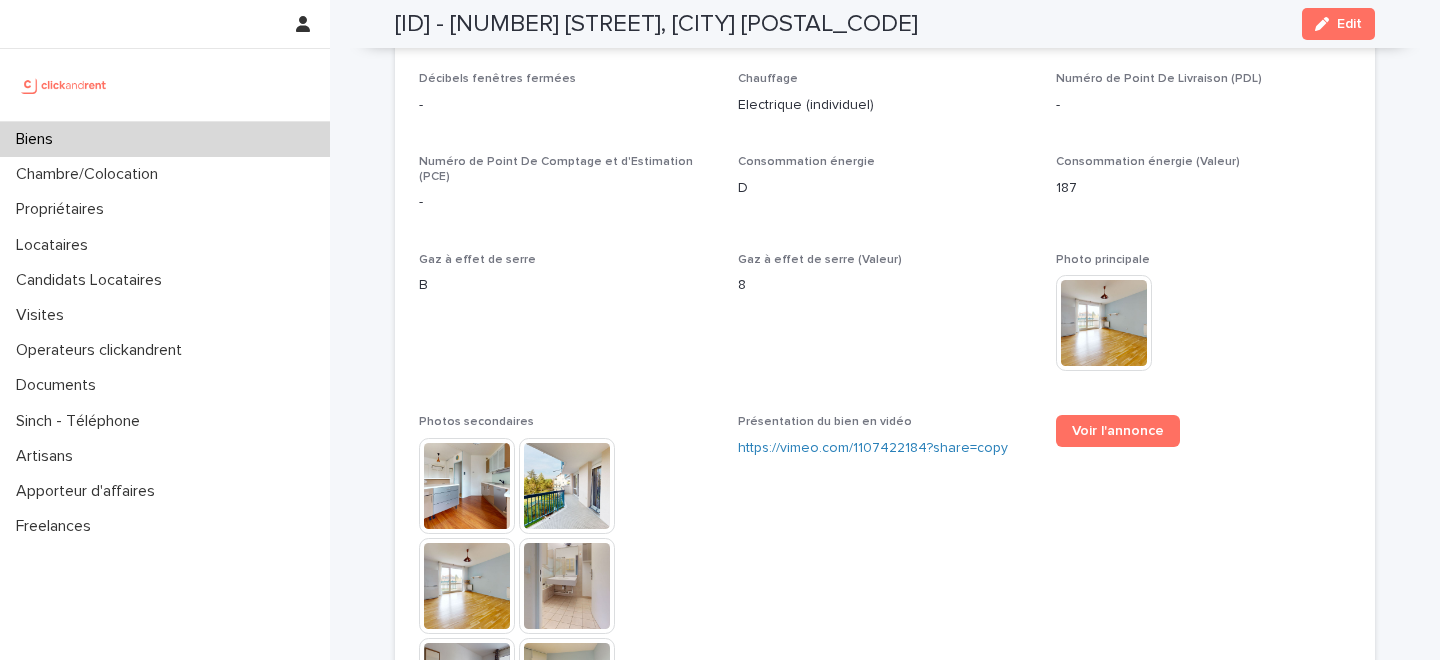 scroll, scrollTop: 5027, scrollLeft: 0, axis: vertical 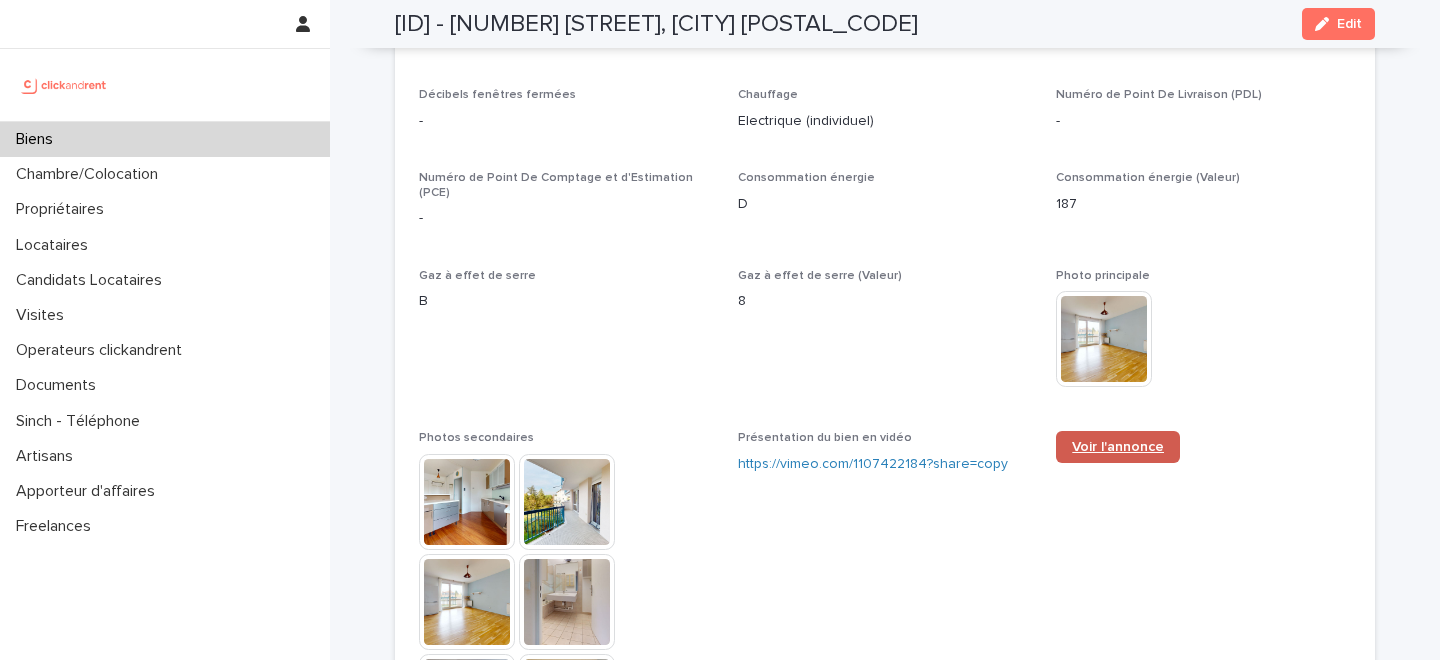 click on "Voir l'annonce" at bounding box center [1118, 447] 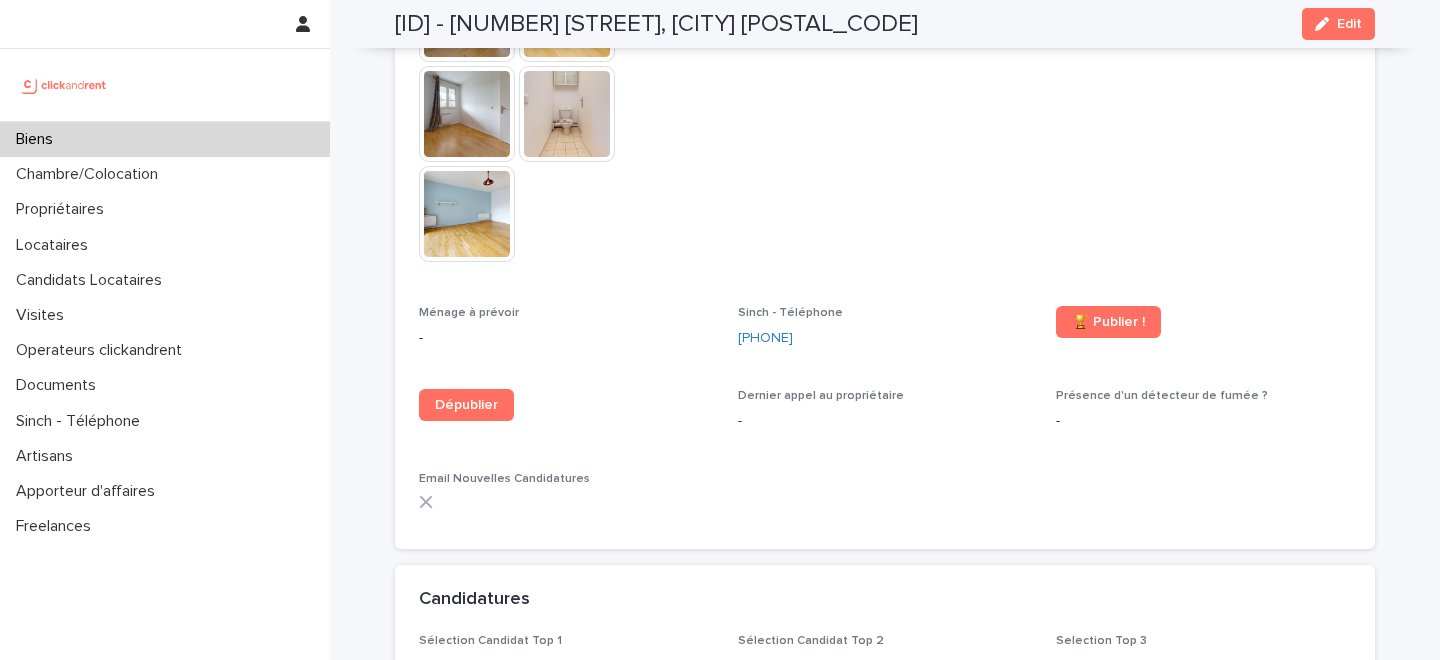 scroll, scrollTop: 5723, scrollLeft: 0, axis: vertical 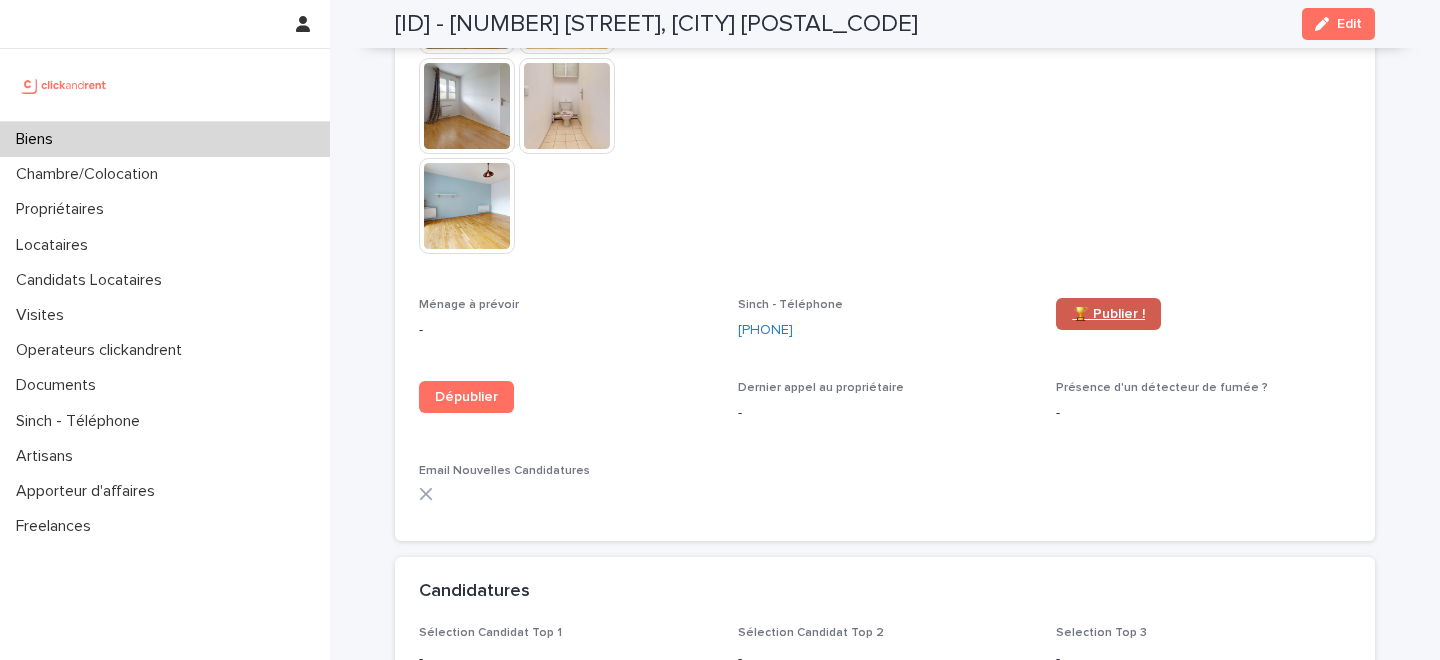 click on "🏆  Publier !" at bounding box center (1108, 314) 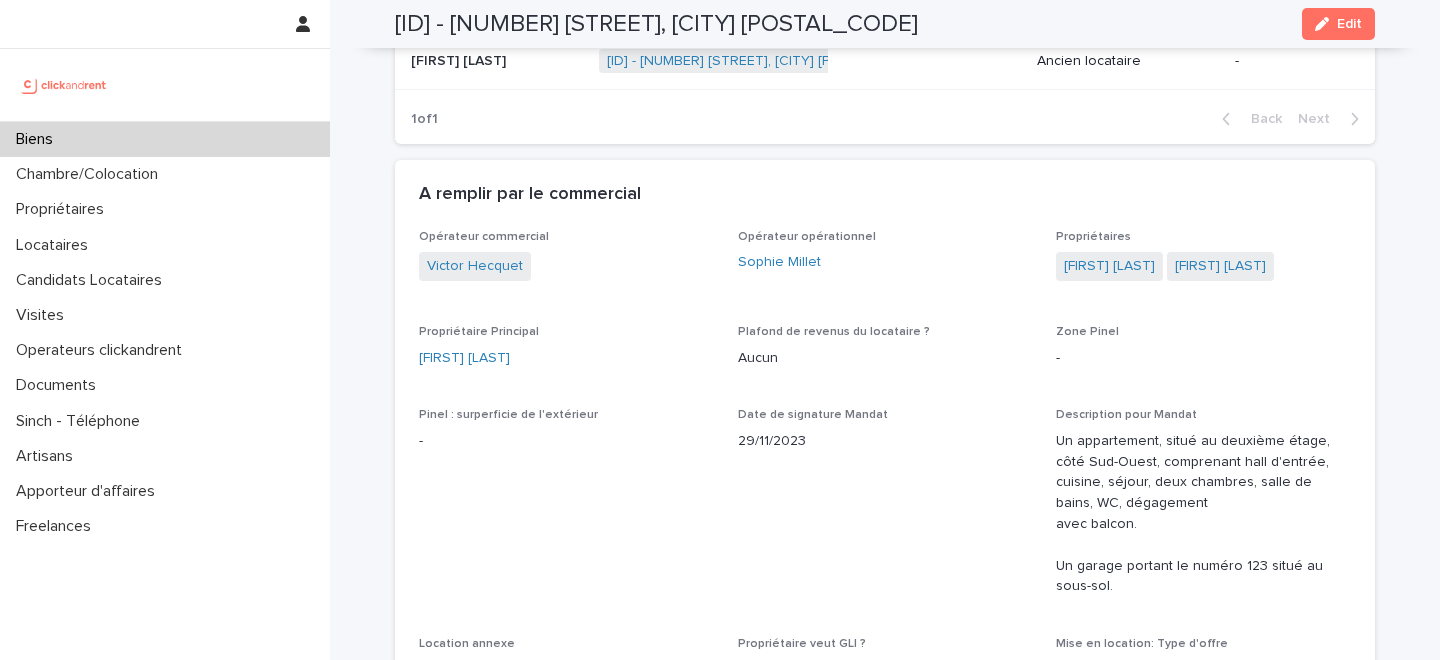 scroll, scrollTop: 1239, scrollLeft: 0, axis: vertical 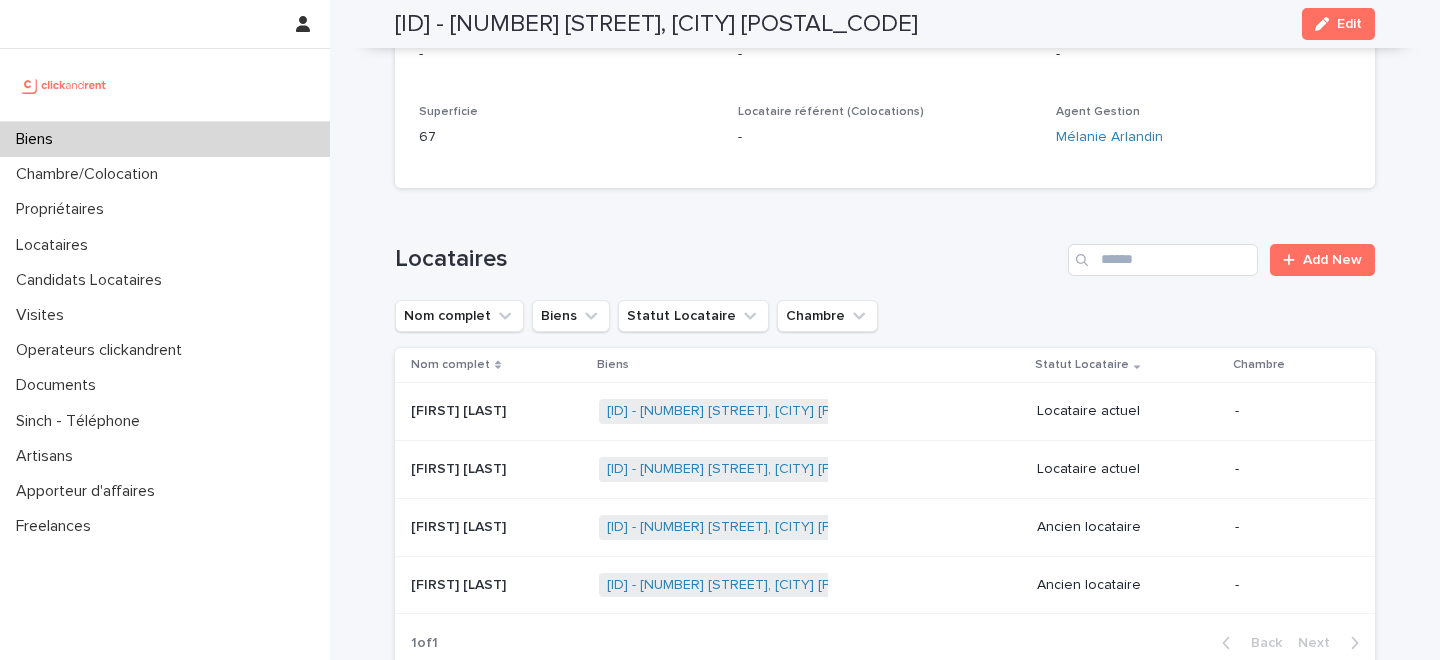click on "Louis Vanpee" at bounding box center (460, 409) 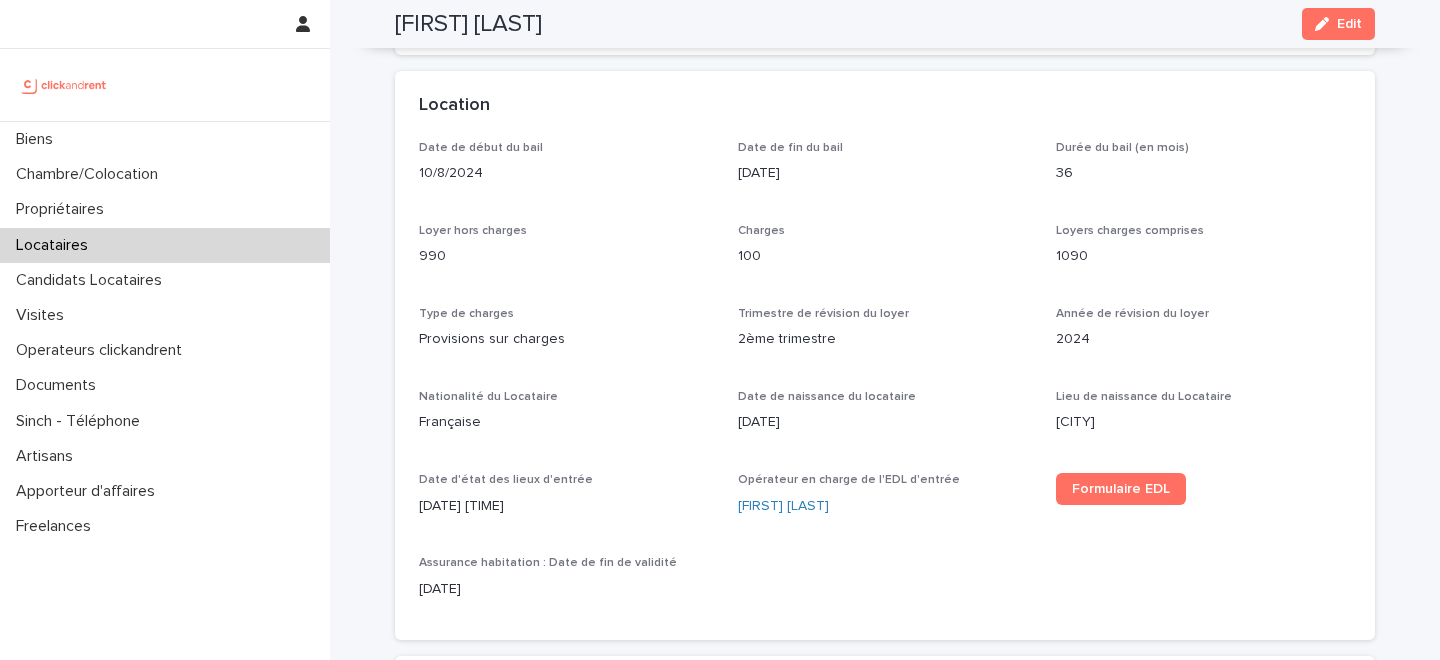scroll, scrollTop: 585, scrollLeft: 0, axis: vertical 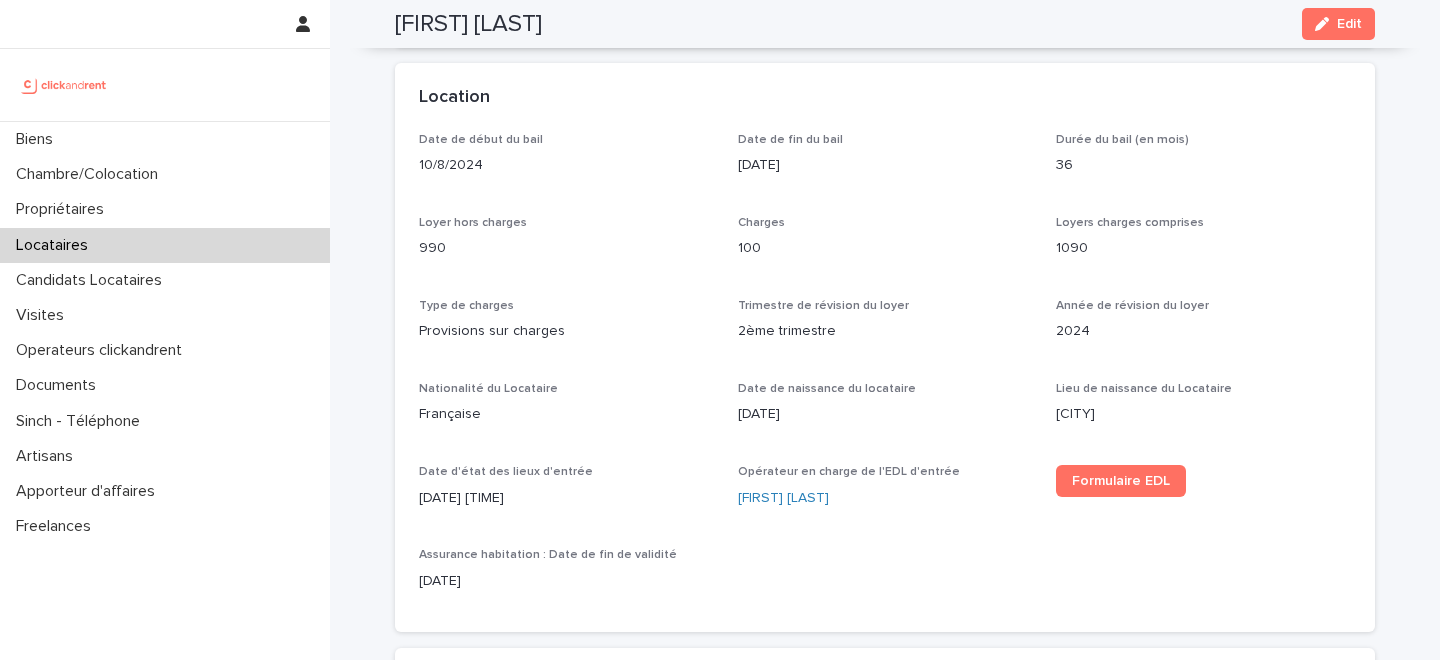 click on "Loyers charges comprises" at bounding box center (1130, 223) 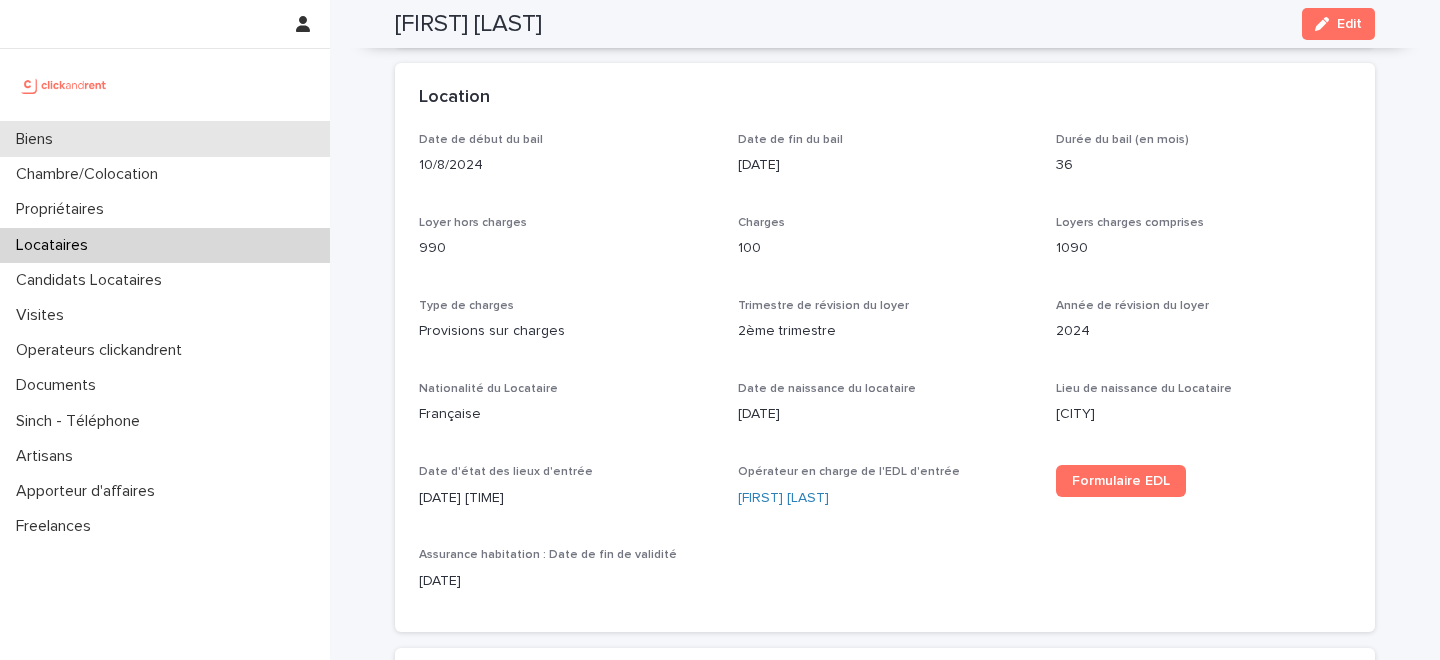 click on "Biens" at bounding box center (165, 139) 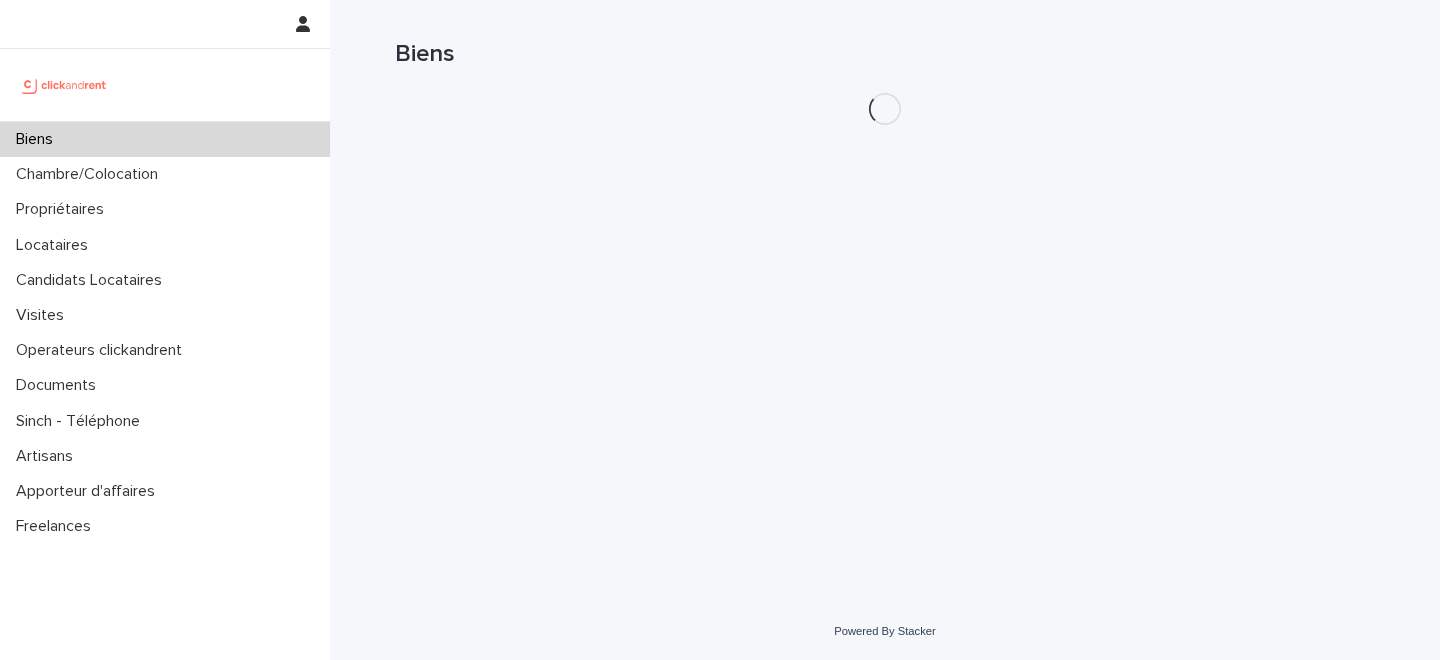 scroll, scrollTop: 0, scrollLeft: 0, axis: both 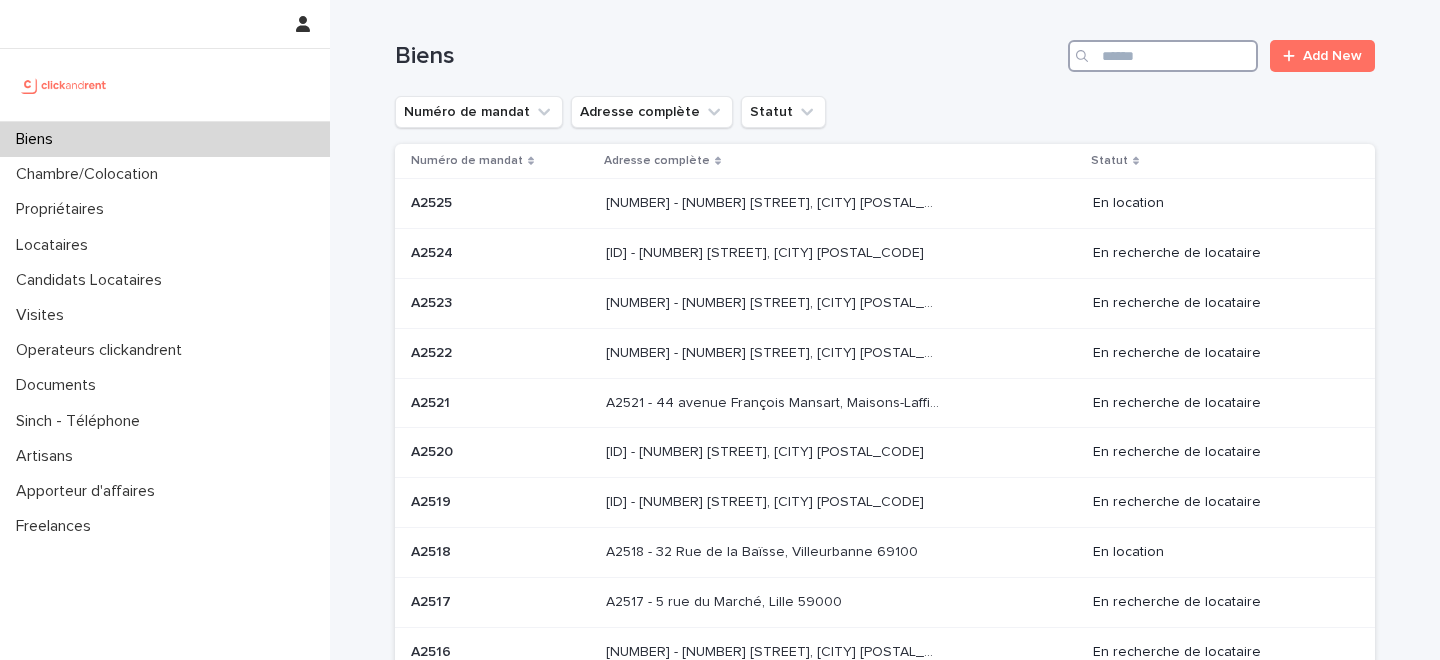 click at bounding box center [1163, 56] 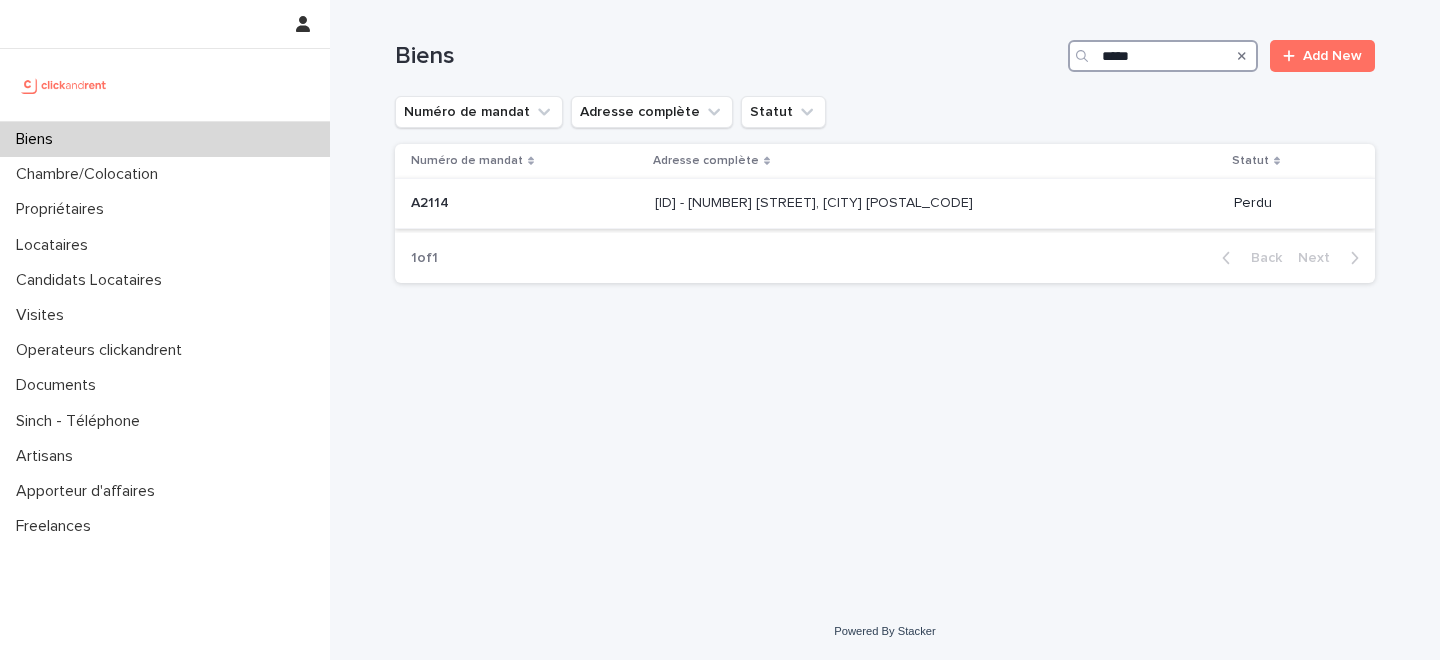 type on "*****" 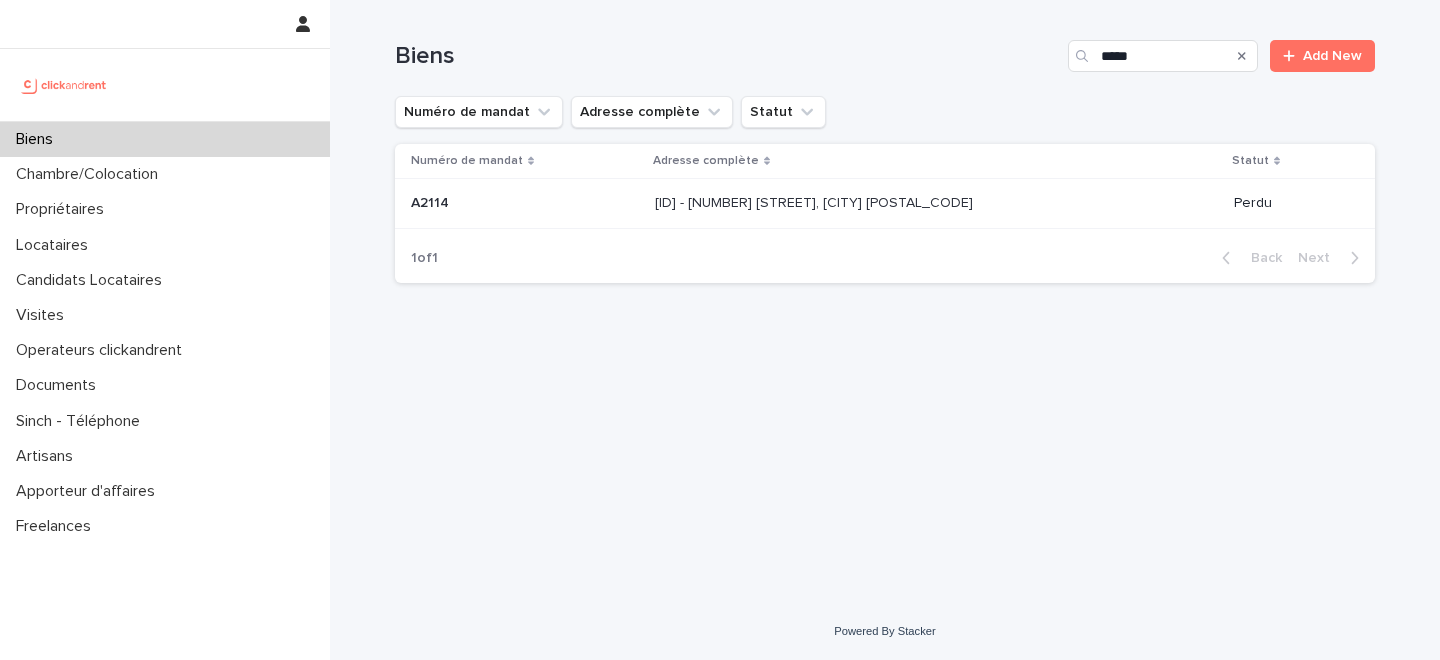 click on "A2114 - 83 Rue Ledieu,  Amiens 80000" at bounding box center (816, 201) 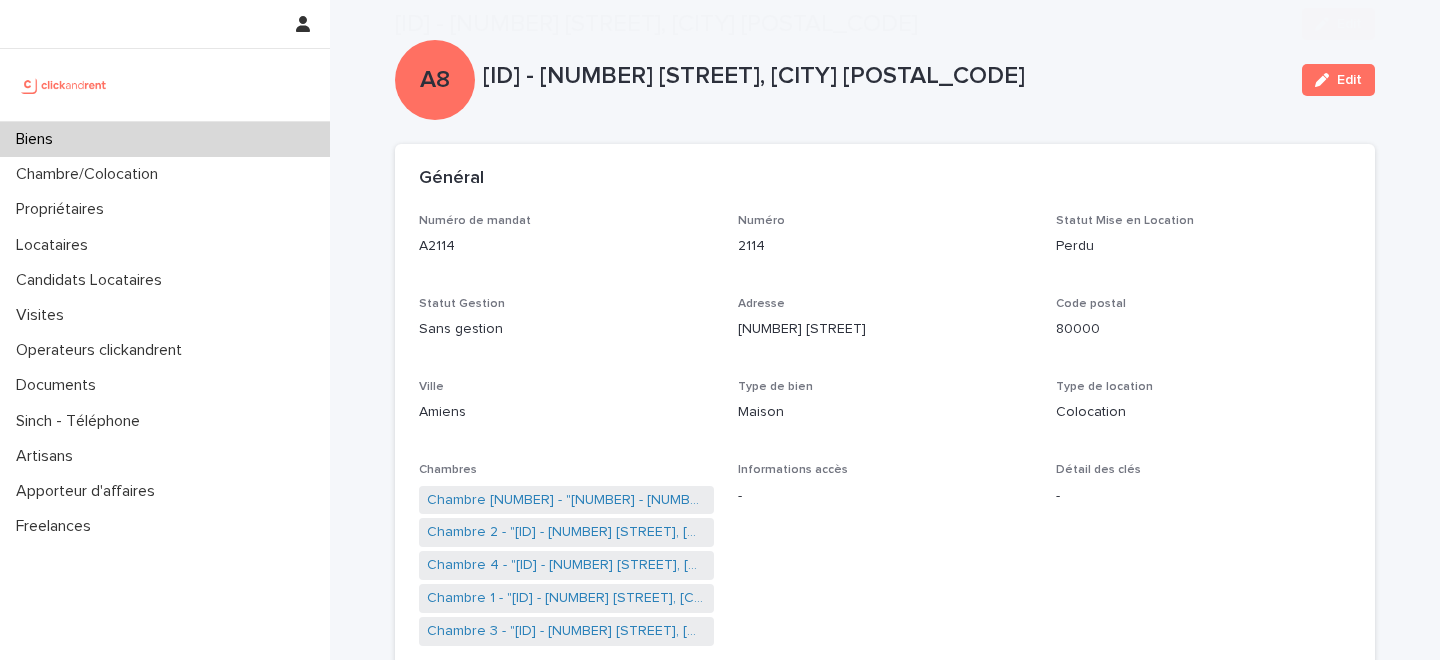 scroll, scrollTop: 255, scrollLeft: 0, axis: vertical 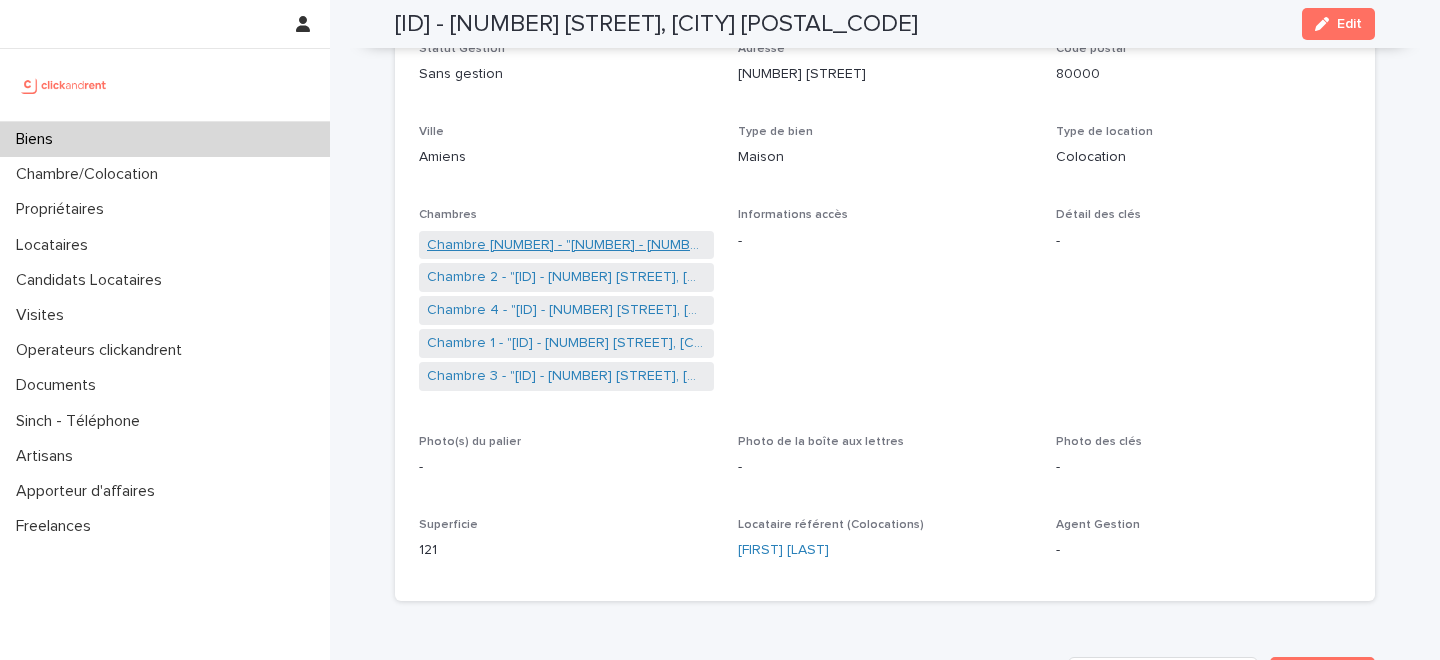 click on "Chambre 5 - "A2114 - 83 Rue Ledieu,  Amiens 80000"" at bounding box center [566, 245] 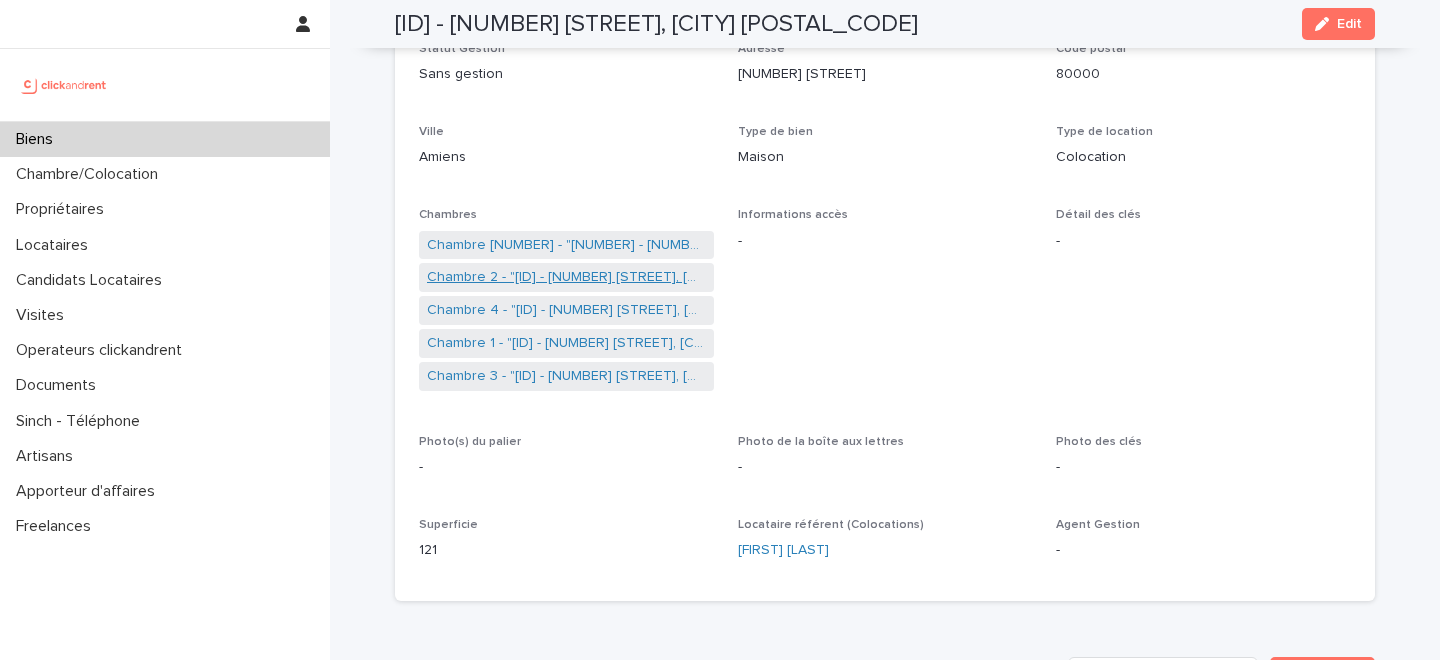 click on "Chambre 2 - "A2114 - 83 Rue Ledieu,  Amiens 80000"" at bounding box center [566, 277] 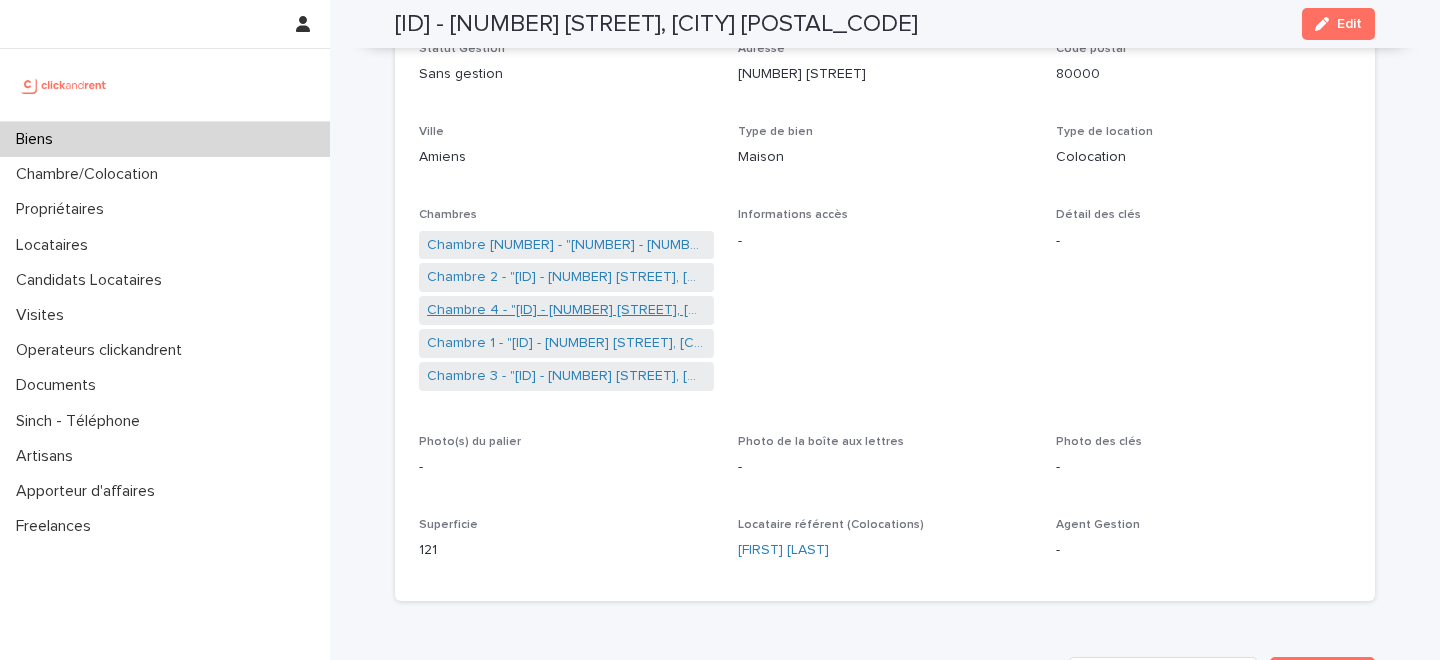 click on "Chambre 4 - "A2114 - 83 Rue Ledieu,  Amiens 80000"" at bounding box center [566, 310] 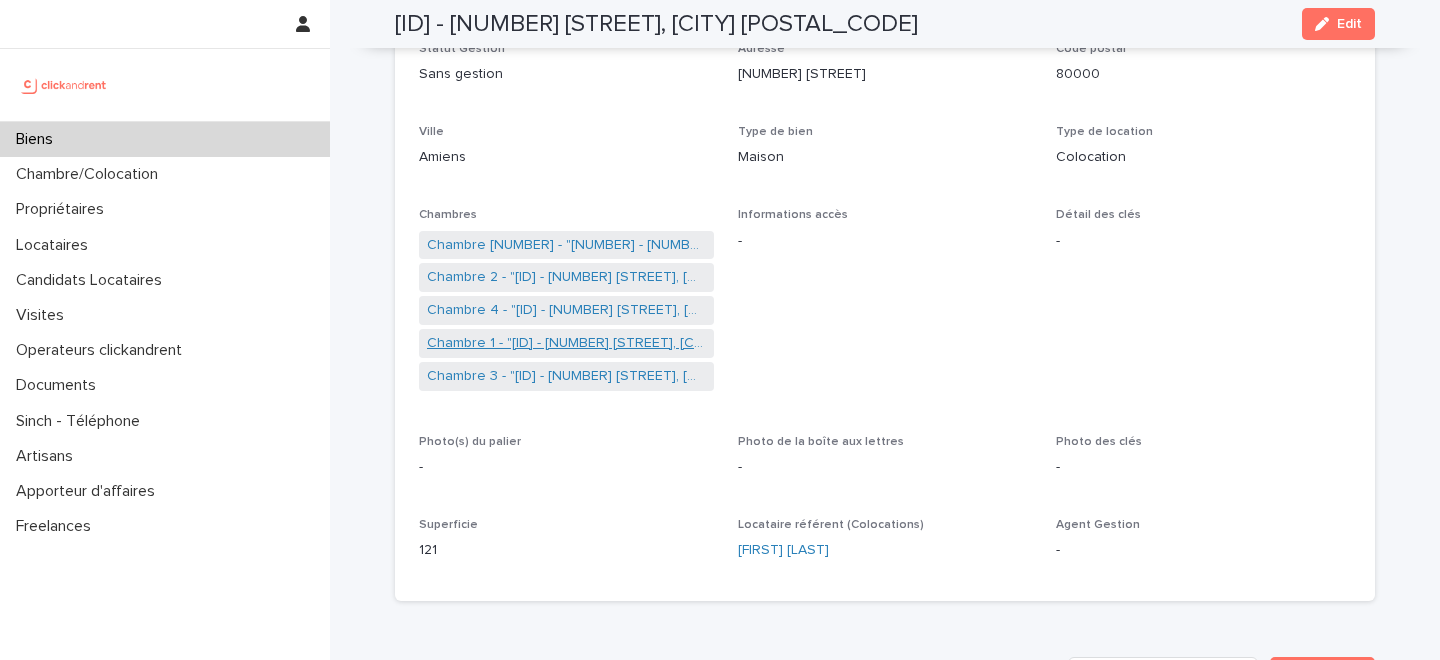 click on "Chambre 1 - "A2114 - 83 Rue Ledieu,  Amiens 80000"" at bounding box center (566, 343) 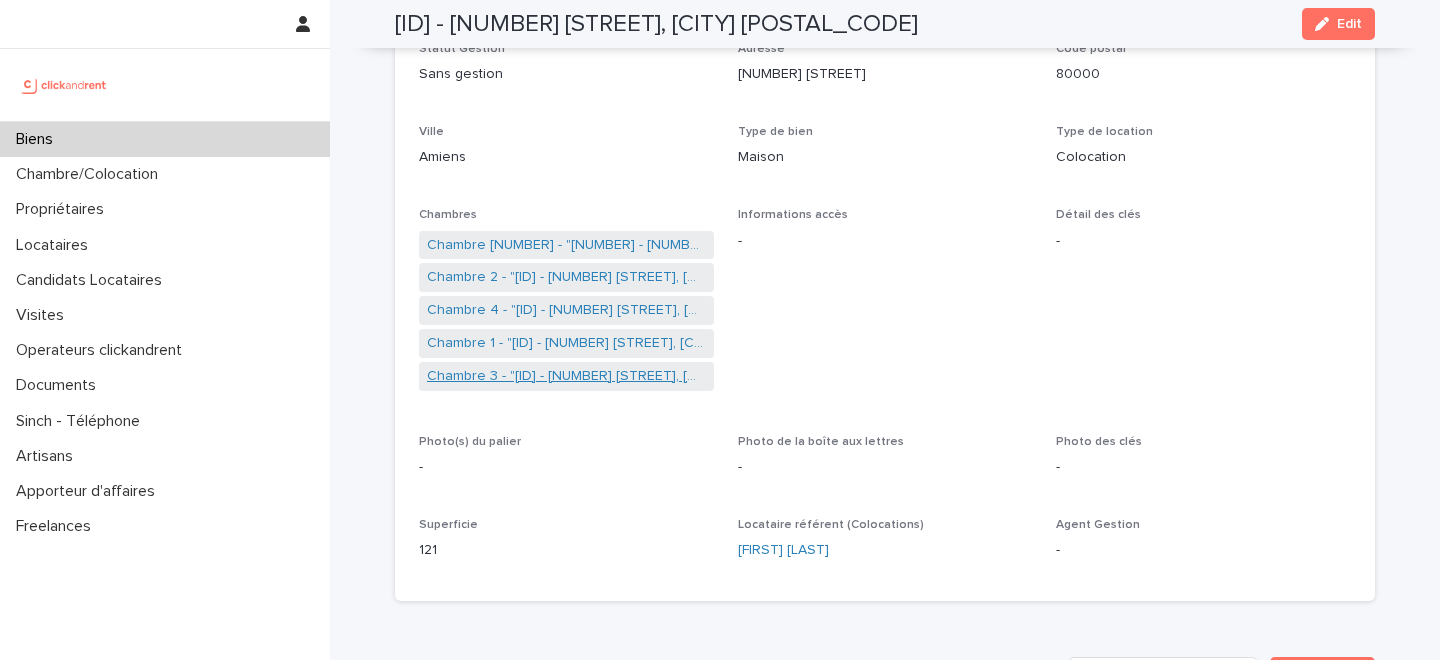 click on "Chambre 3 - "A2114 - 83 Rue Ledieu,  Amiens 80000"" at bounding box center [566, 376] 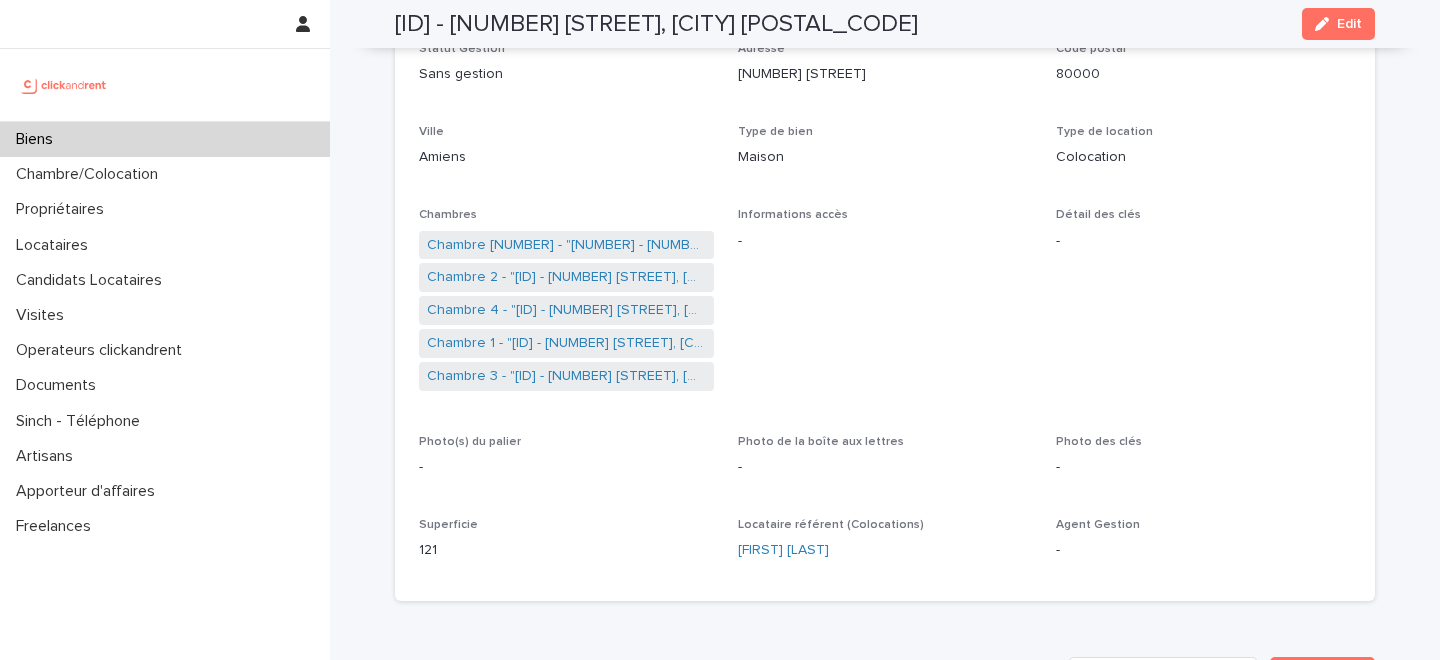 scroll, scrollTop: 0, scrollLeft: 0, axis: both 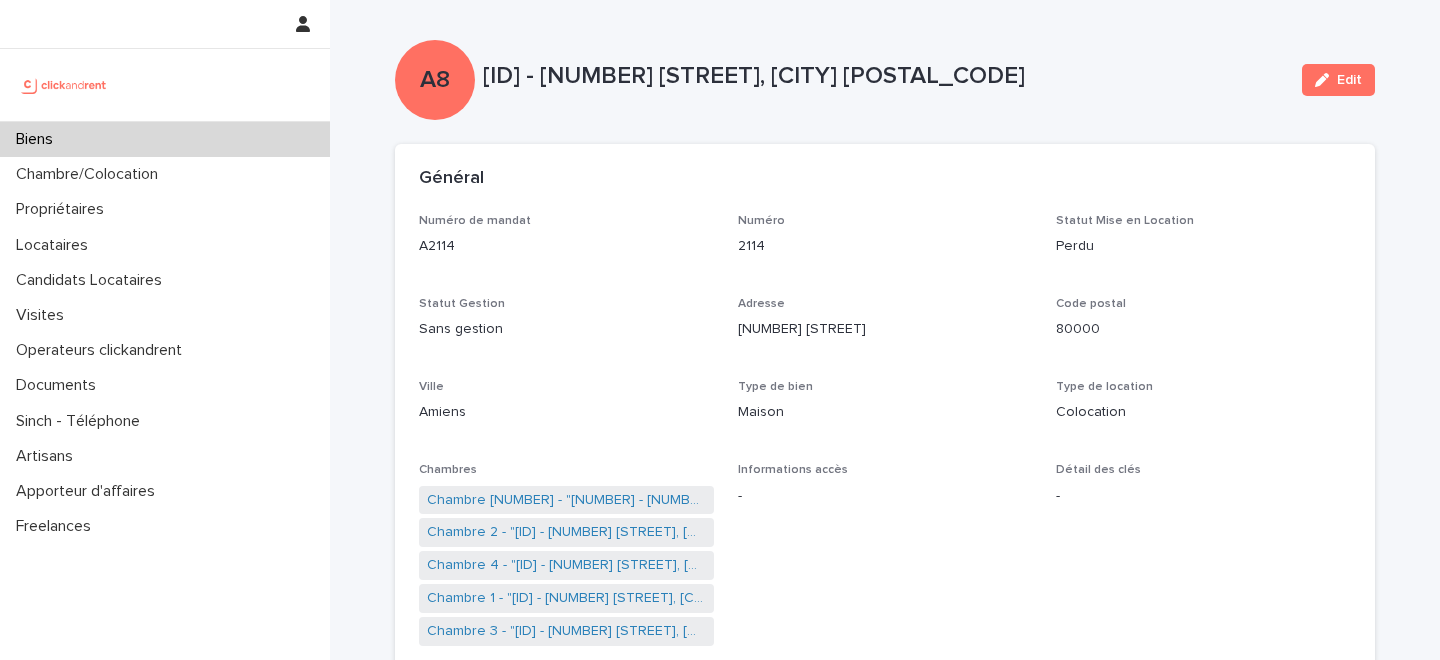 click on "Biens" at bounding box center [165, 139] 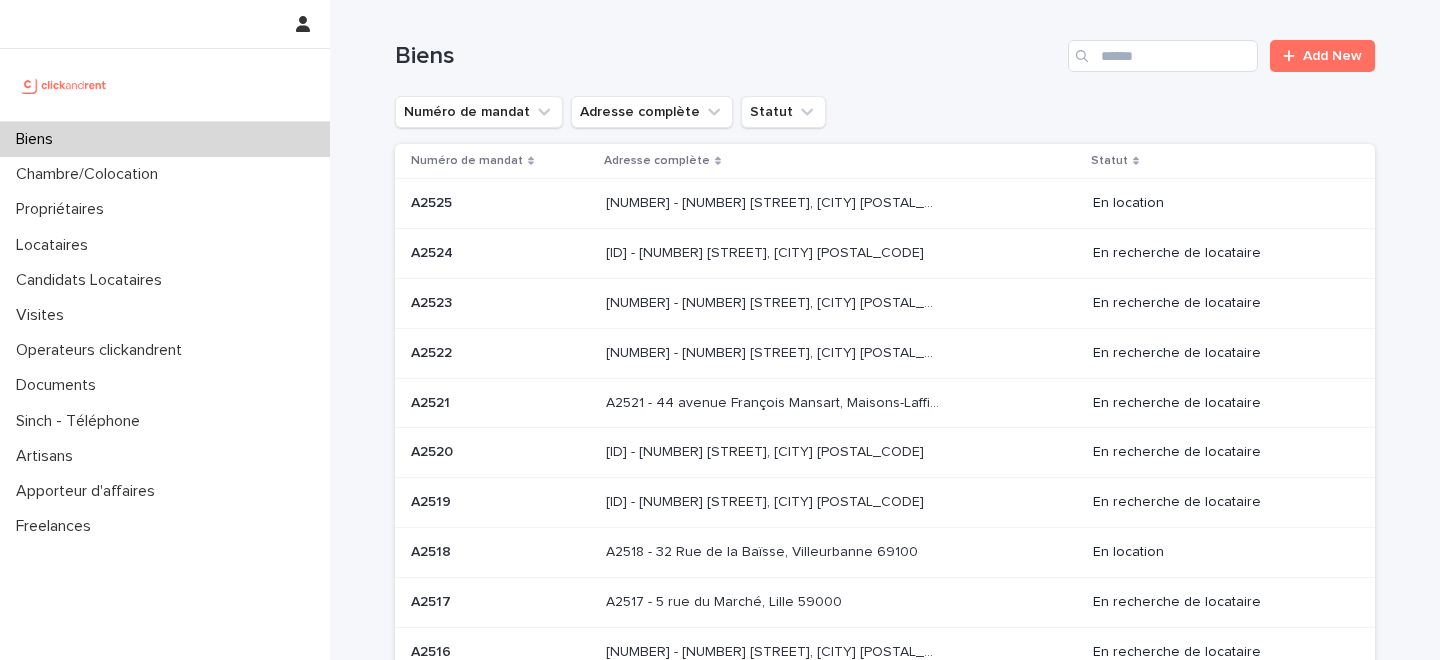 click on "Biens" at bounding box center [165, 139] 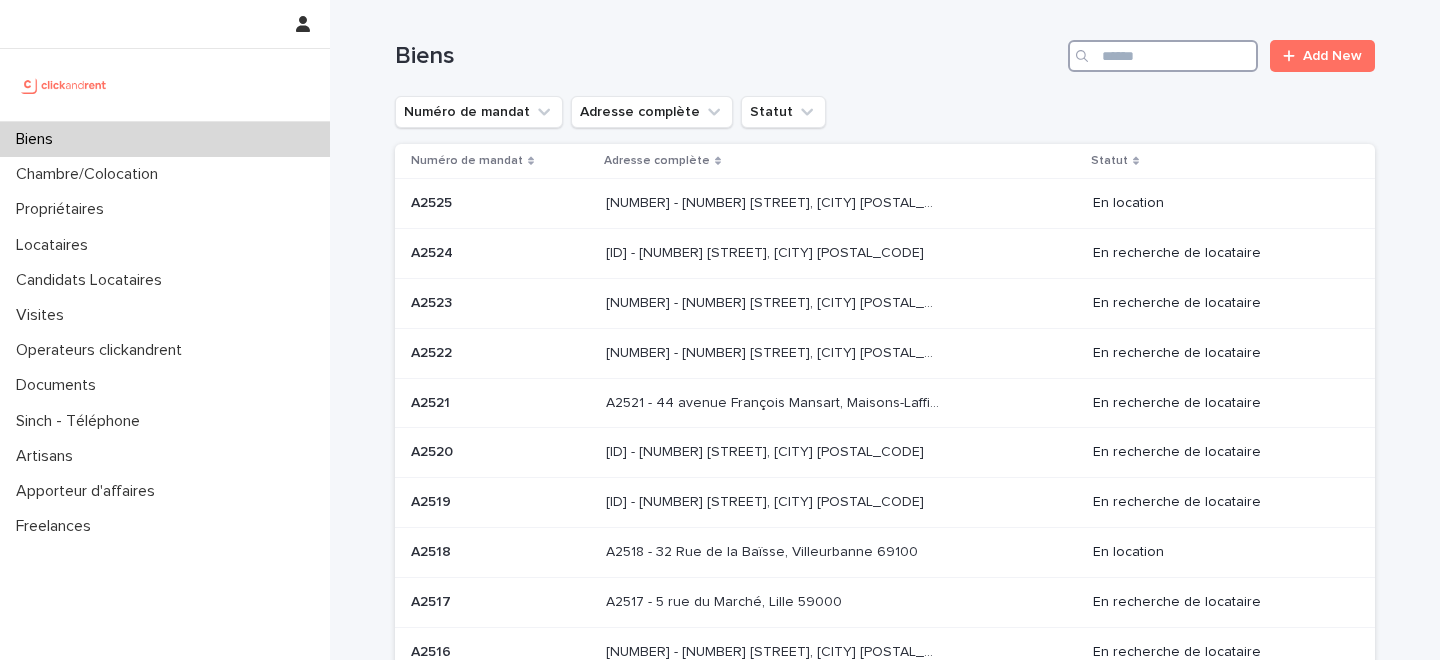 click at bounding box center [1163, 56] 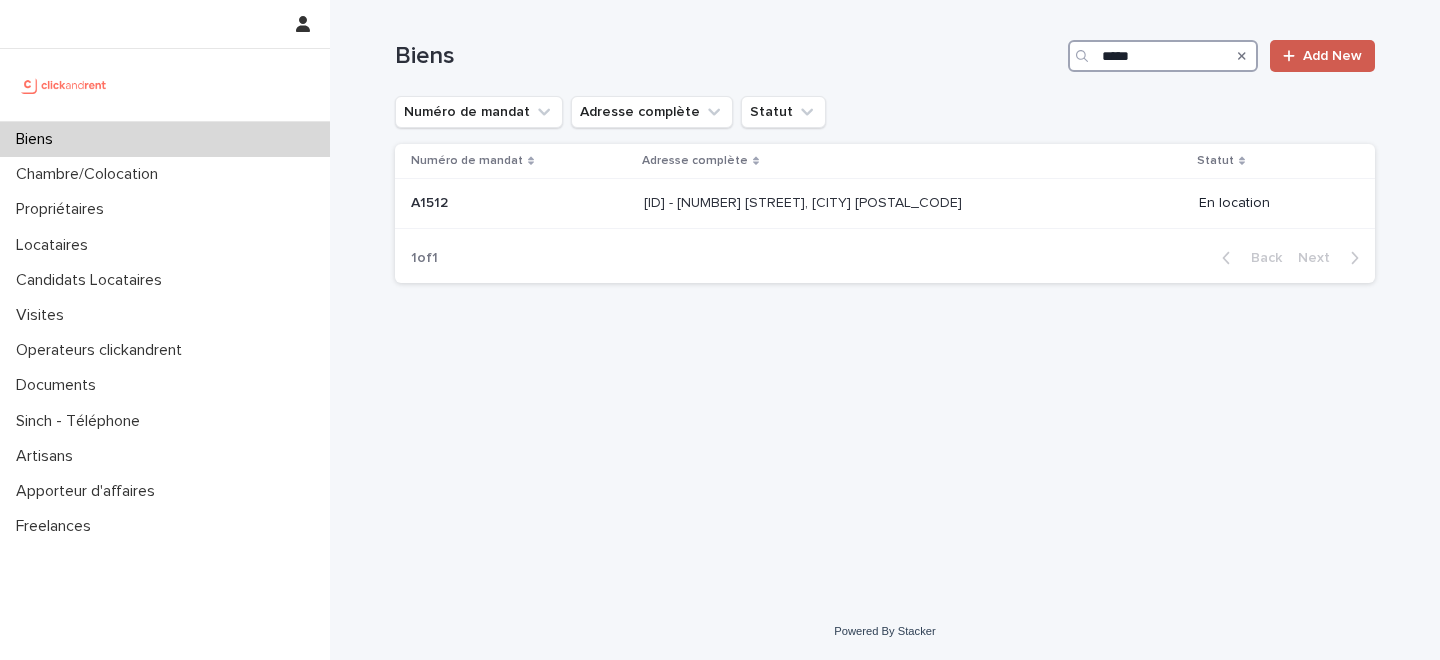 type on "*****" 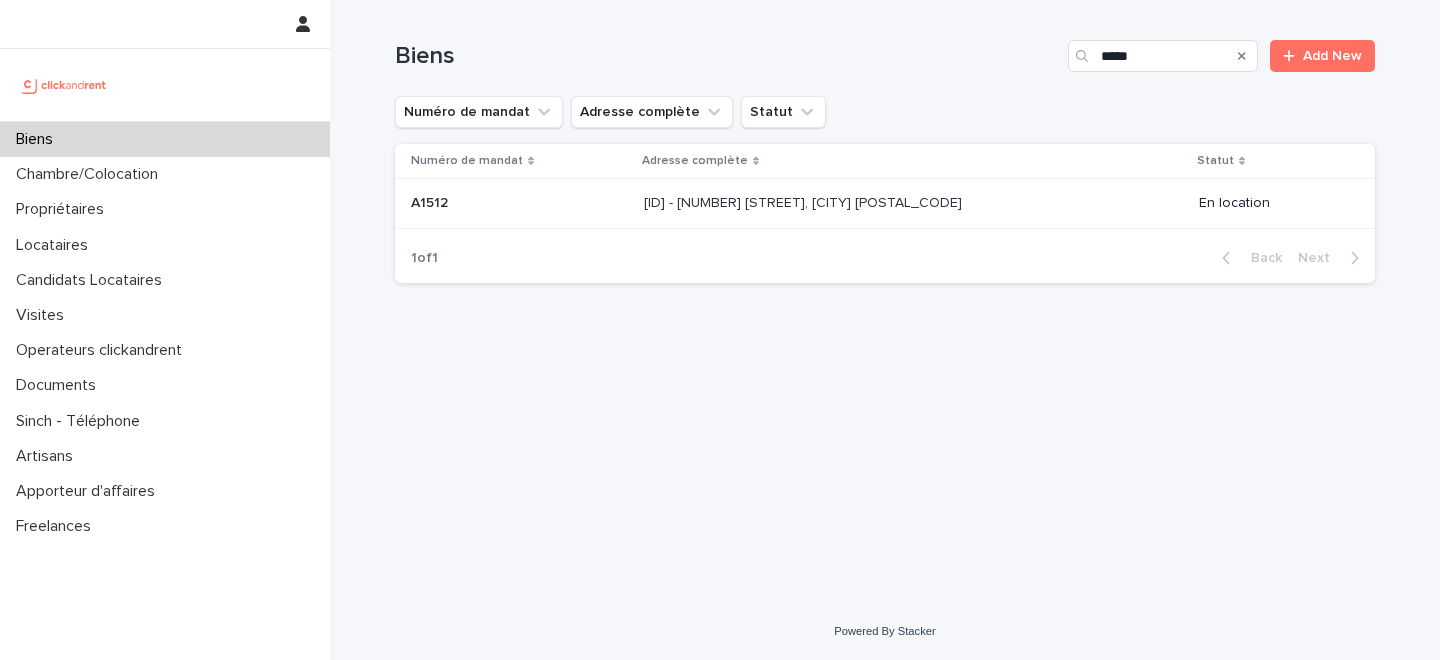 click on "[REFERENCE] - [NUMBER] [STREET], [CITY] [POSTAL_CODE]" at bounding box center (805, 201) 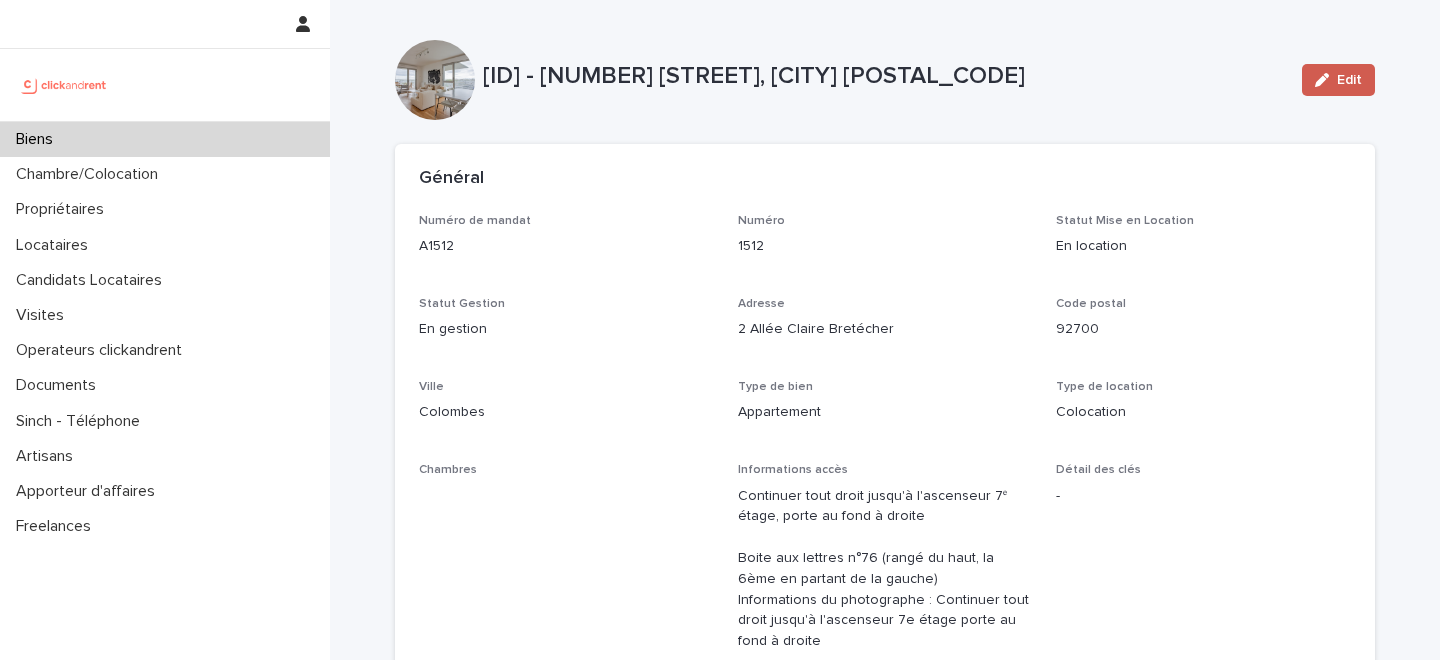 click at bounding box center (1326, 80) 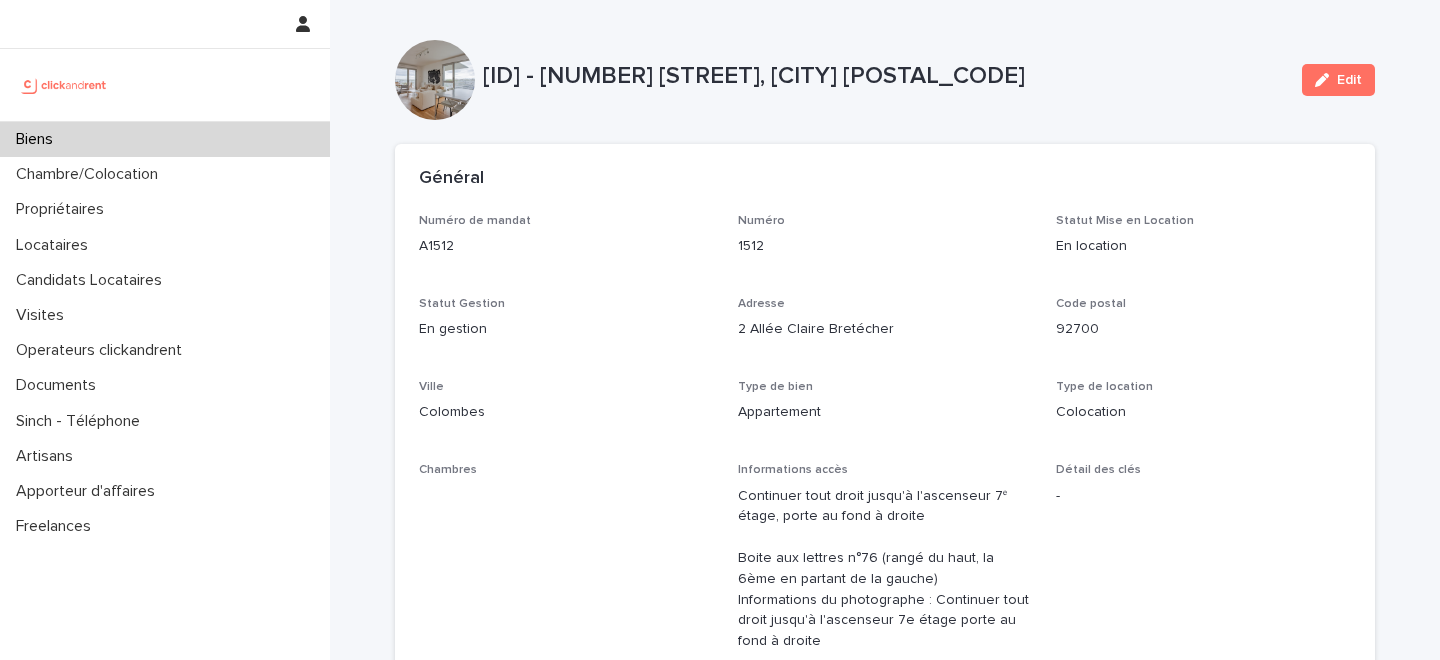 click on "Loading... Saving…" at bounding box center (885, 3949) 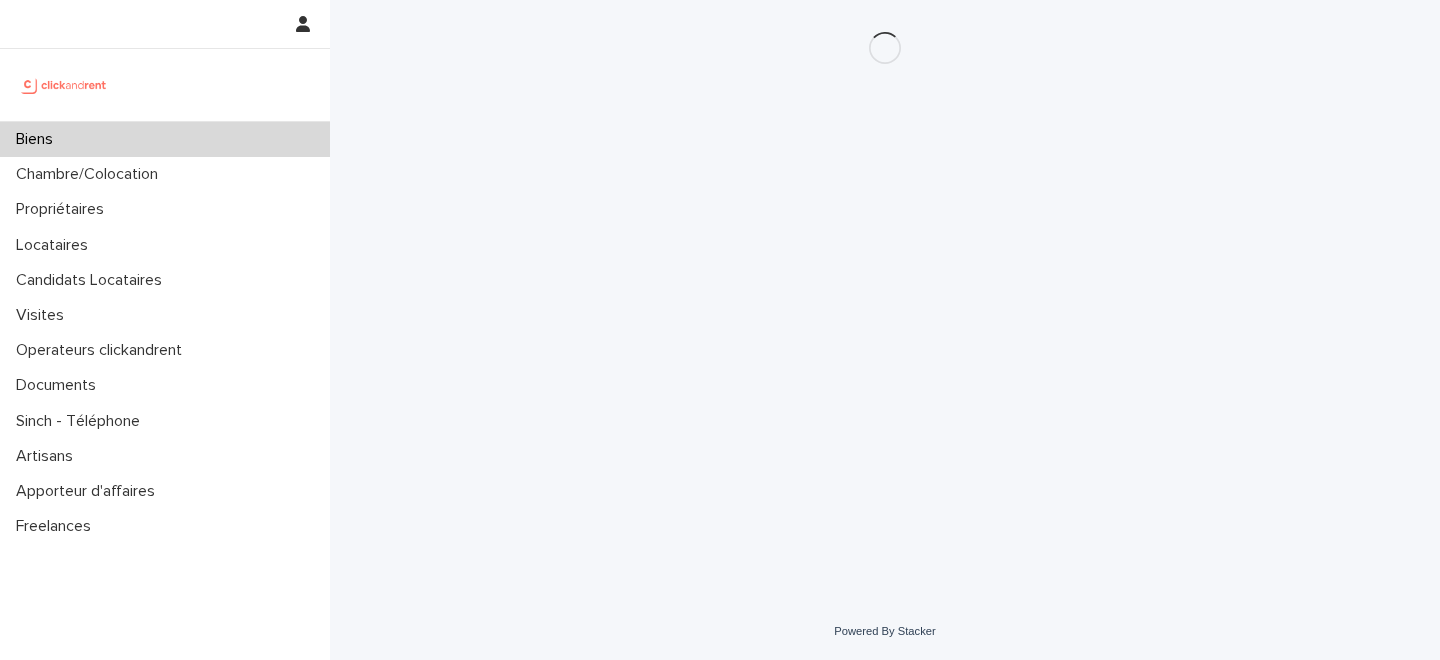 scroll, scrollTop: 0, scrollLeft: 0, axis: both 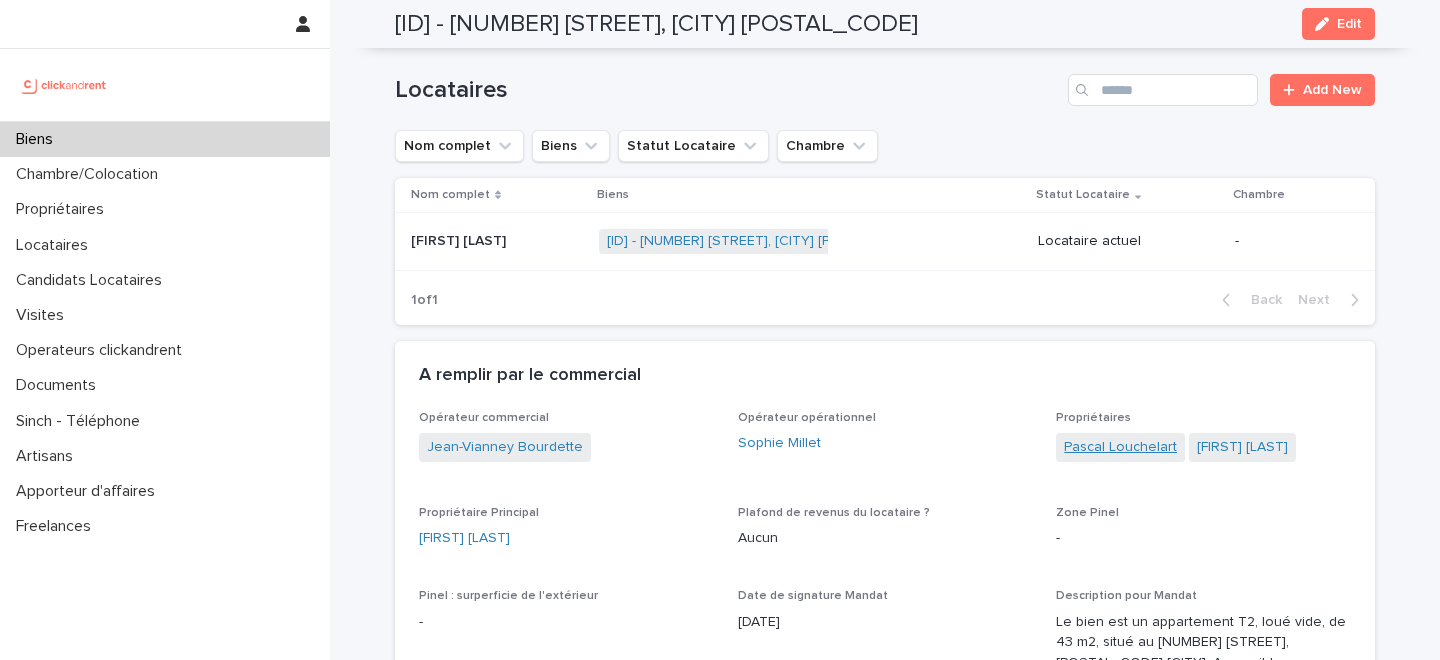 click on "Pascal Louchelart" at bounding box center [1120, 447] 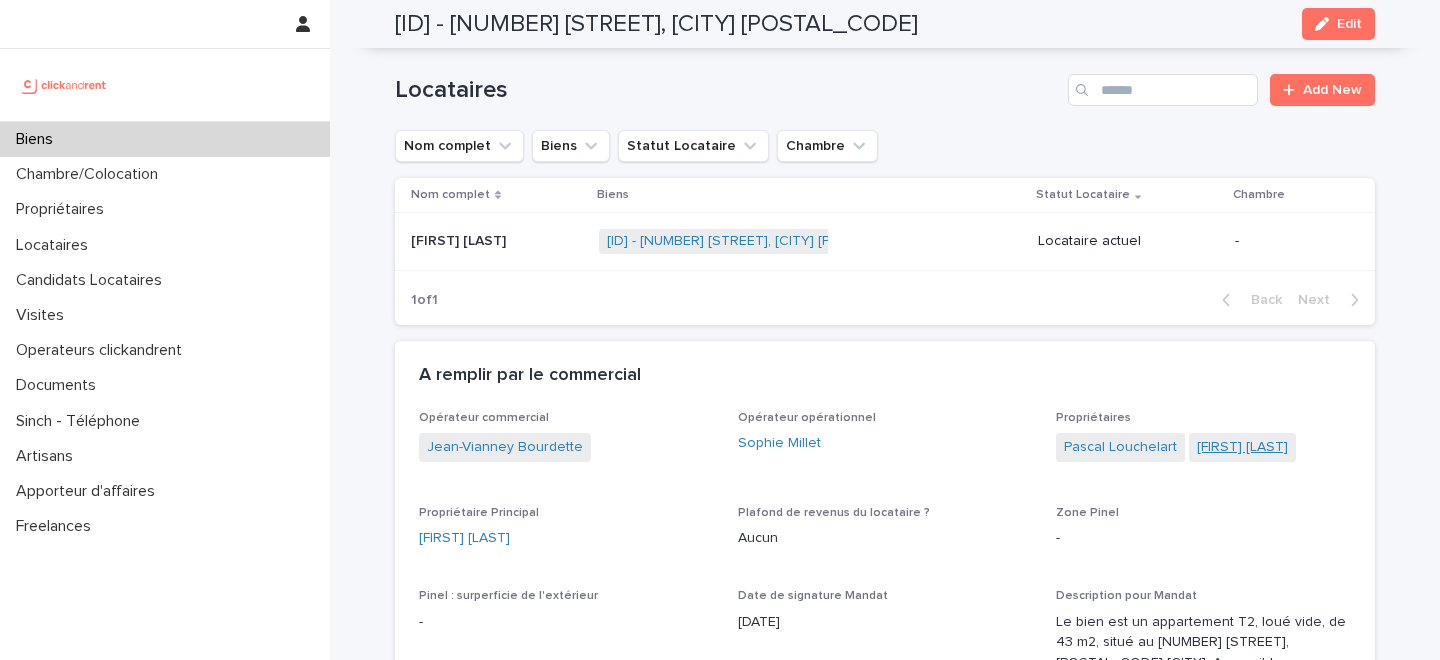 click on "Cédric Louchelart" at bounding box center [1242, 447] 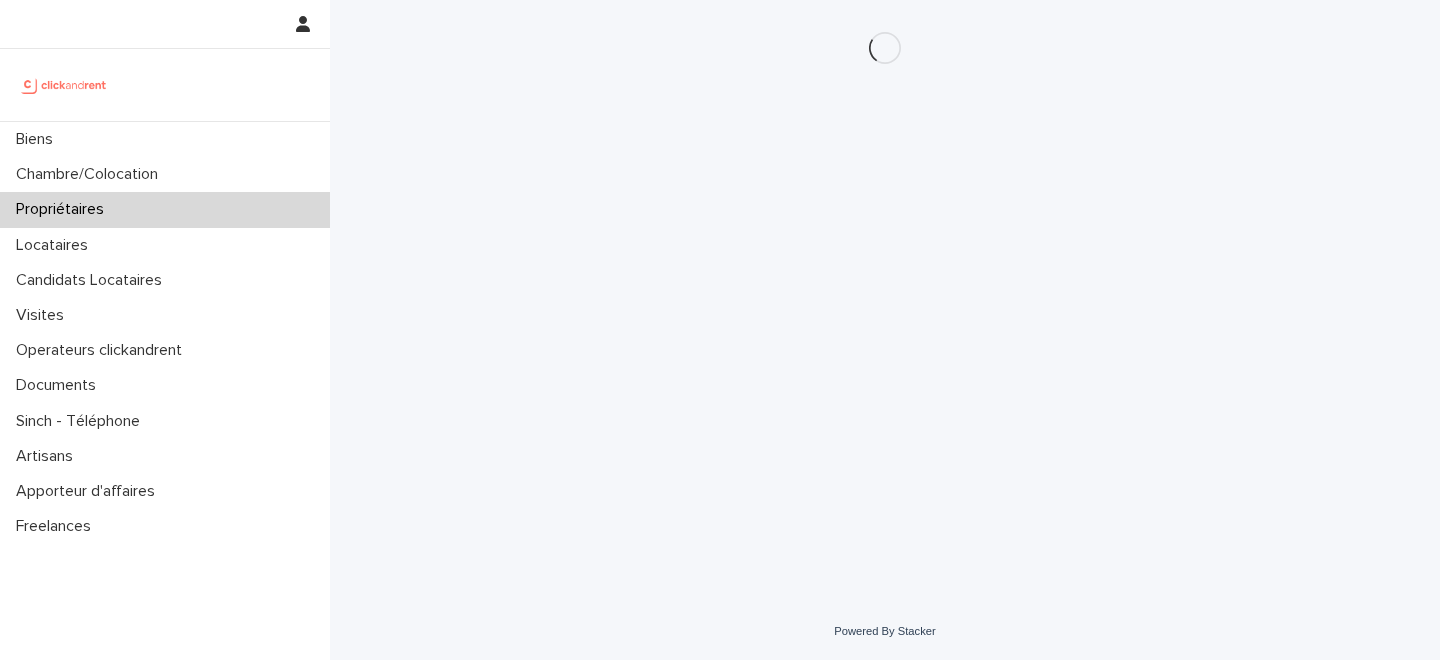 scroll, scrollTop: 0, scrollLeft: 0, axis: both 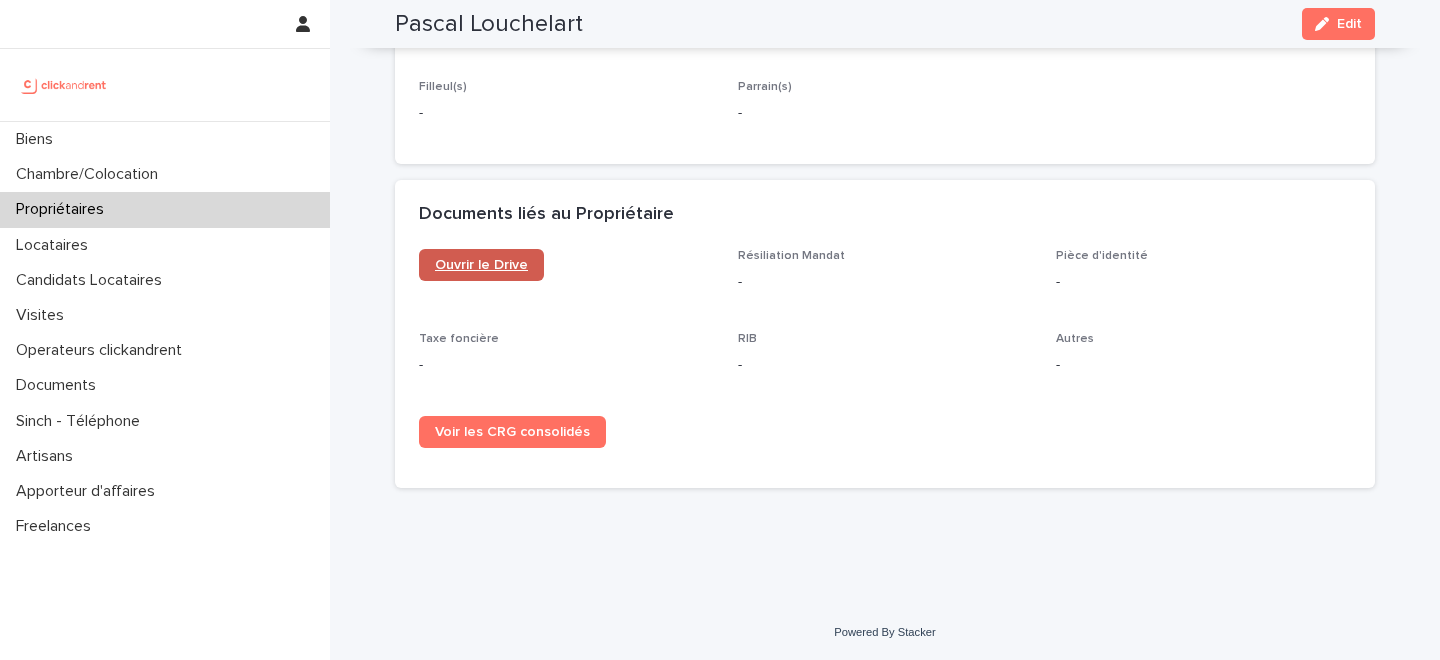 click on "Ouvrir le Drive" at bounding box center [481, 265] 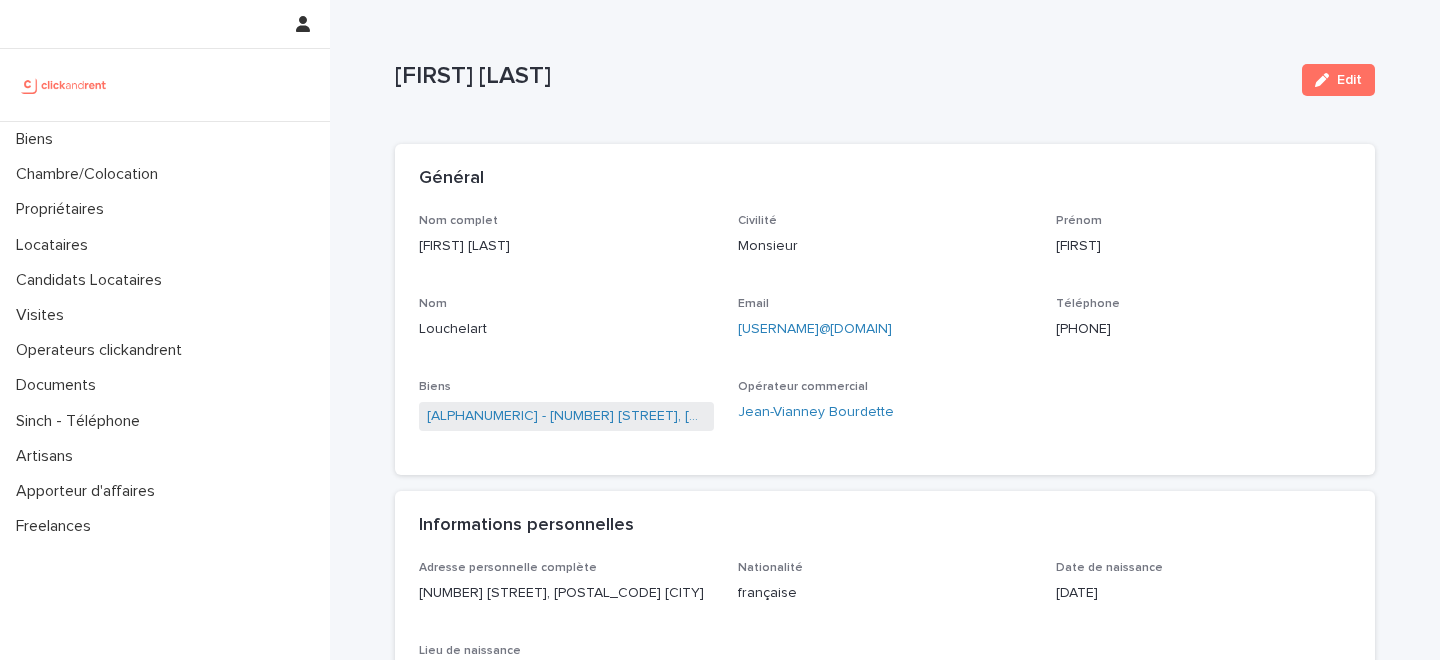 scroll, scrollTop: 0, scrollLeft: 0, axis: both 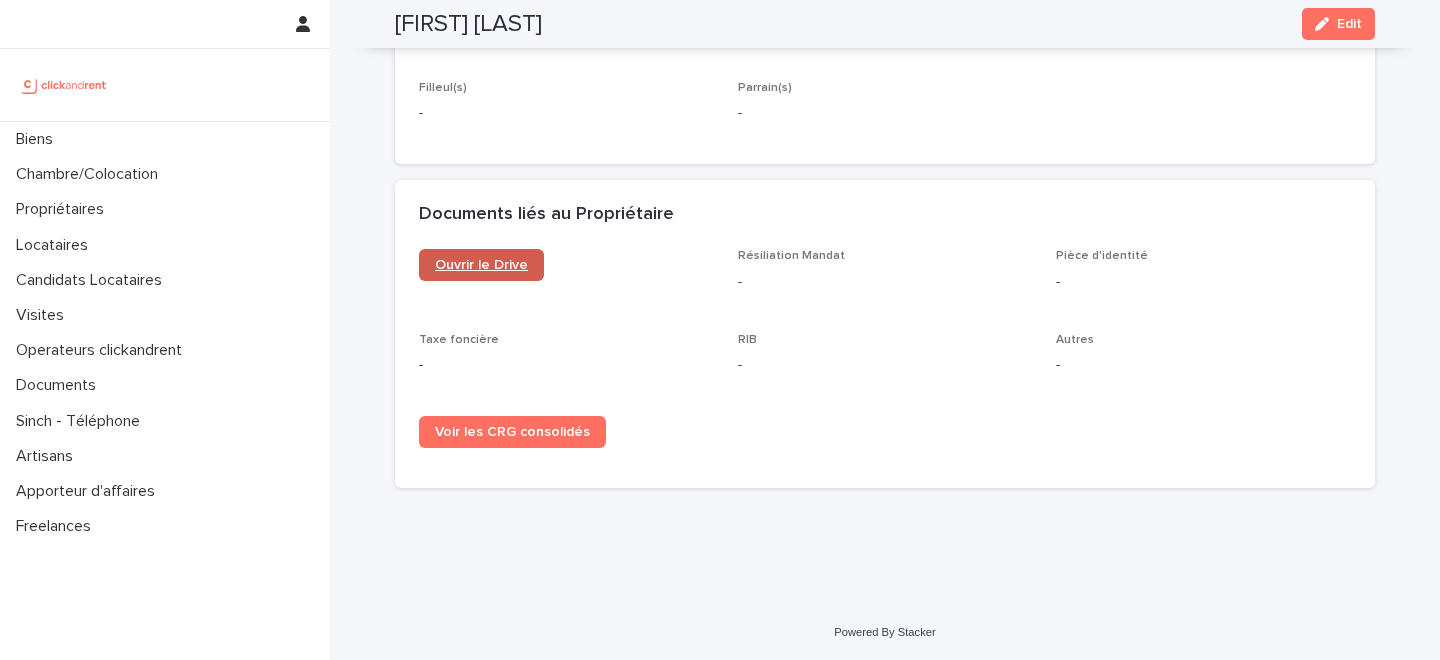 click on "Ouvrir le Drive" at bounding box center [481, 265] 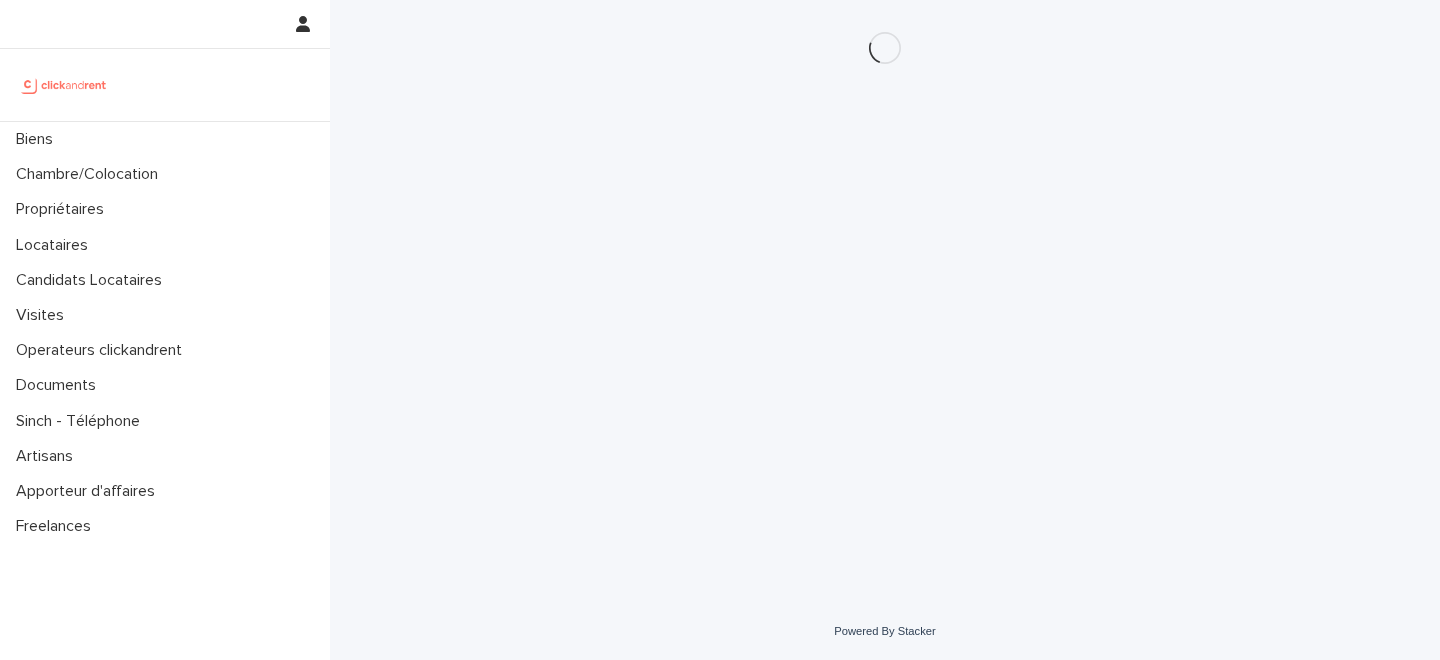 scroll, scrollTop: 0, scrollLeft: 0, axis: both 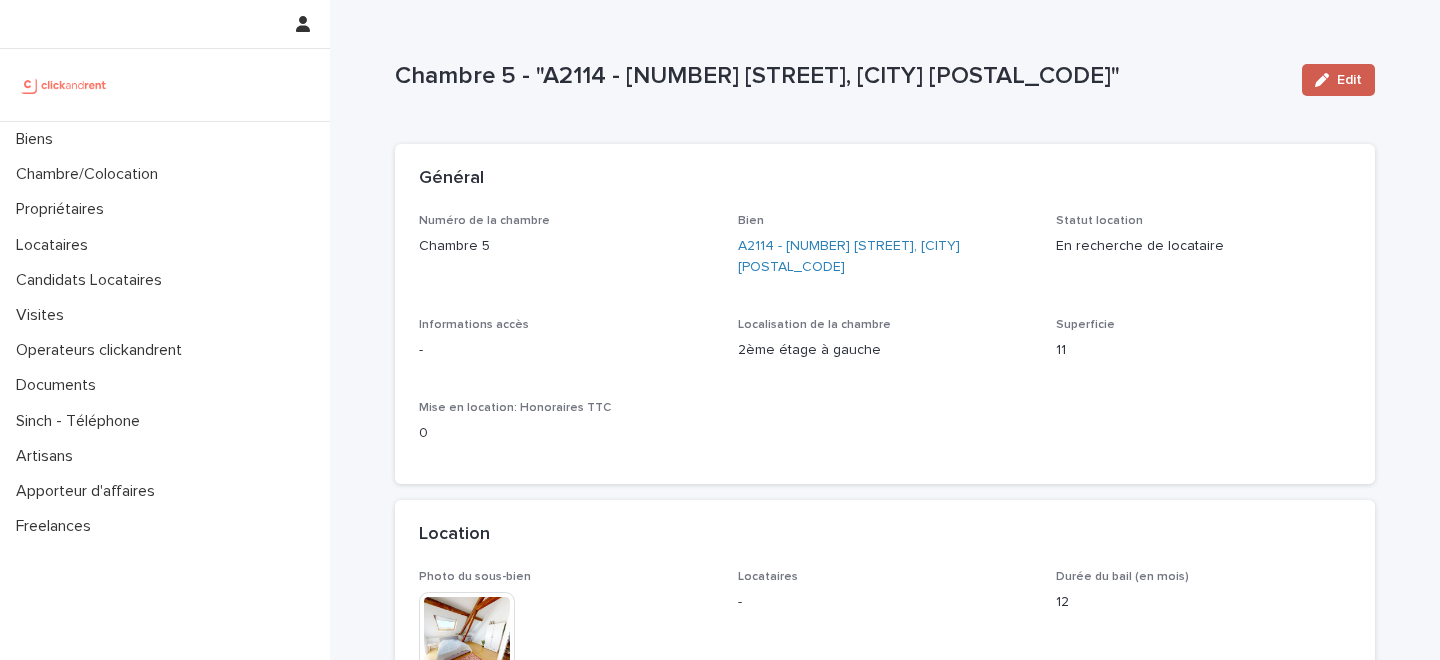 click at bounding box center (1326, 80) 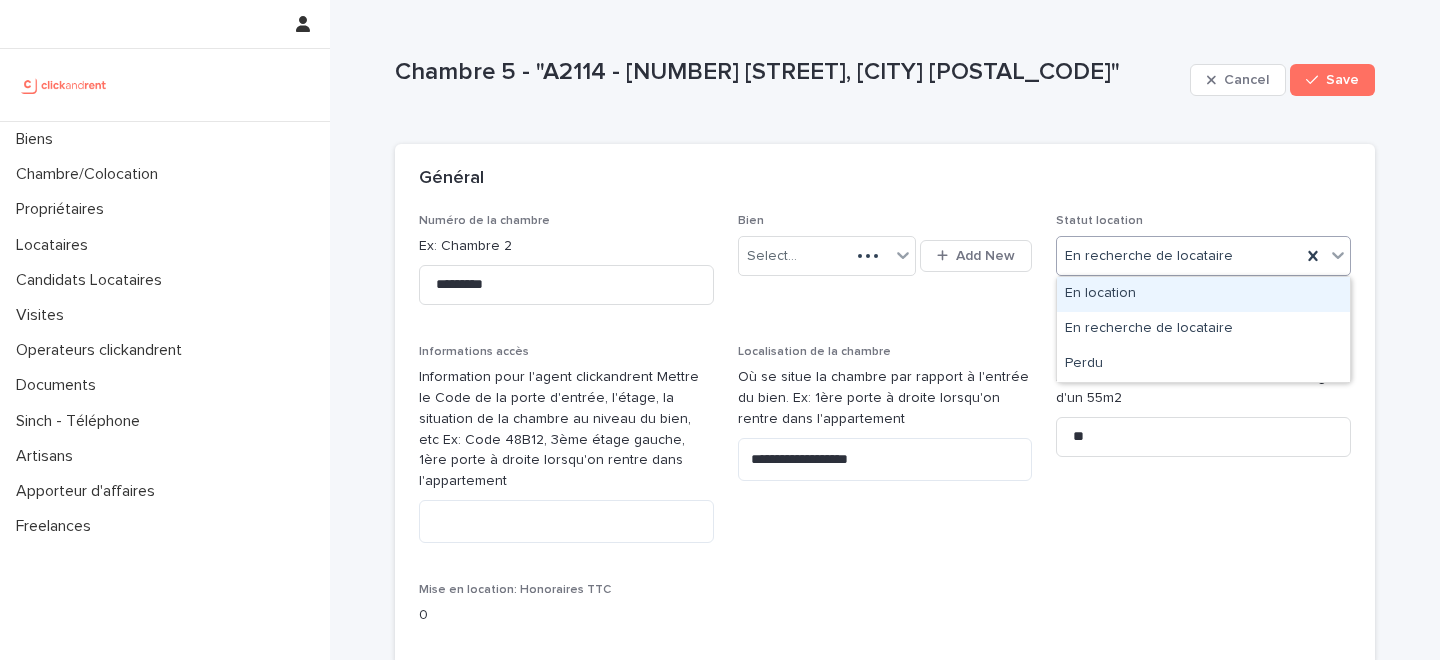 click on "En recherche de locataire" at bounding box center [1179, 256] 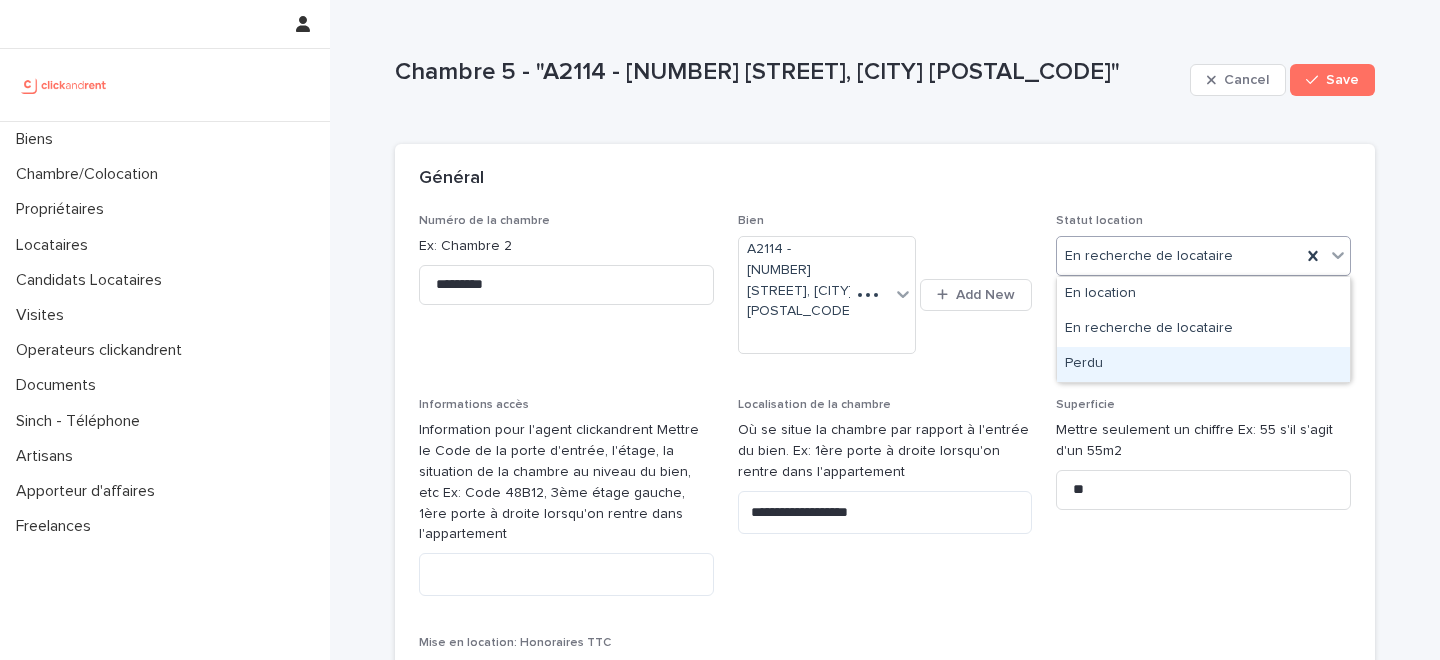 click on "Perdu" at bounding box center (1203, 364) 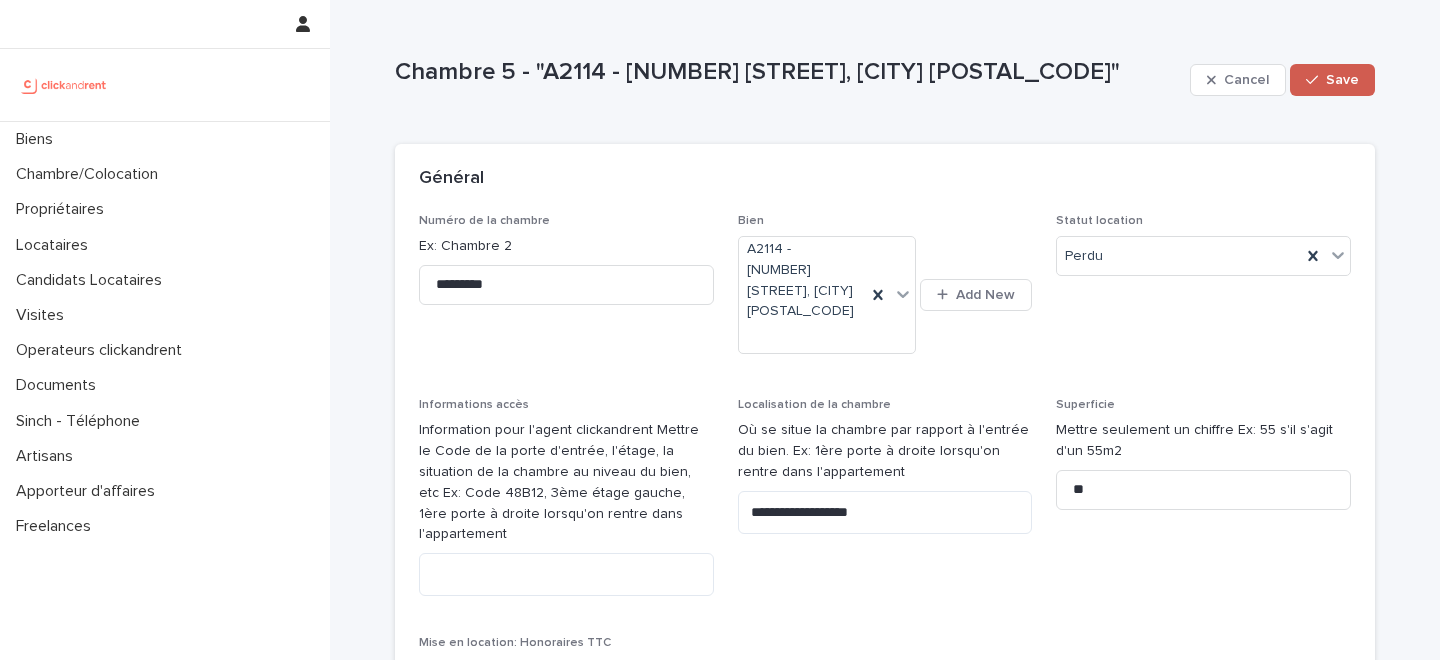 click on "Save" at bounding box center [1332, 80] 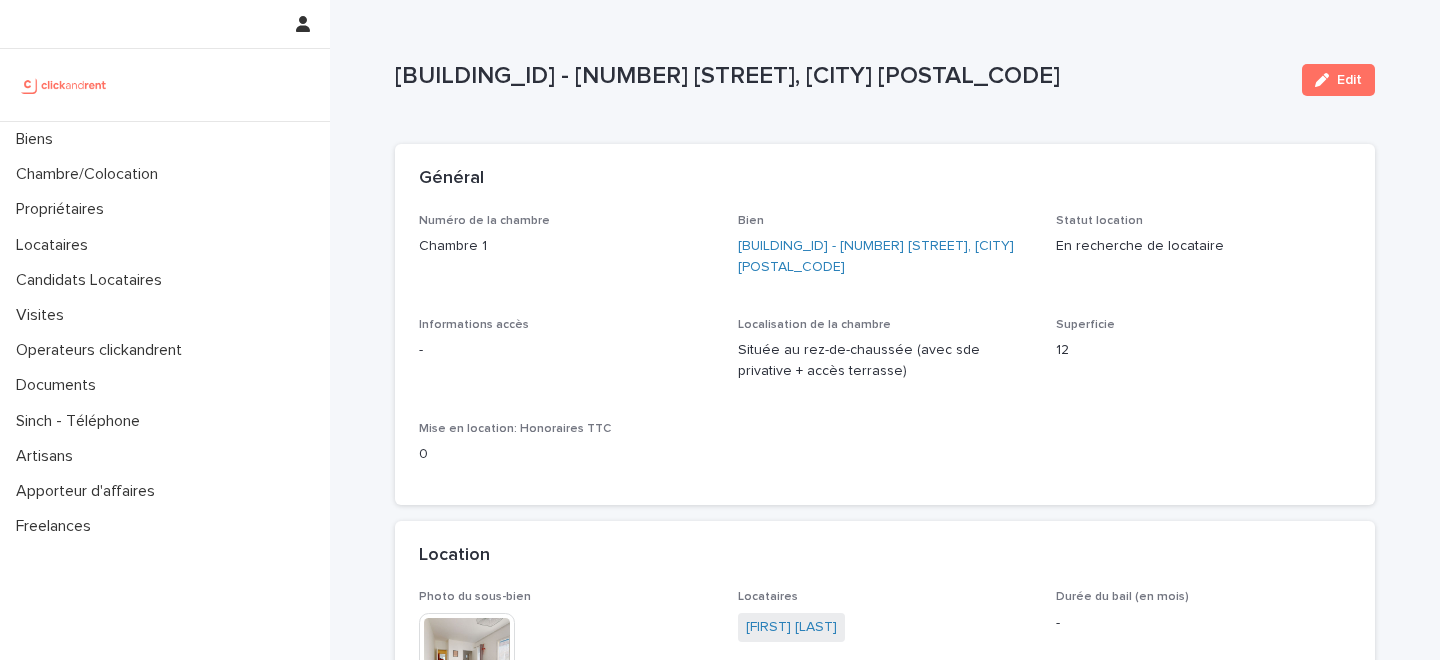 scroll, scrollTop: 0, scrollLeft: 0, axis: both 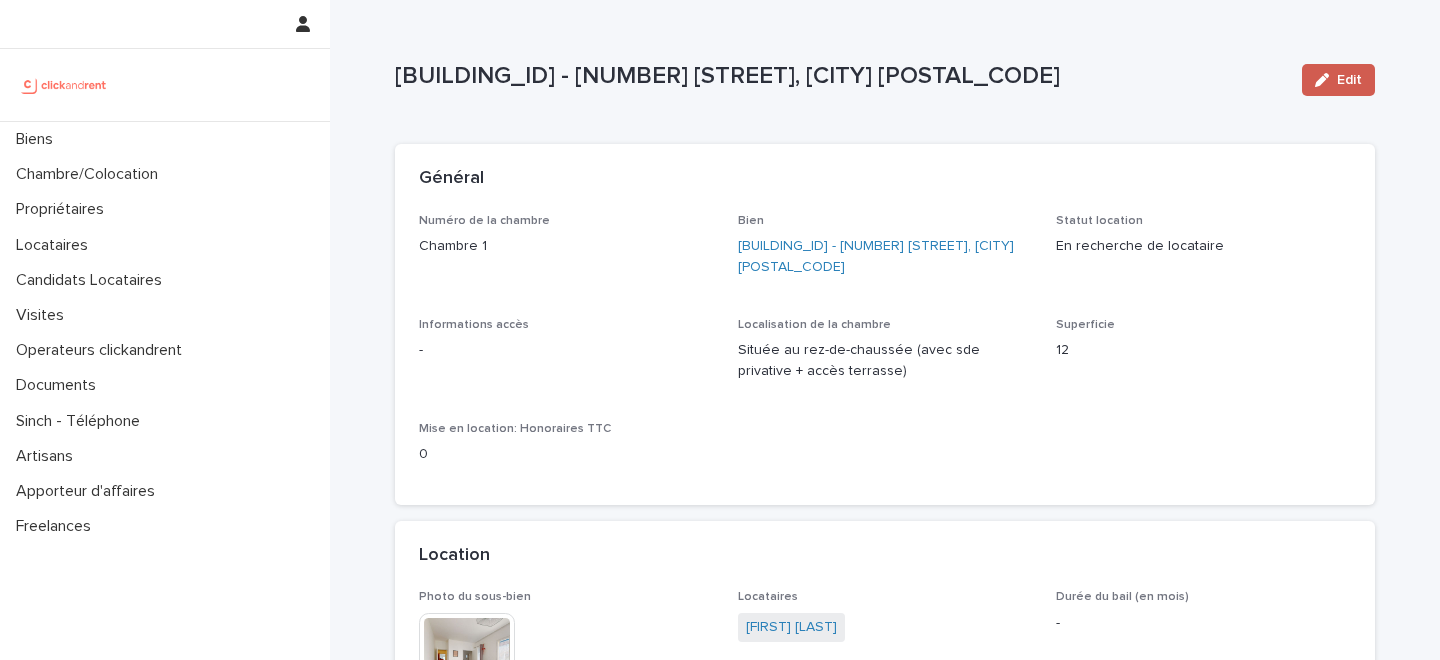 click on "Edit" at bounding box center (1349, 80) 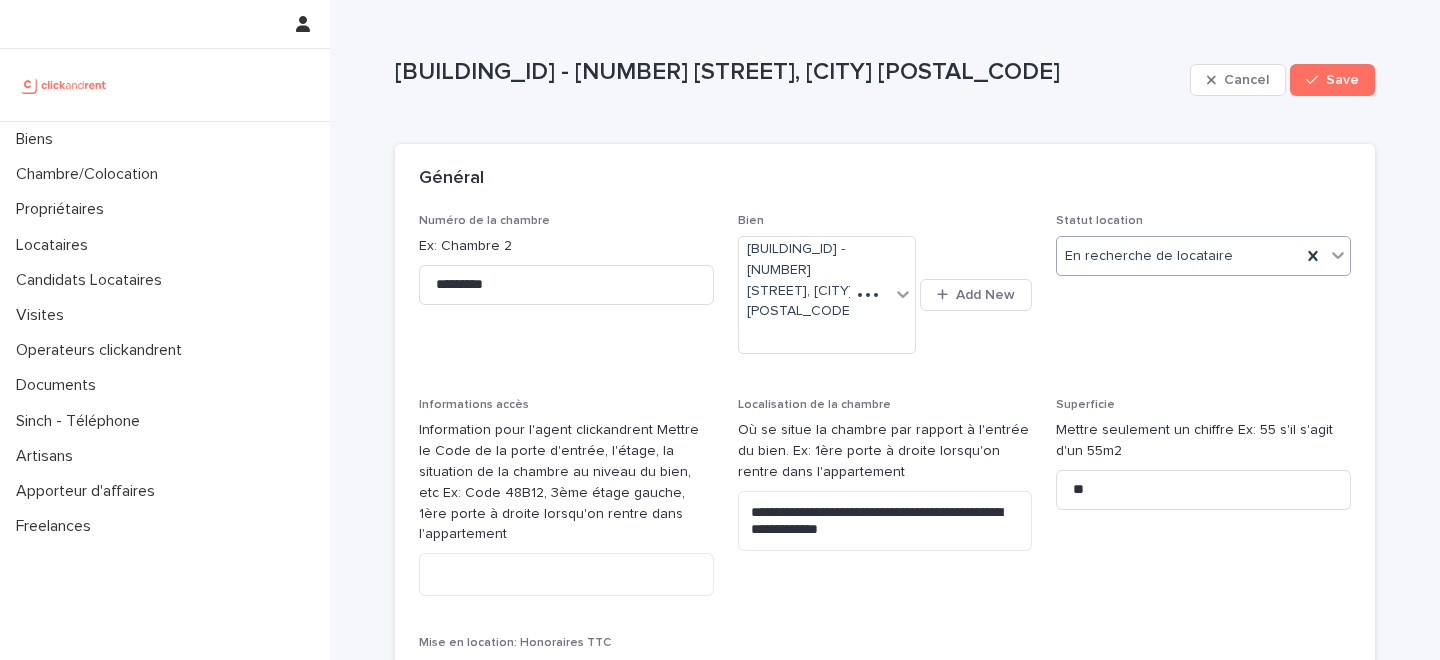 click on "En recherche de locataire" at bounding box center (1179, 256) 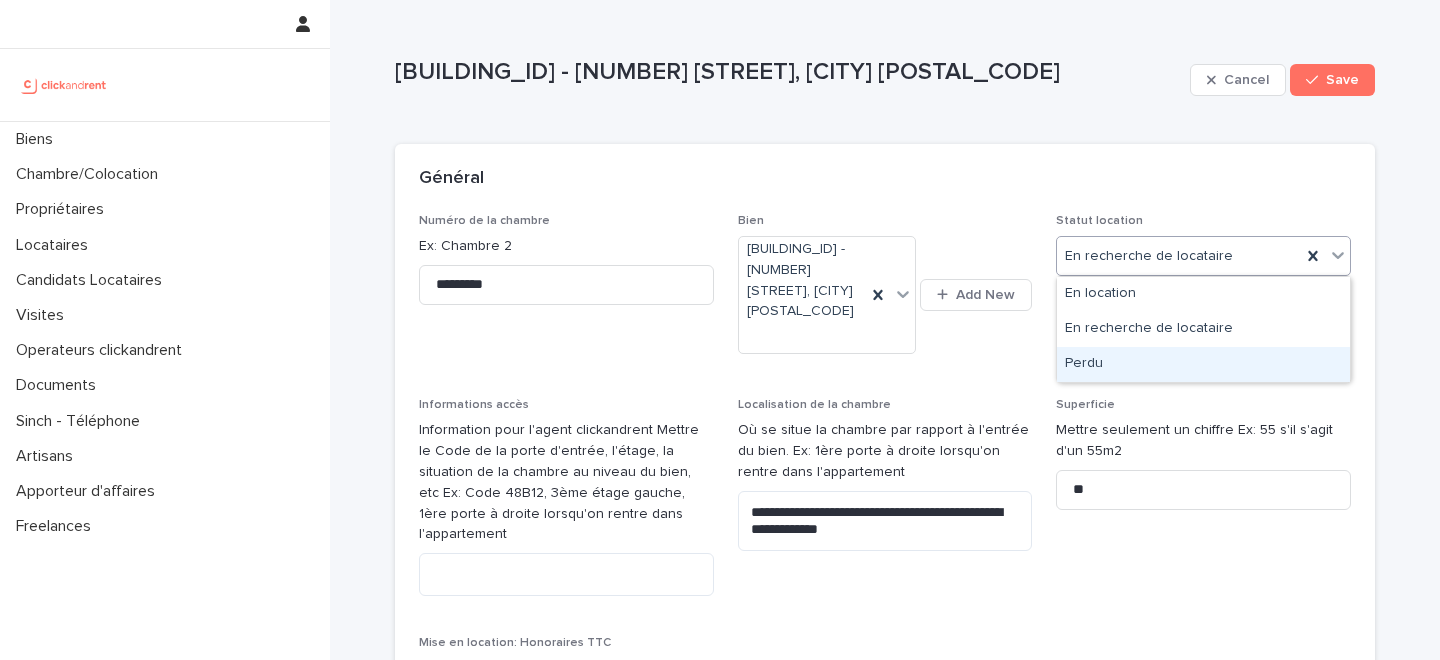 click on "Perdu" at bounding box center (1203, 364) 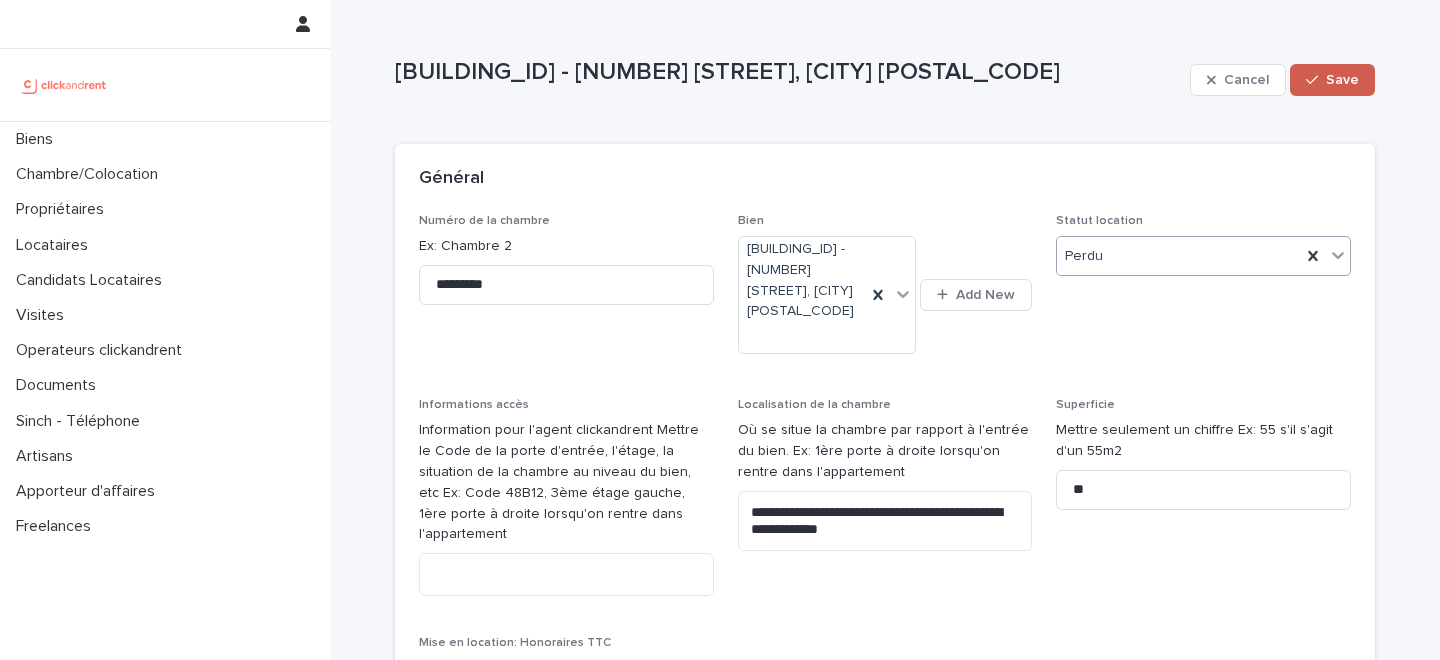 click 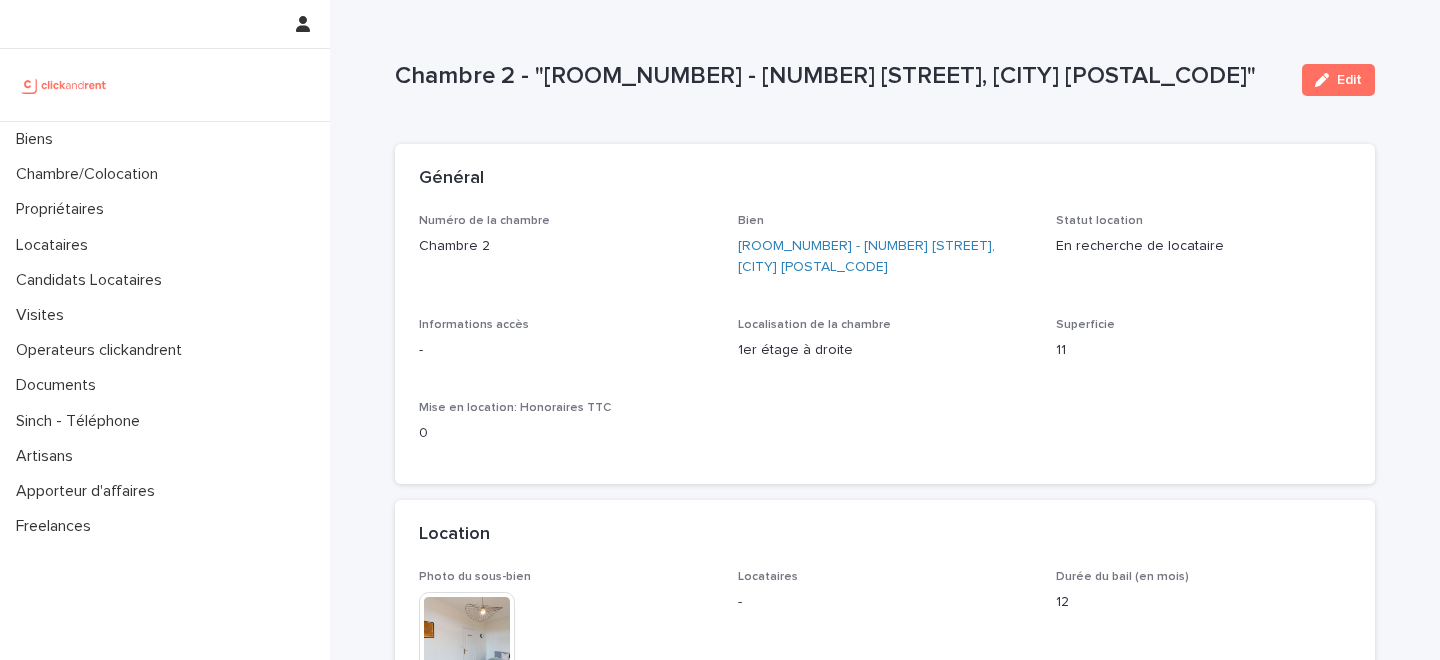 scroll, scrollTop: 0, scrollLeft: 0, axis: both 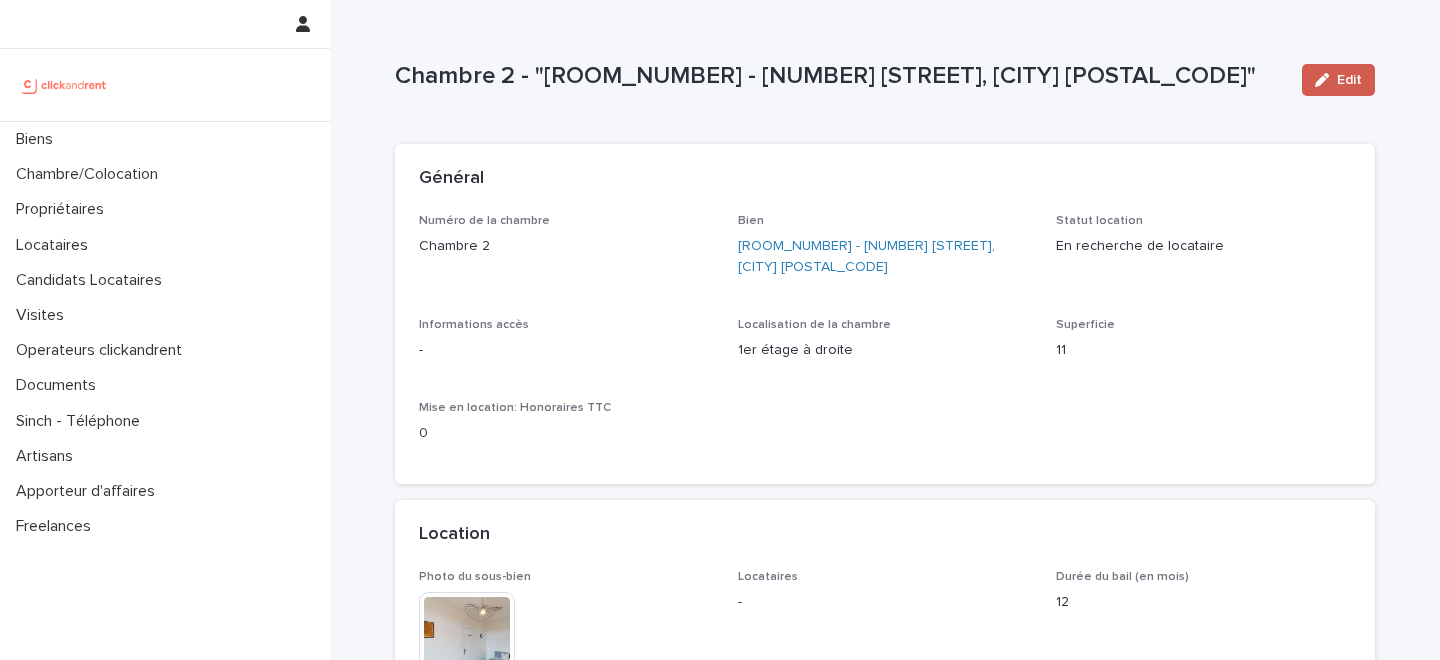 click at bounding box center [1326, 80] 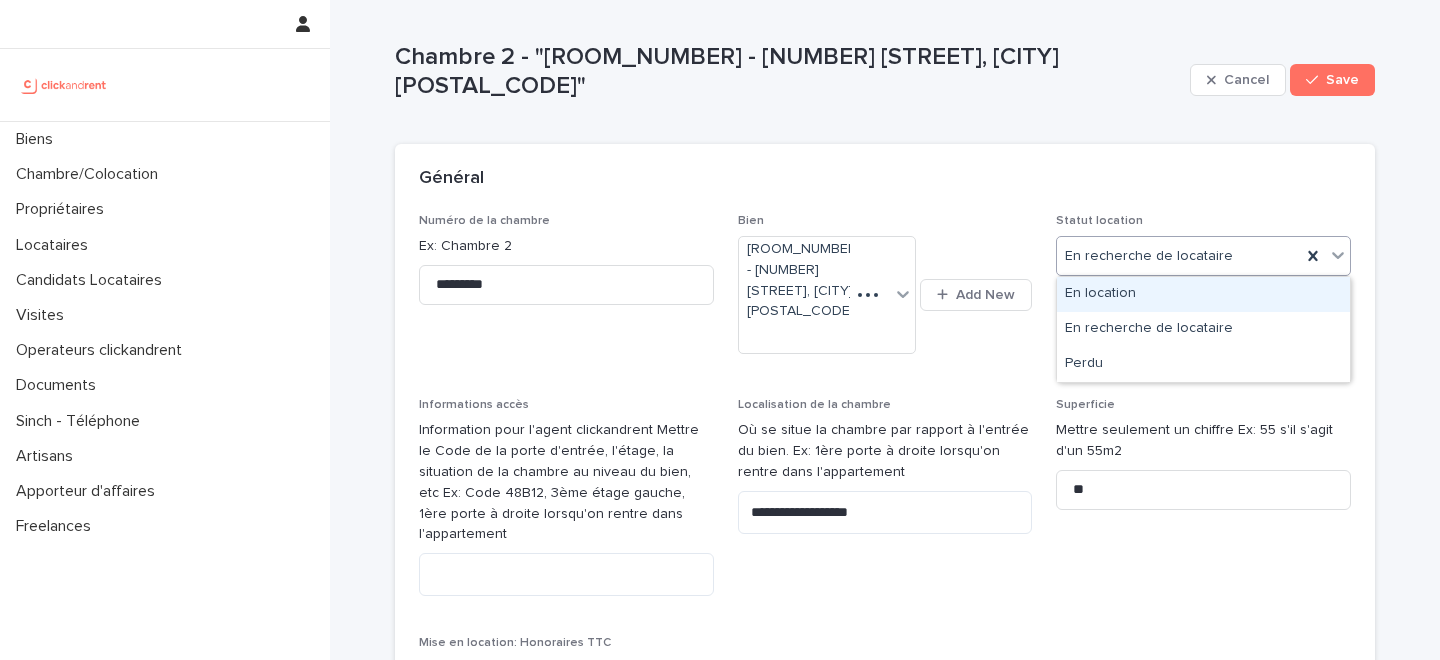 click on "En recherche de locataire" at bounding box center [1179, 256] 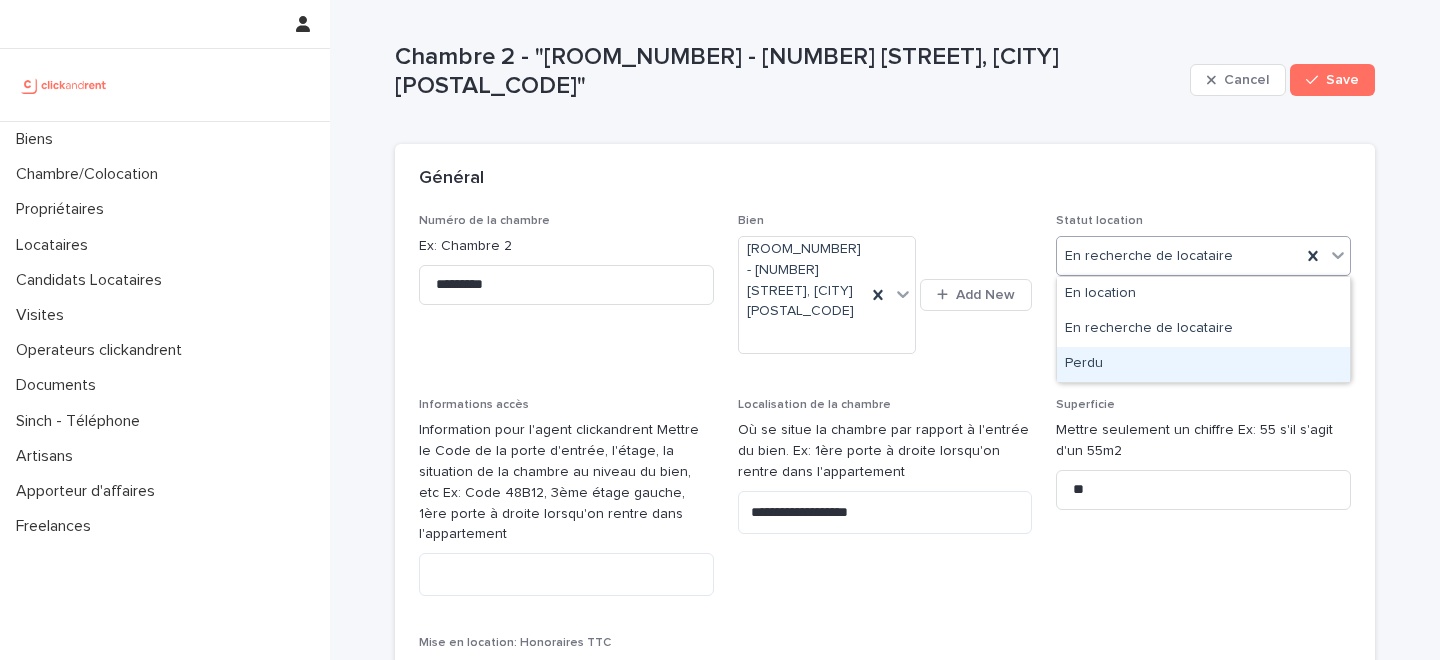 click on "Perdu" at bounding box center [1203, 364] 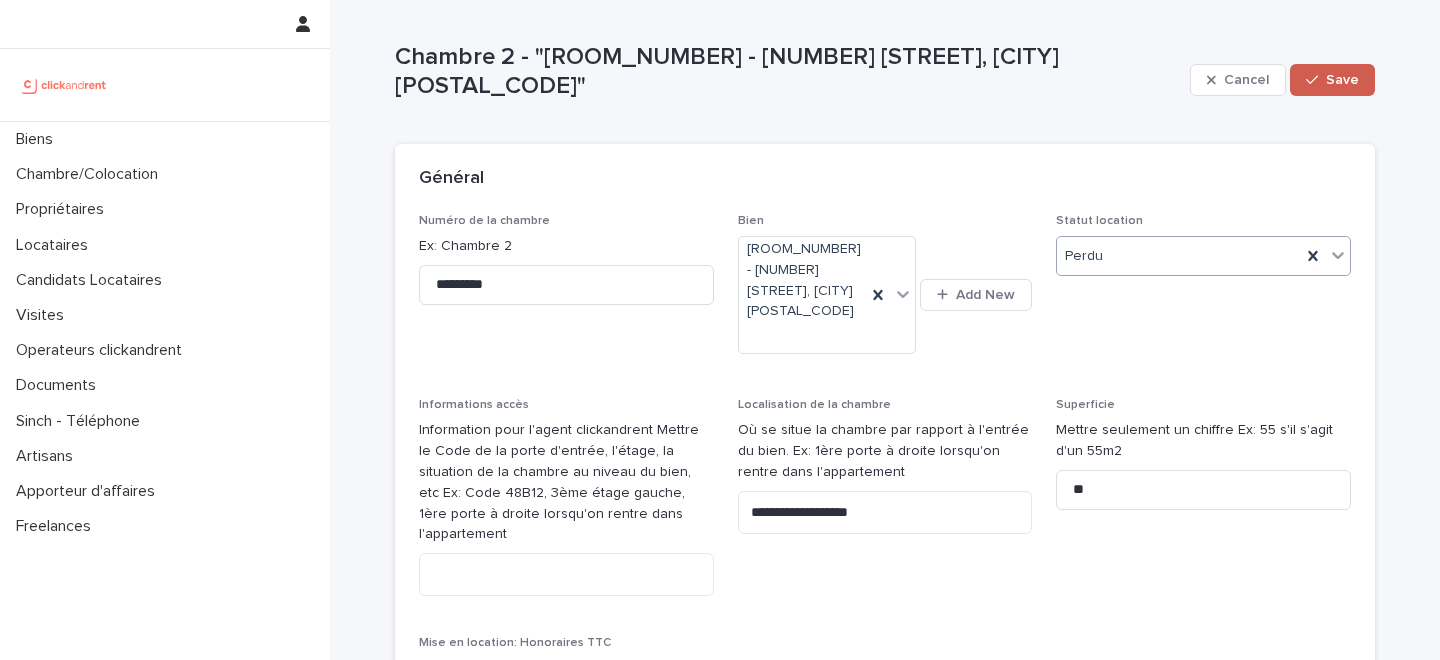 click on "Save" at bounding box center (1342, 80) 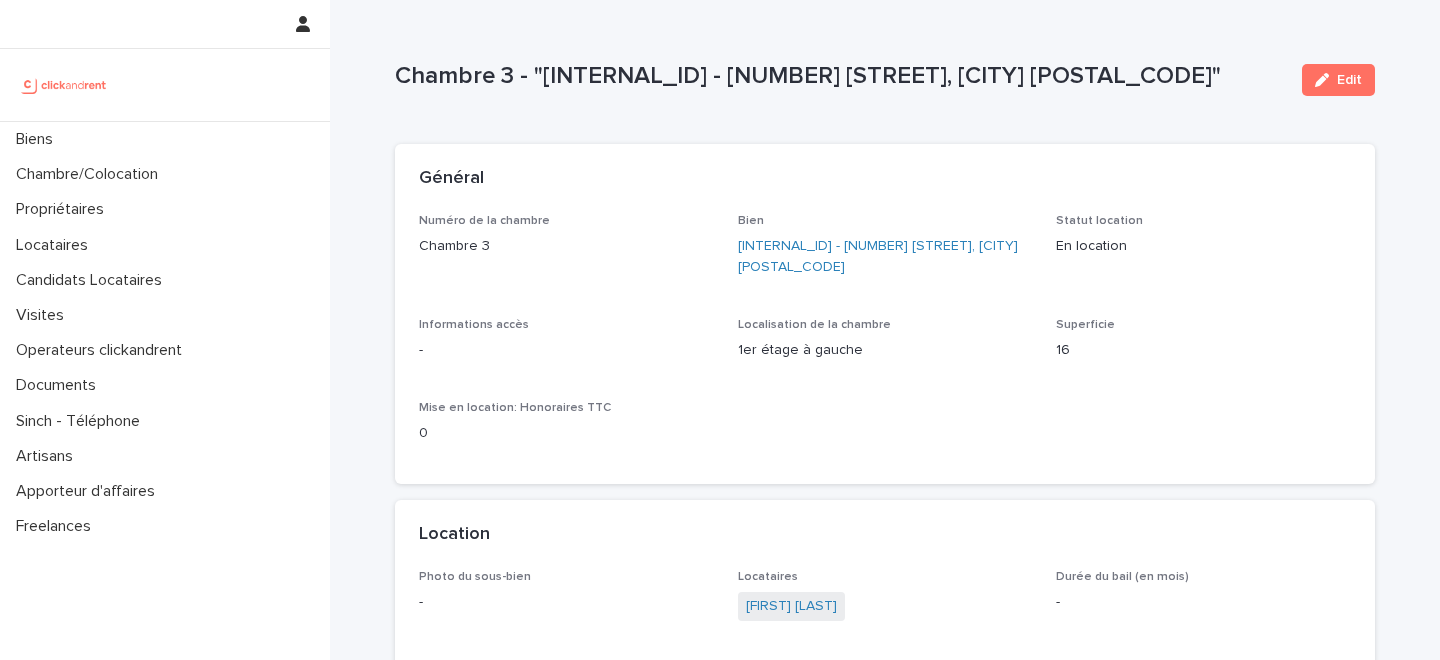scroll, scrollTop: 0, scrollLeft: 0, axis: both 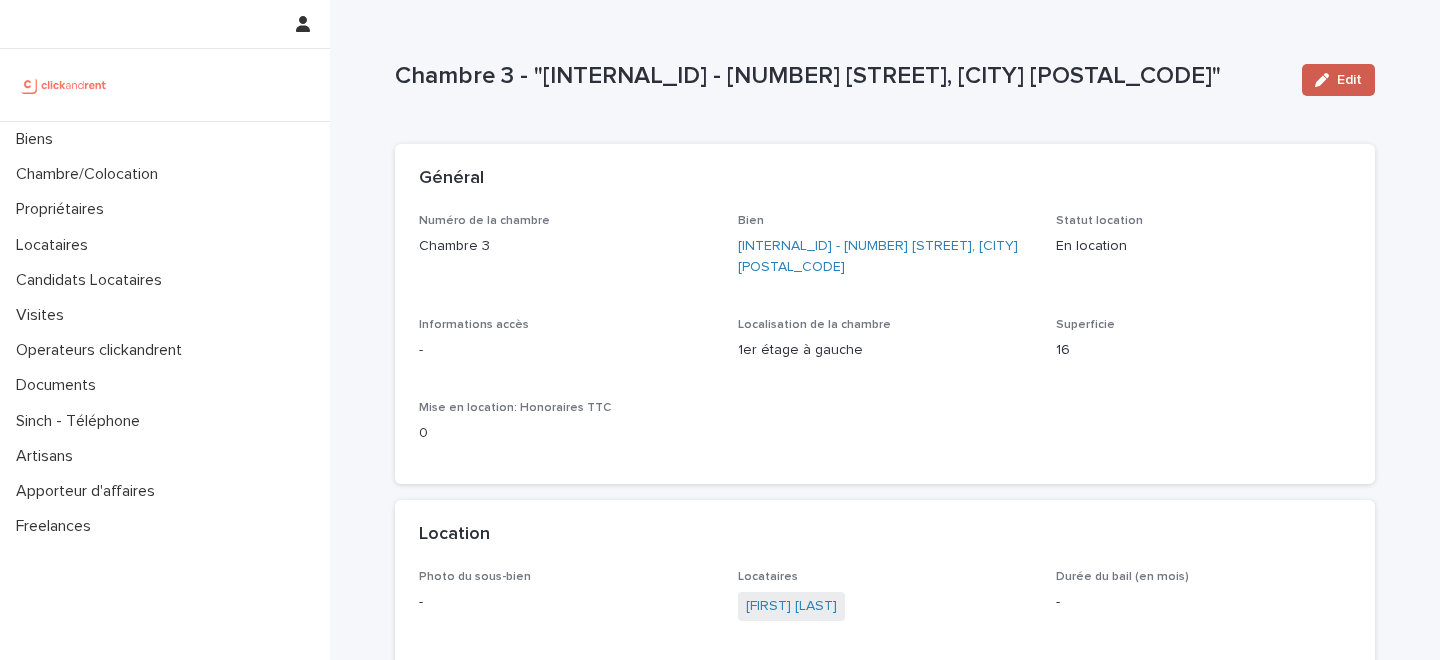 click on "Edit" at bounding box center [1349, 80] 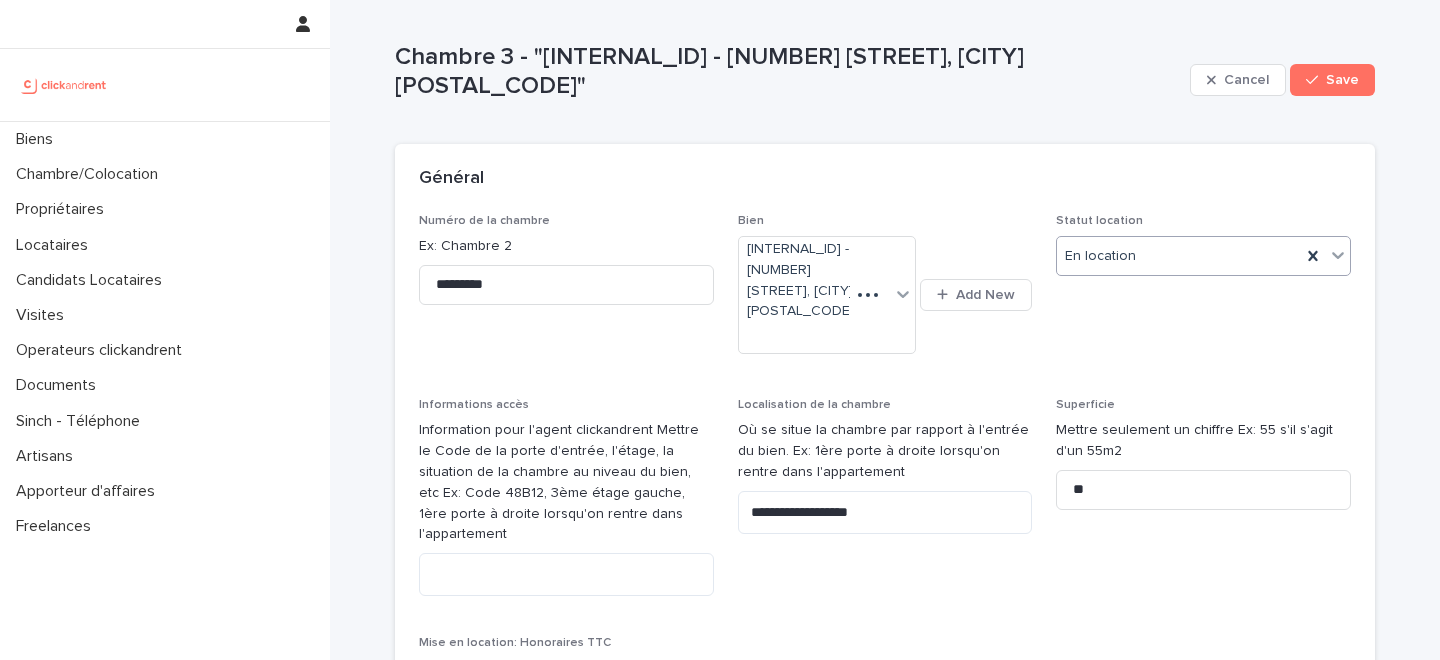 click on "En location" at bounding box center (1179, 256) 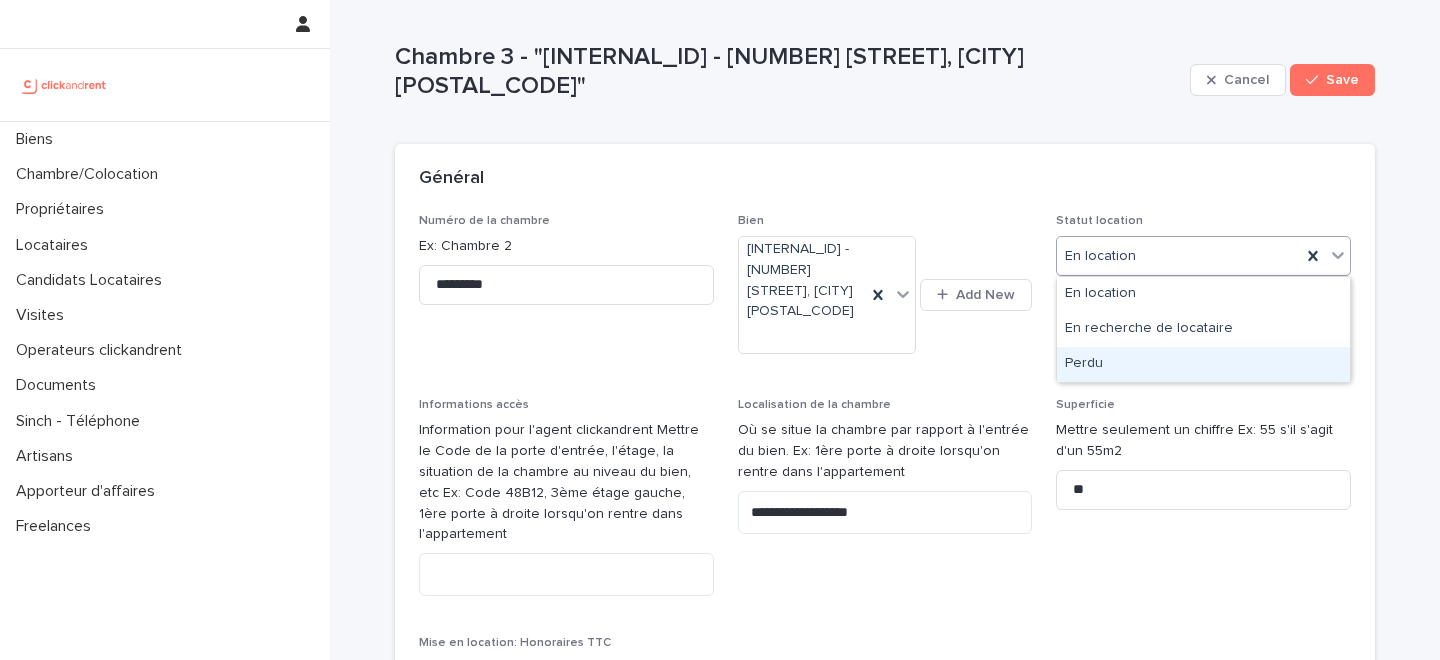 click on "Perdu" at bounding box center [1203, 364] 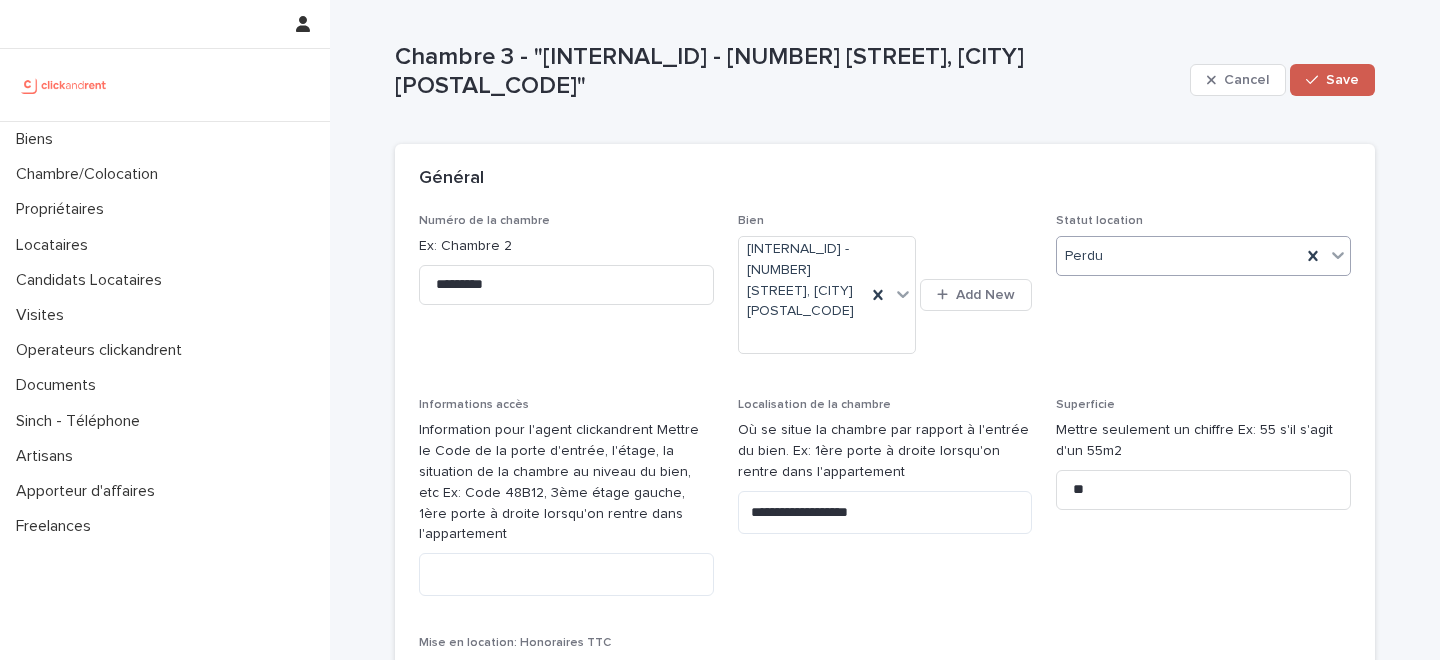 click on "Save" at bounding box center [1342, 80] 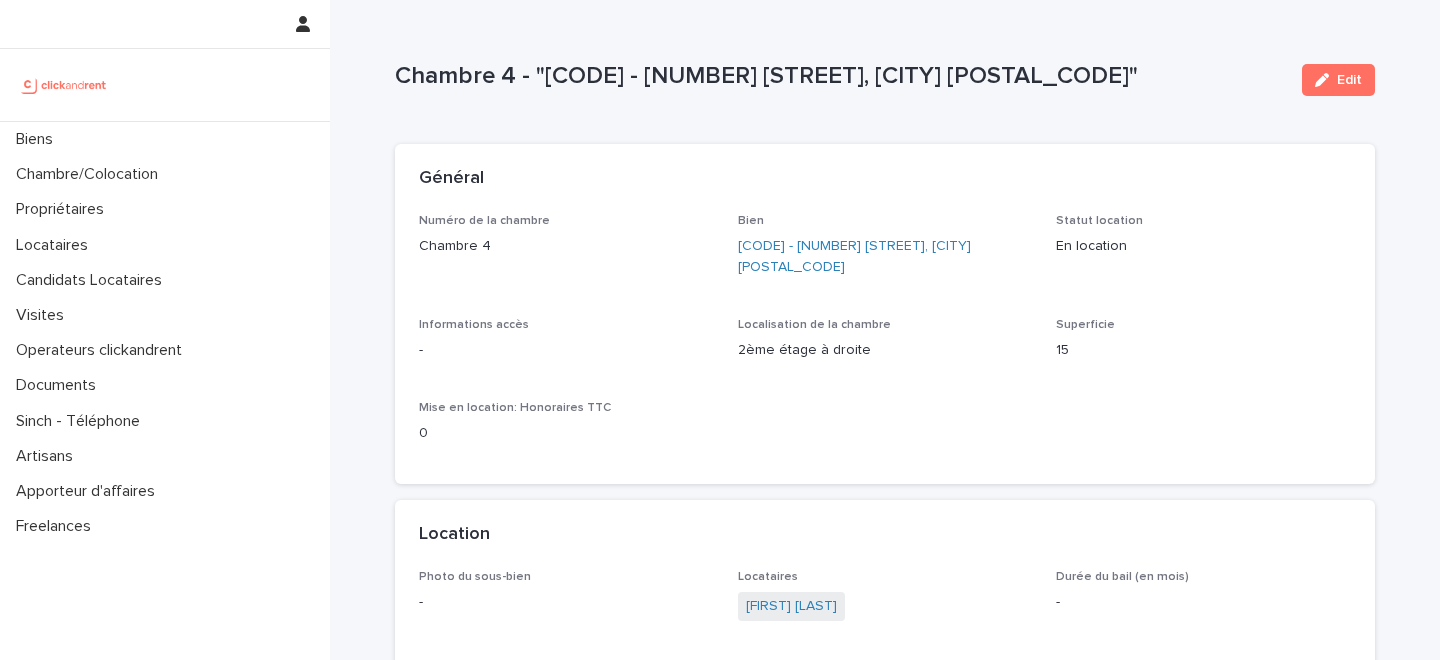 scroll, scrollTop: 0, scrollLeft: 0, axis: both 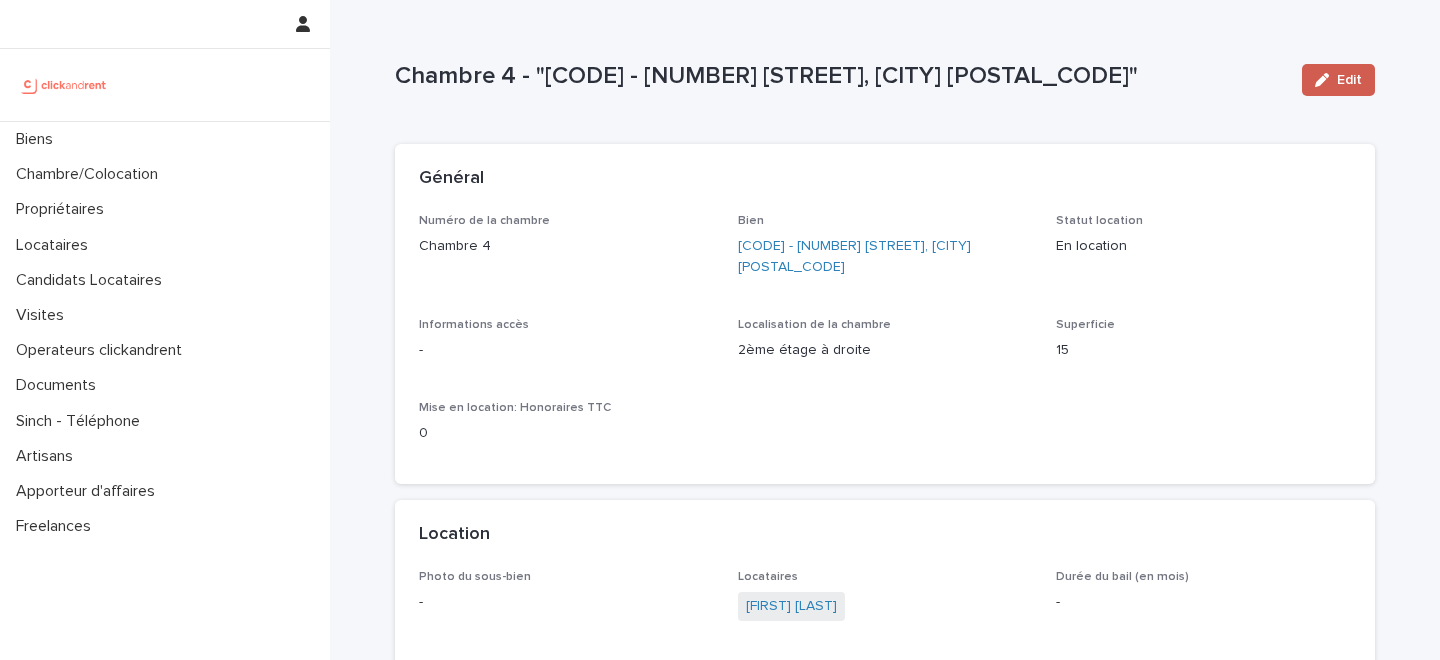 click 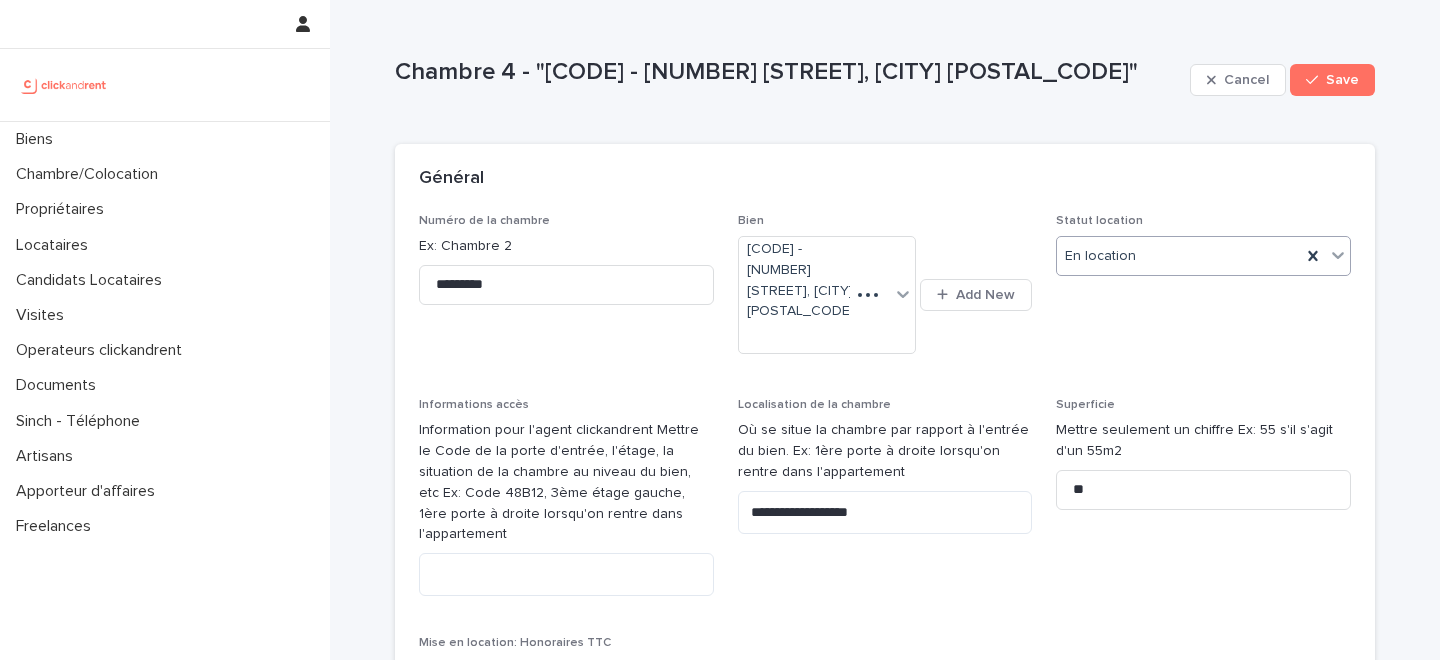 click on "En location" at bounding box center [1179, 256] 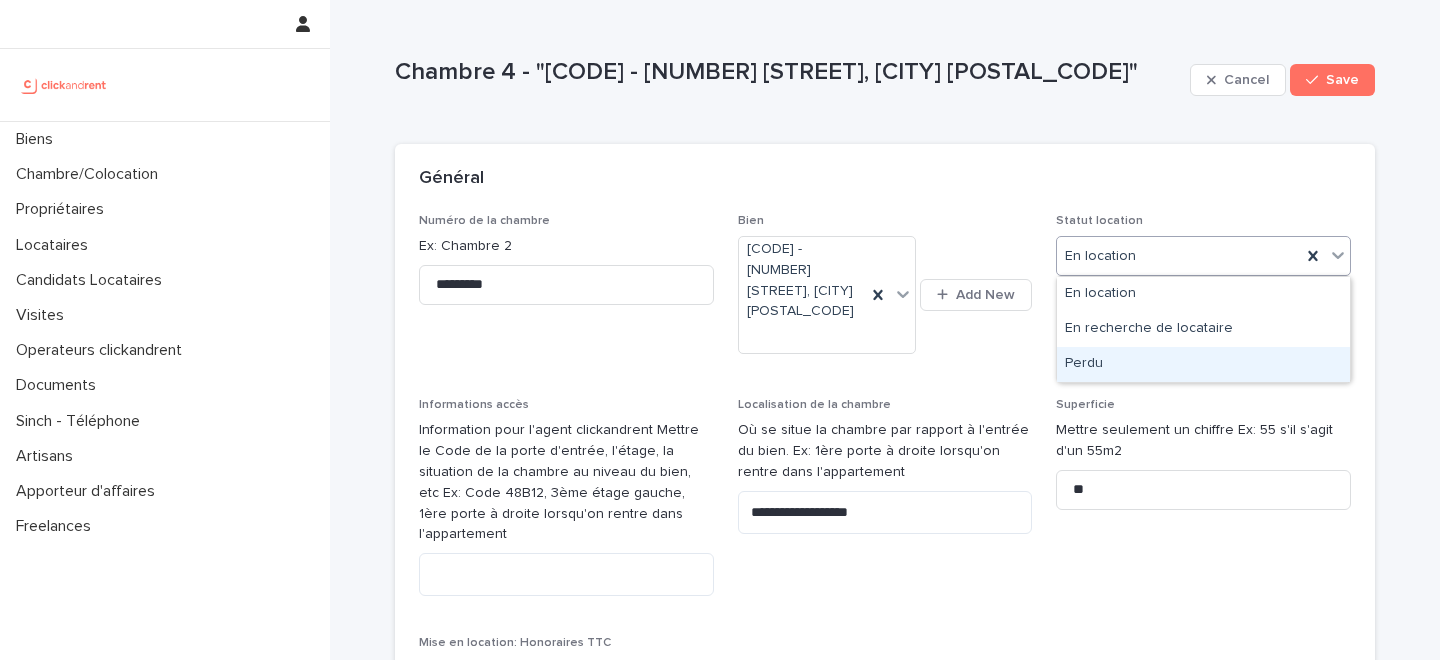 click on "Perdu" at bounding box center [1203, 364] 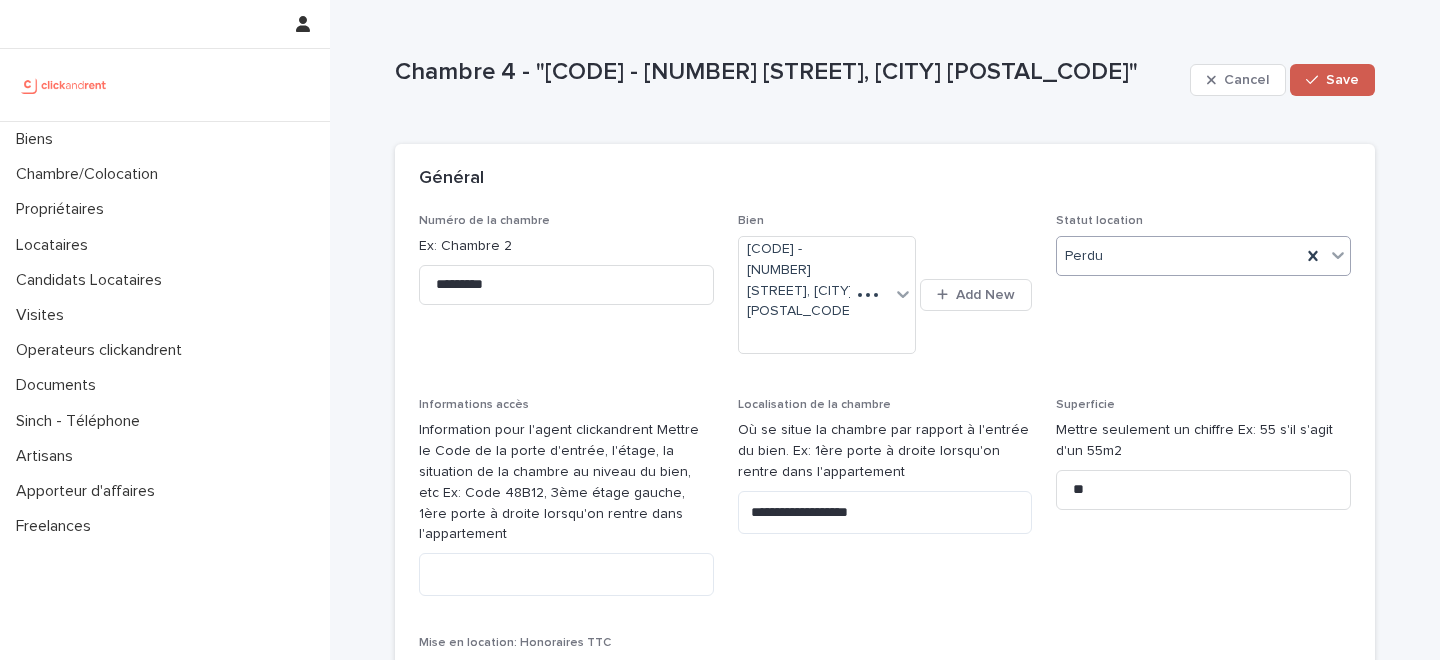 click on "Save" at bounding box center (1332, 80) 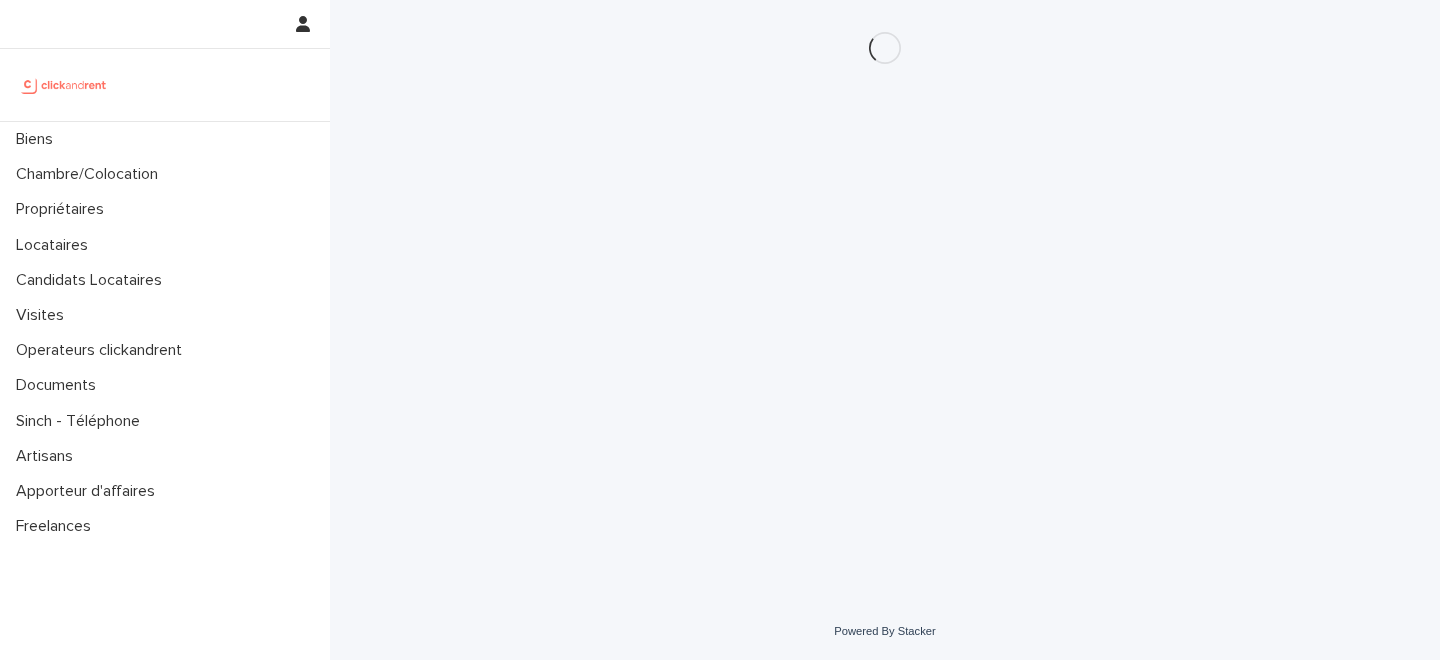 scroll, scrollTop: 0, scrollLeft: 0, axis: both 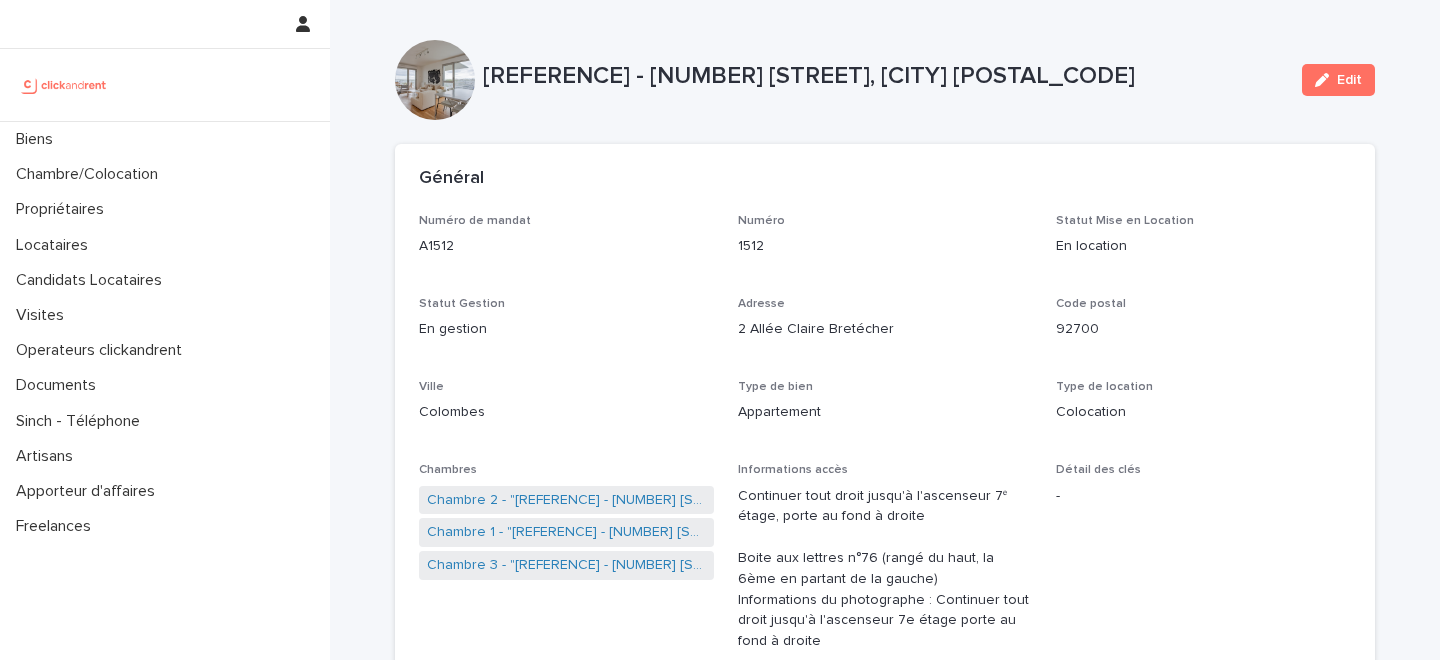 click on "Edit" at bounding box center (1338, 80) 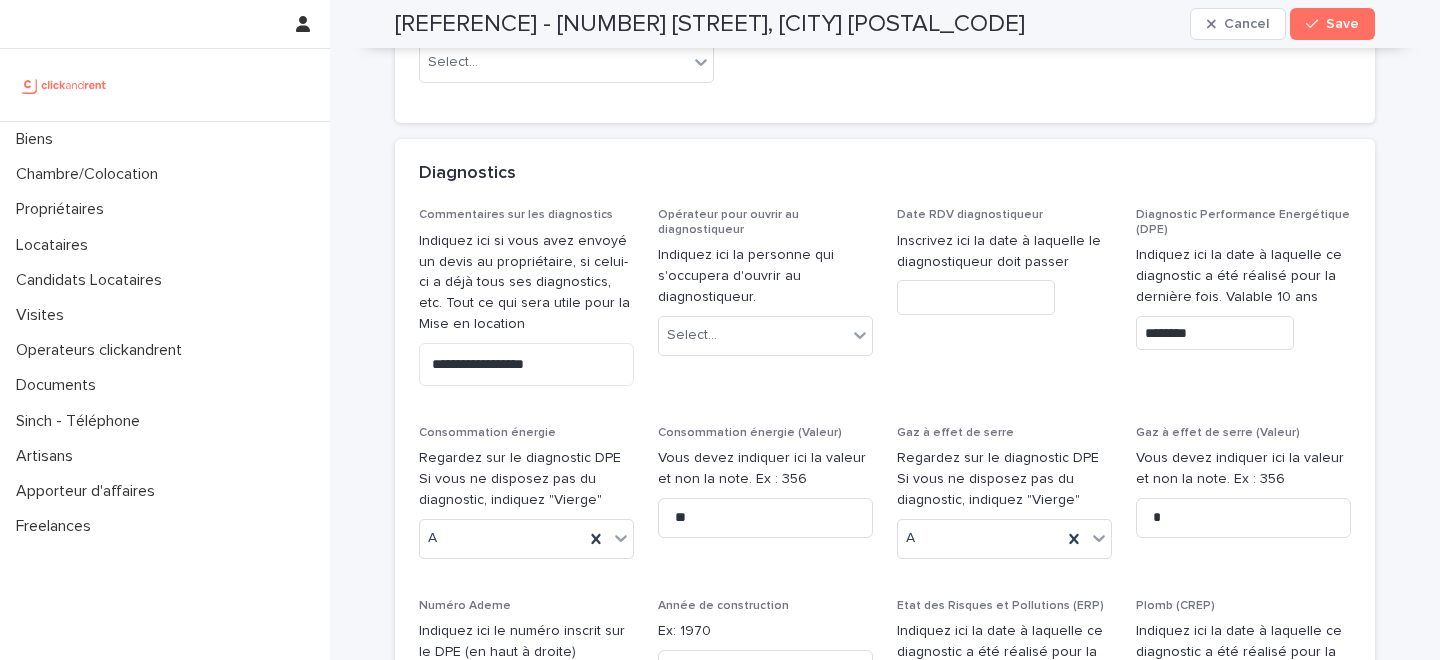 scroll, scrollTop: 10284, scrollLeft: 0, axis: vertical 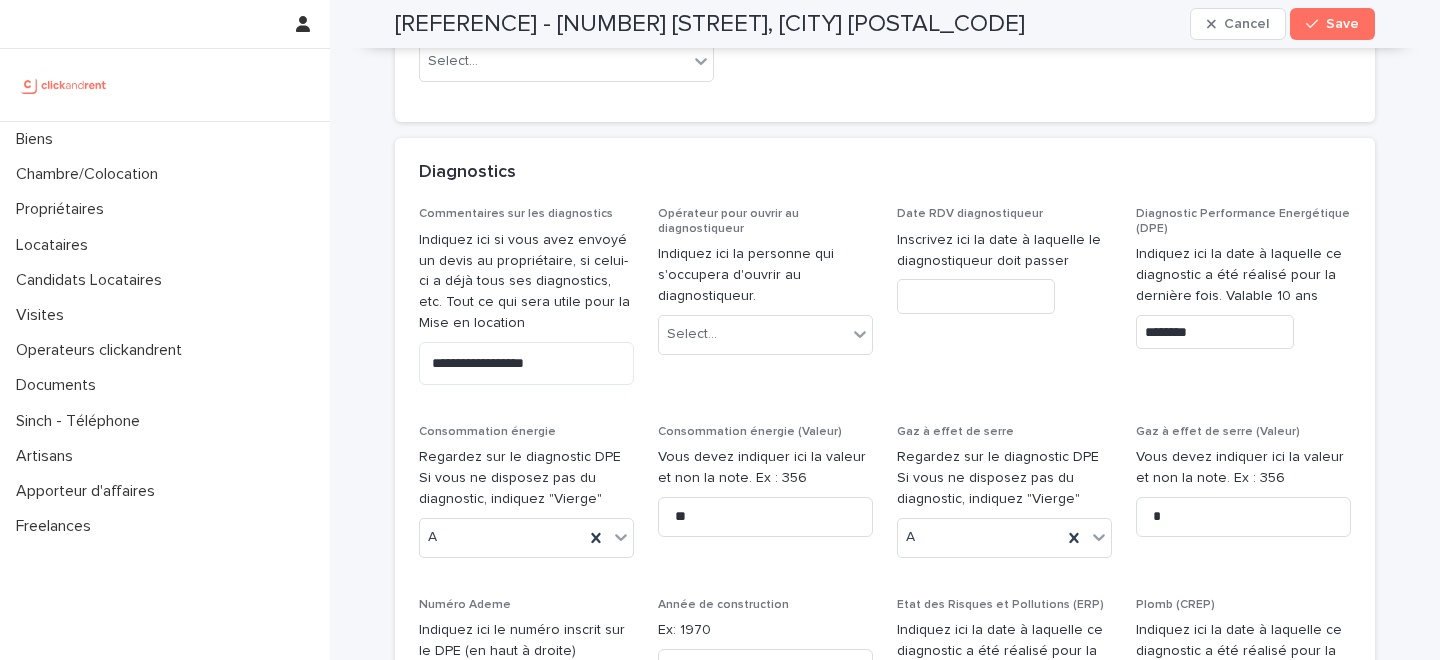 click at bounding box center [526, 690] 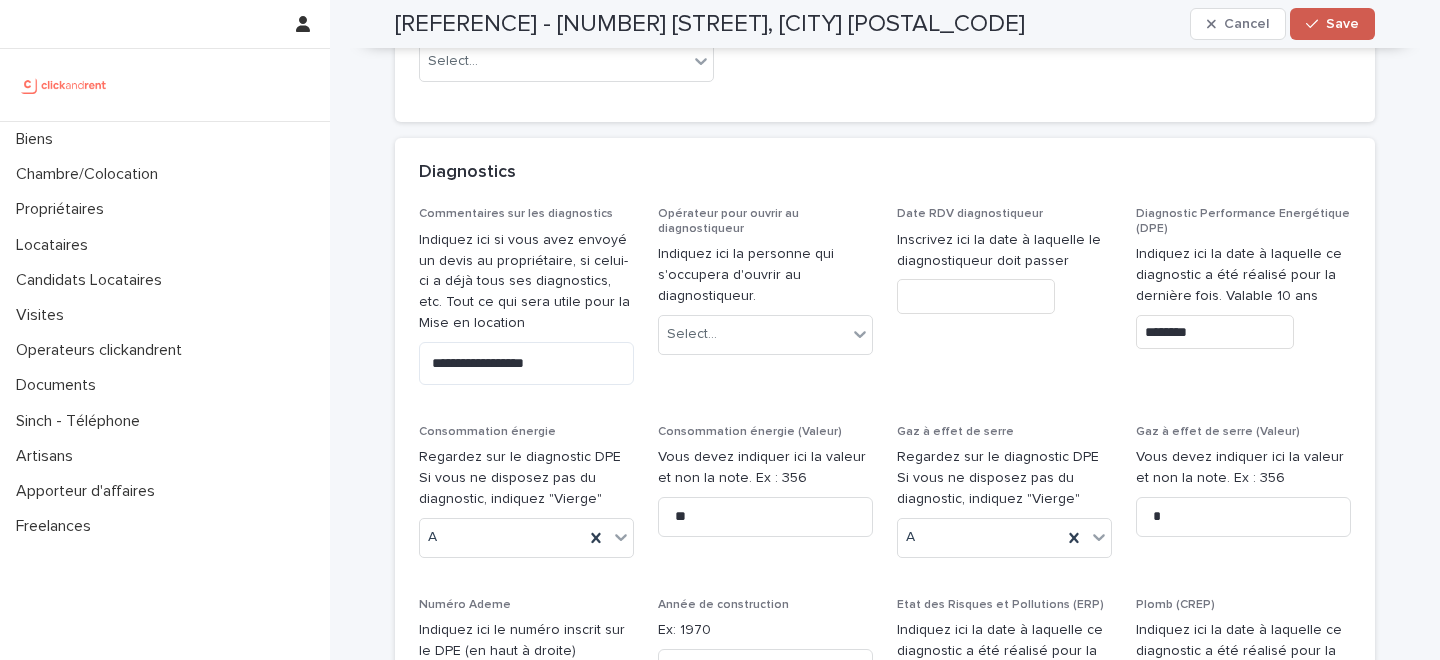 type on "**********" 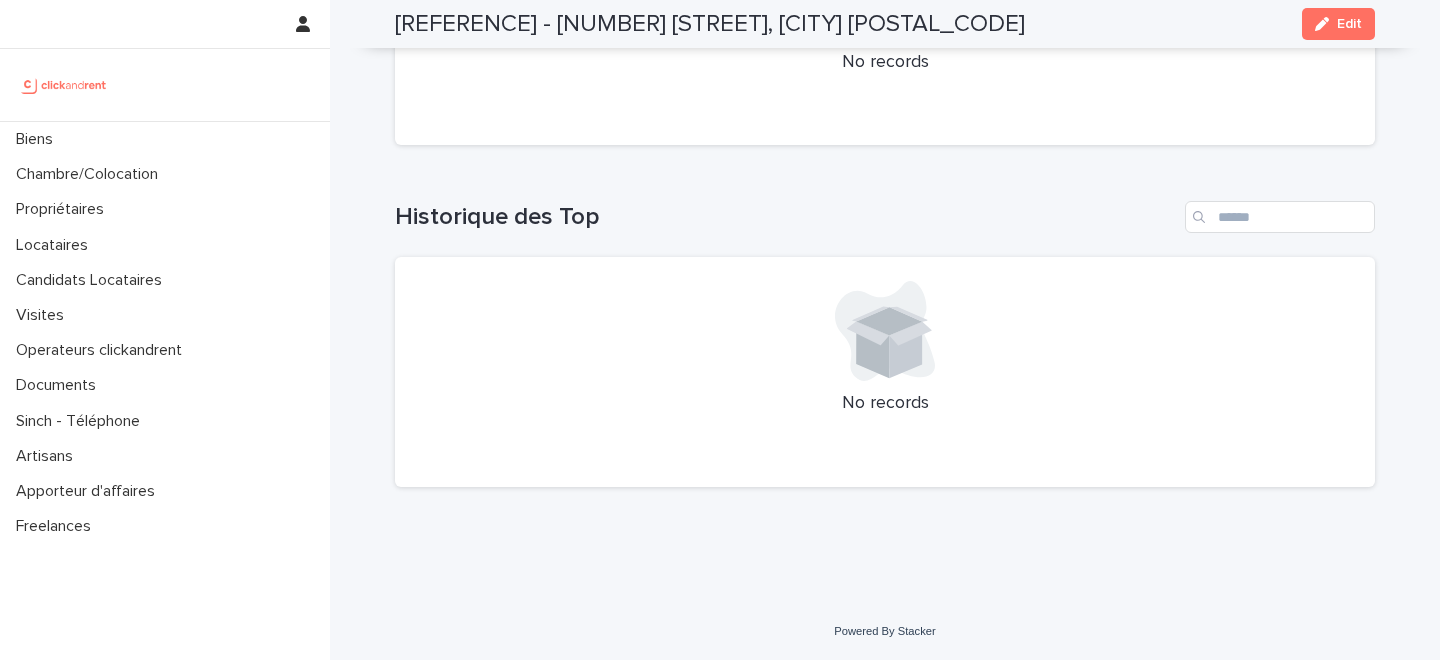 scroll, scrollTop: 6392, scrollLeft: 0, axis: vertical 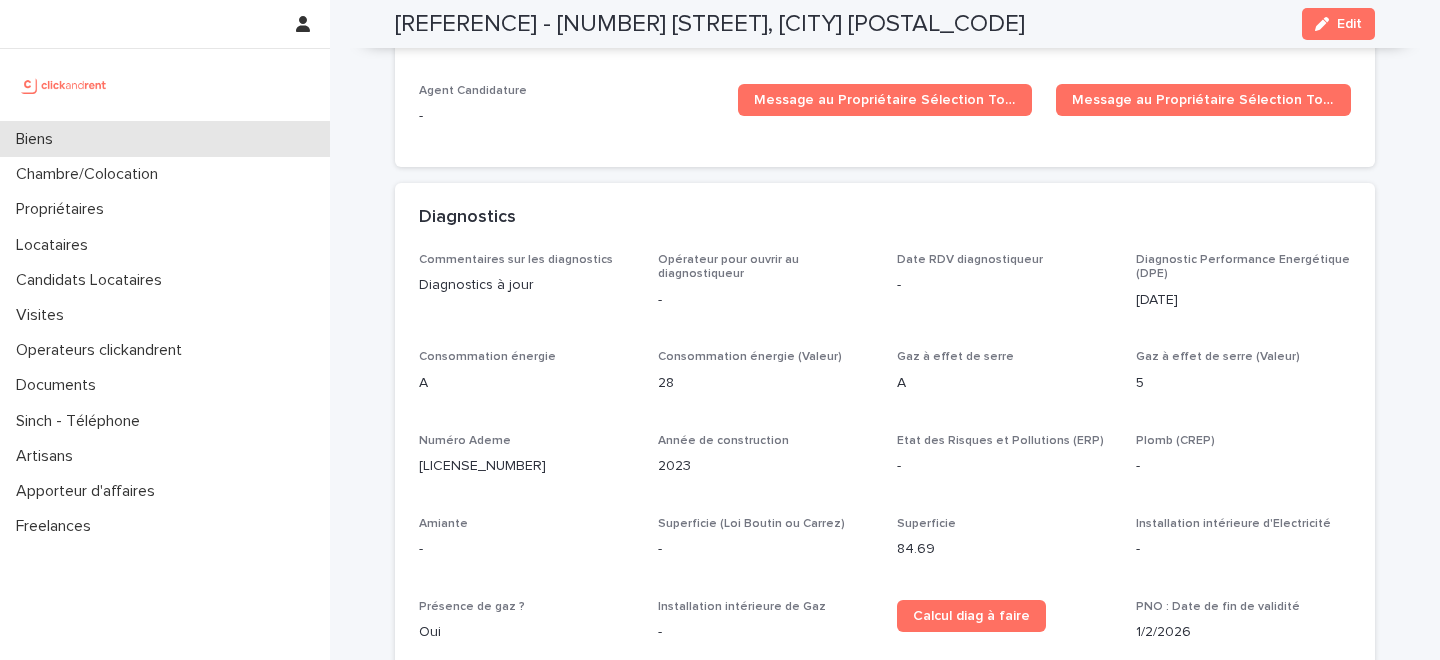 click on "Biens" at bounding box center (165, 139) 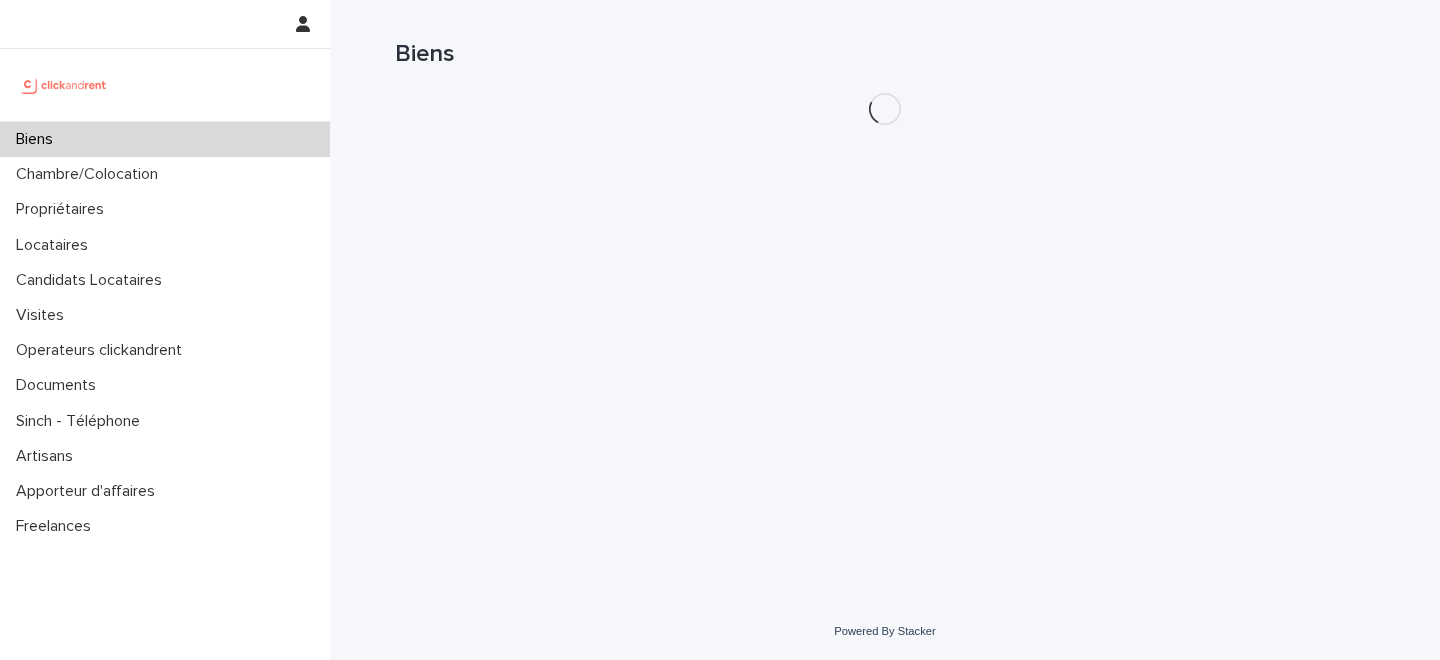 scroll, scrollTop: 0, scrollLeft: 0, axis: both 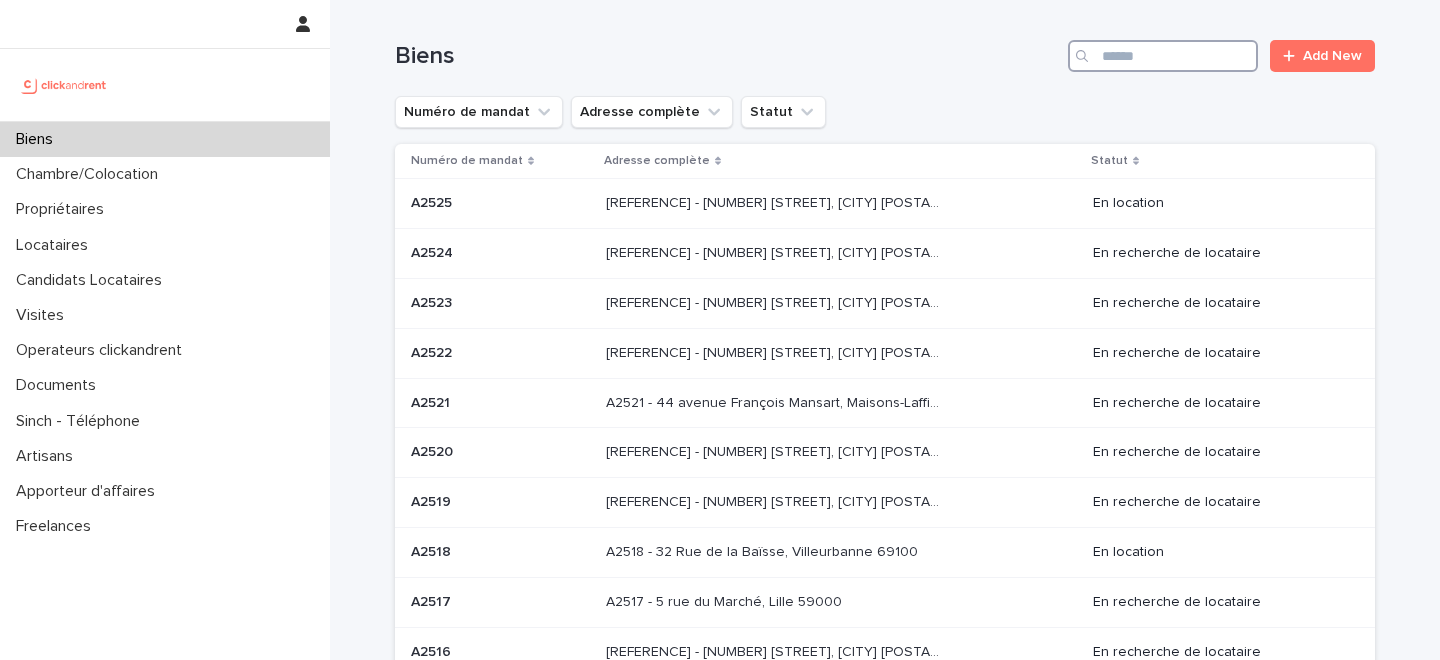 click at bounding box center [1163, 56] 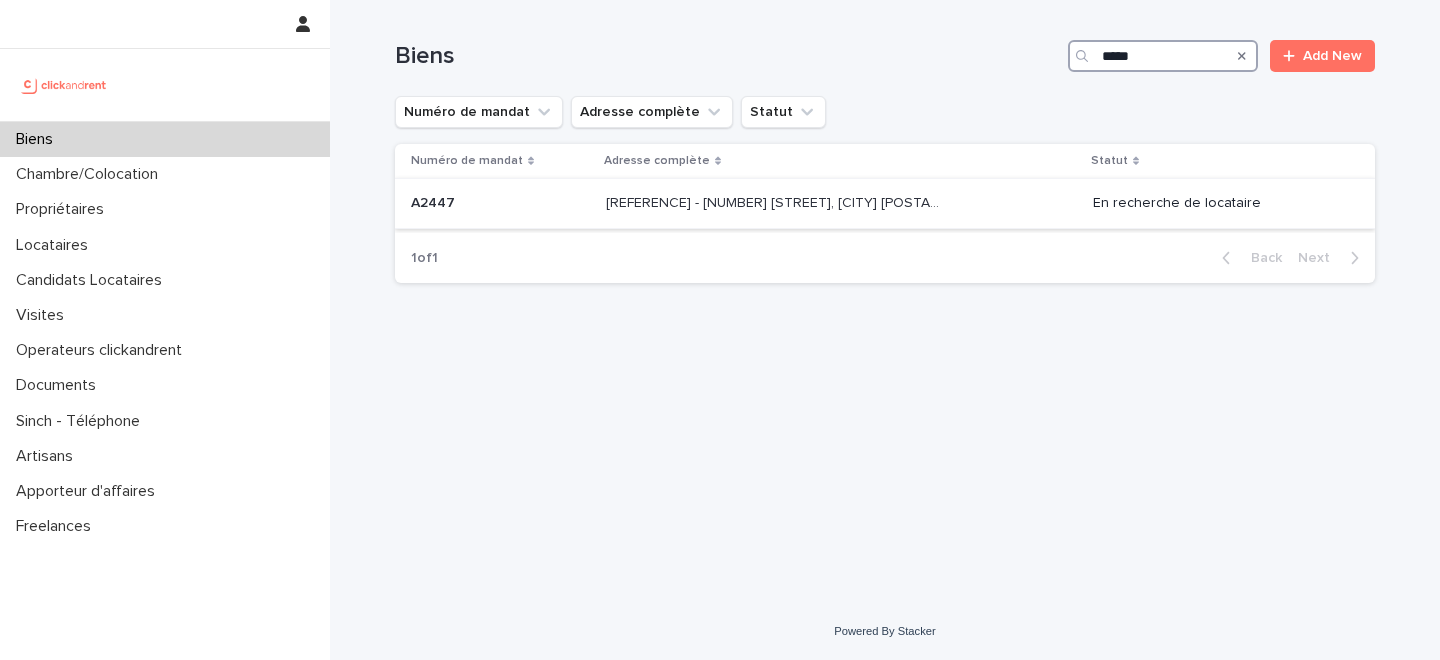 type on "*****" 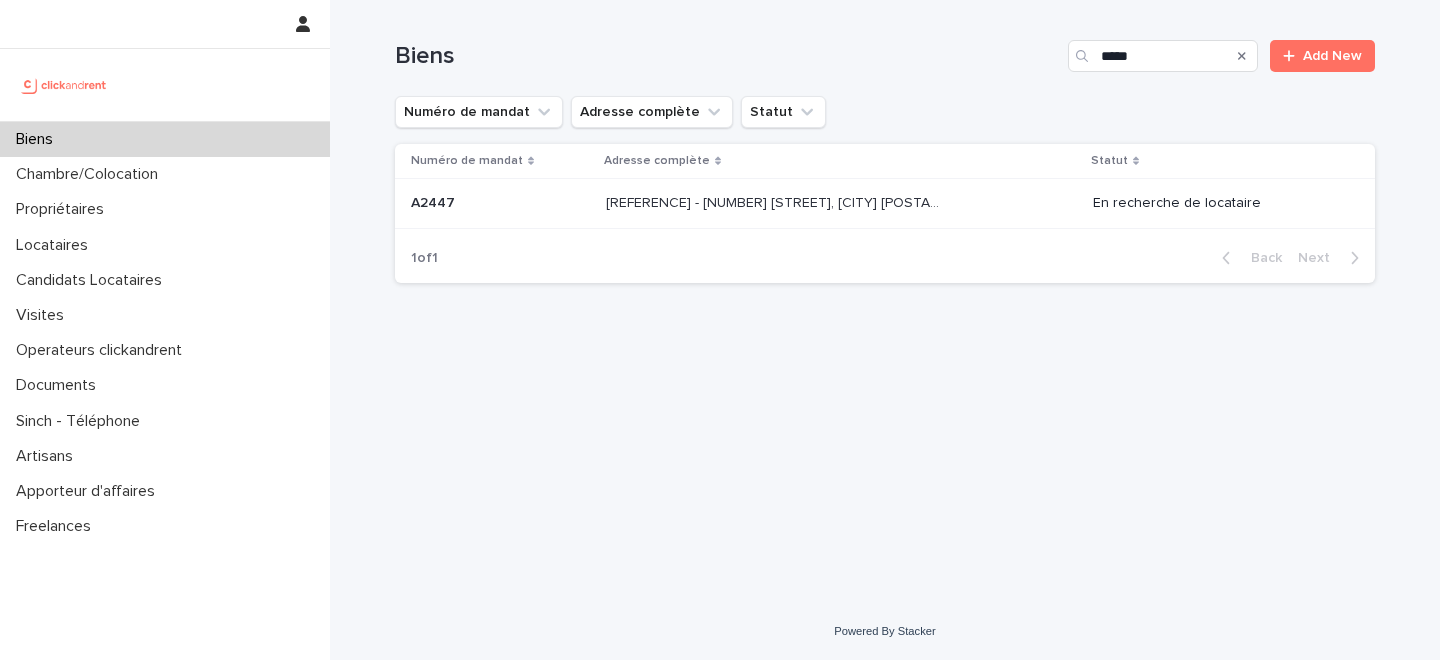 click on "[REFERENCE] - [NUMBER] [STREET], [CITY] [POSTAL_CODE]" at bounding box center (774, 201) 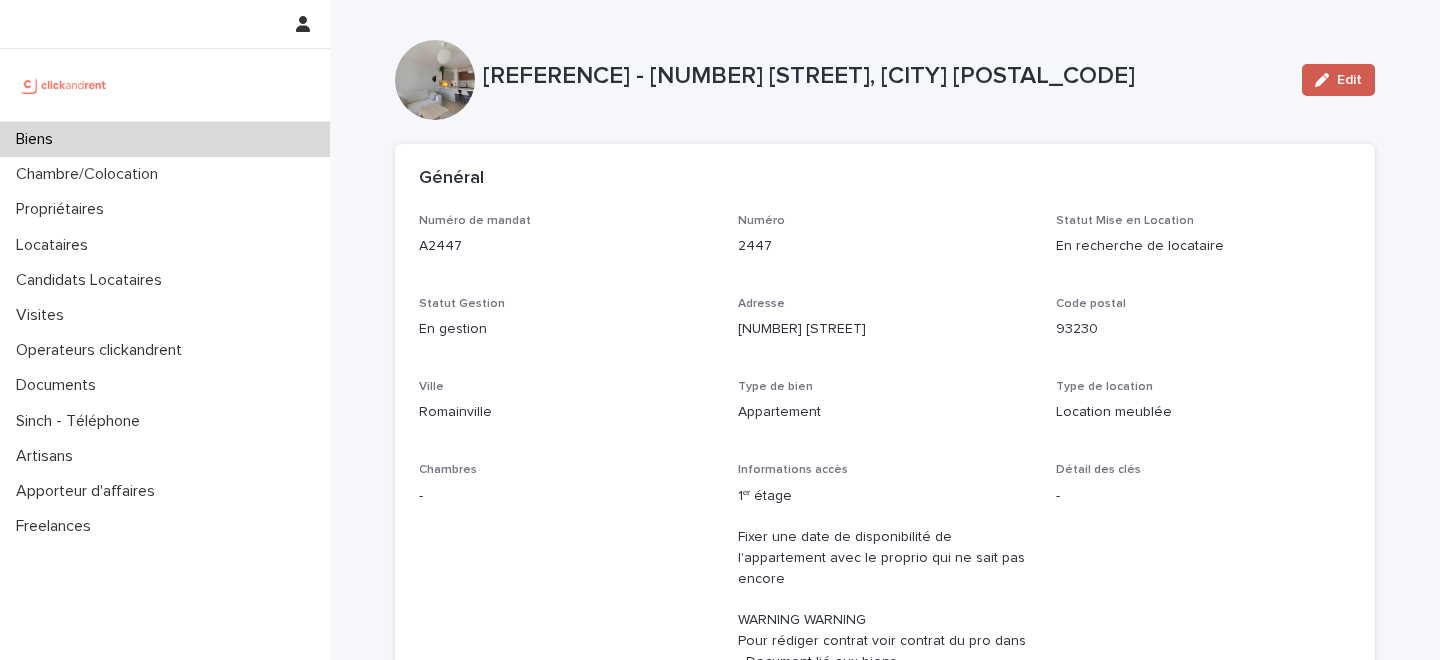 click on "Edit" at bounding box center [1349, 80] 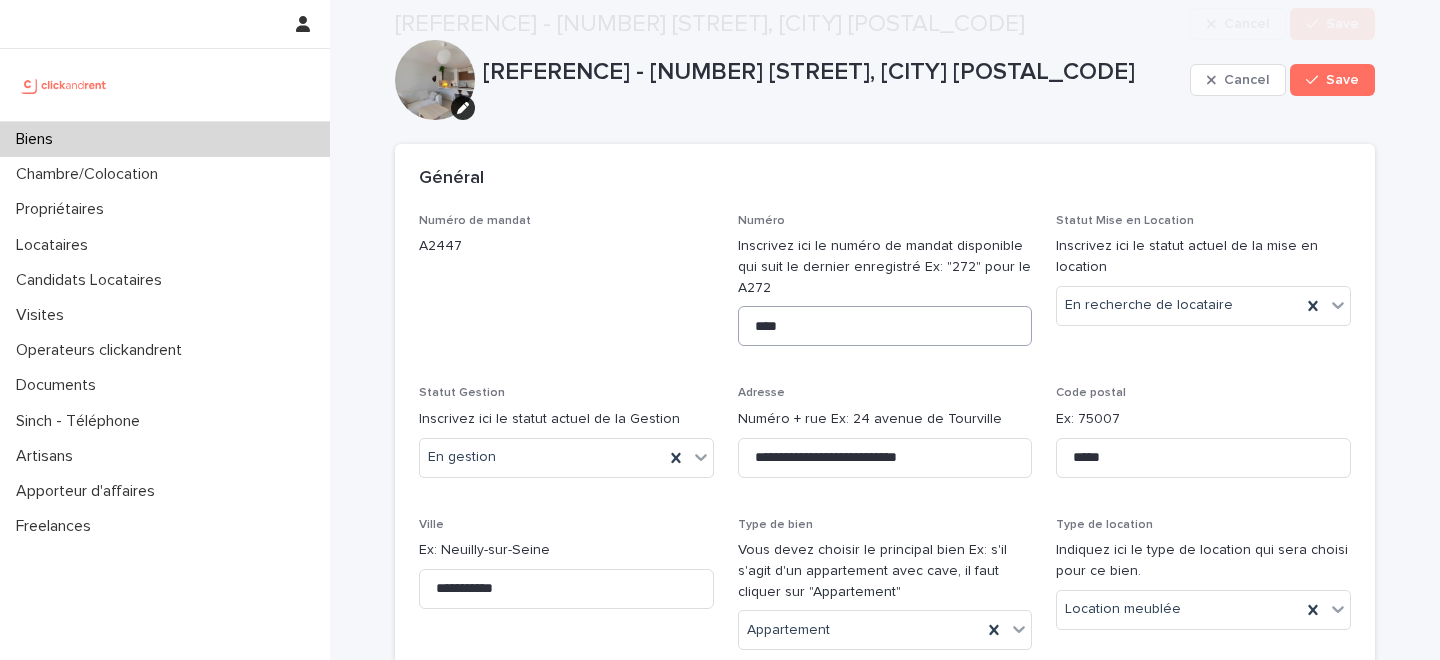 scroll, scrollTop: 10751, scrollLeft: 0, axis: vertical 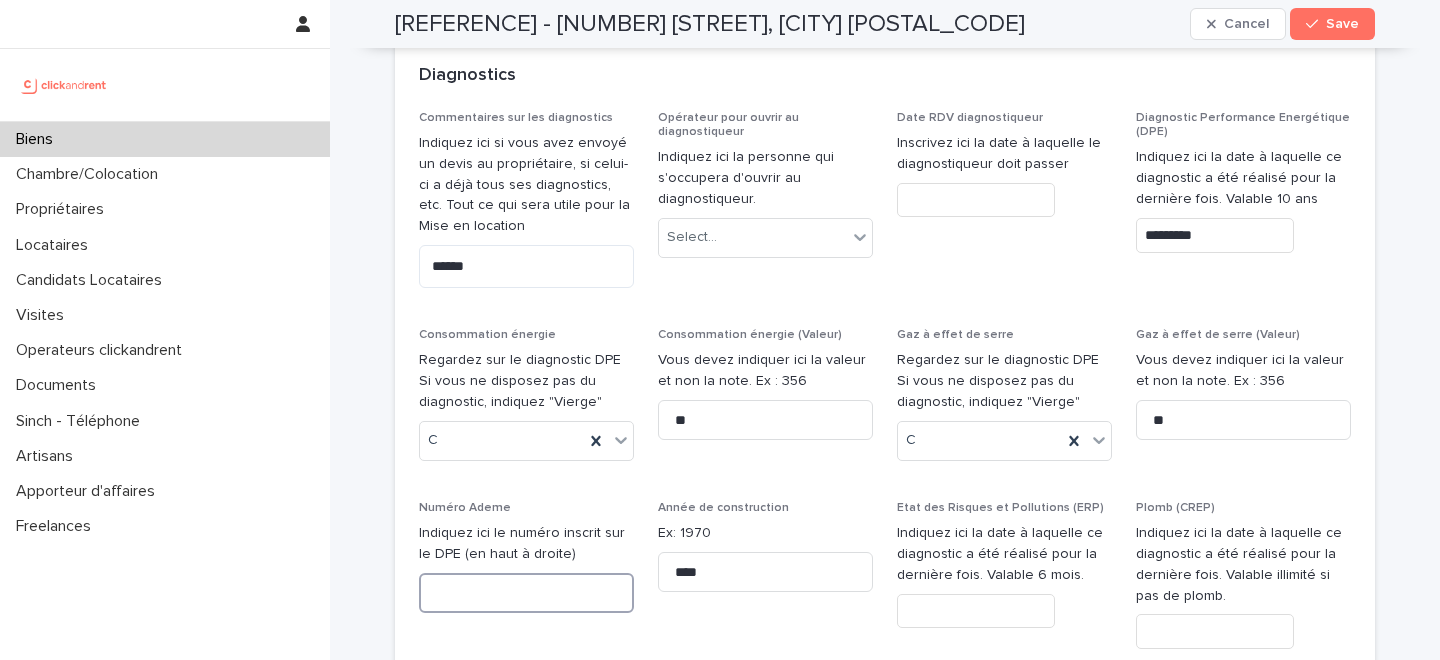 click at bounding box center [526, 593] 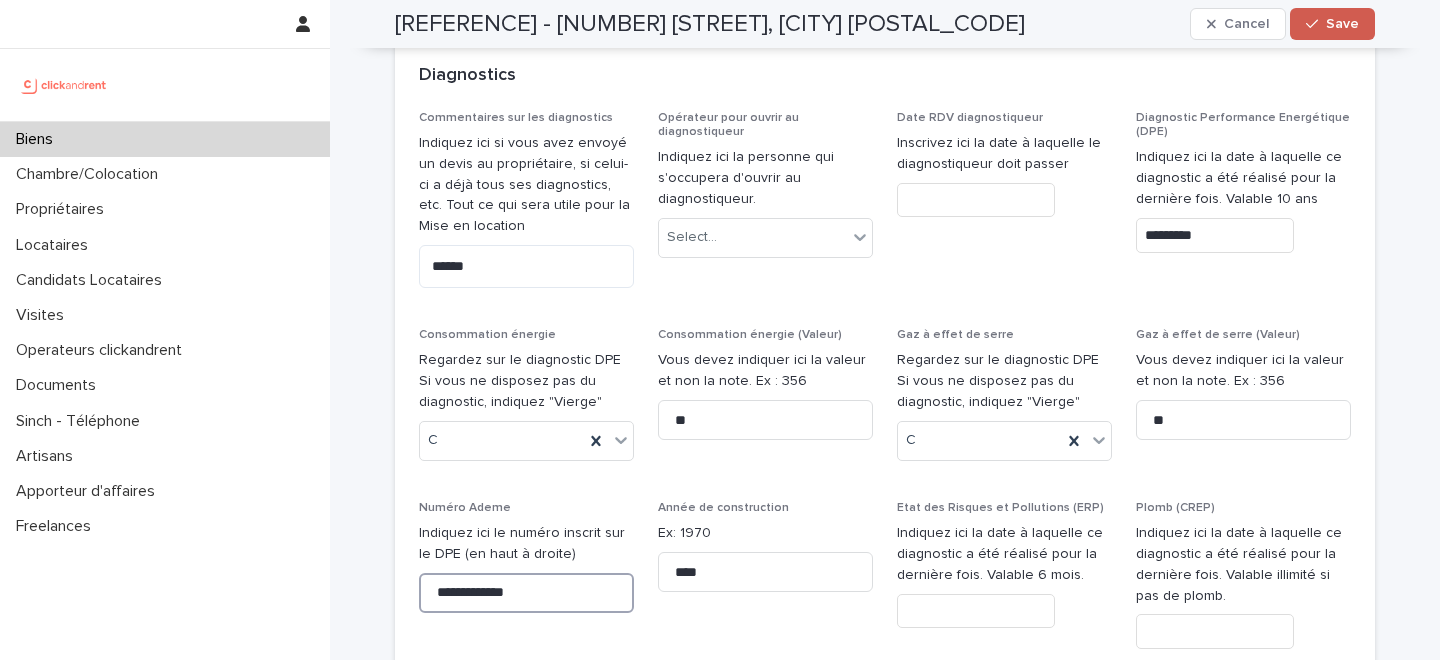 type on "**********" 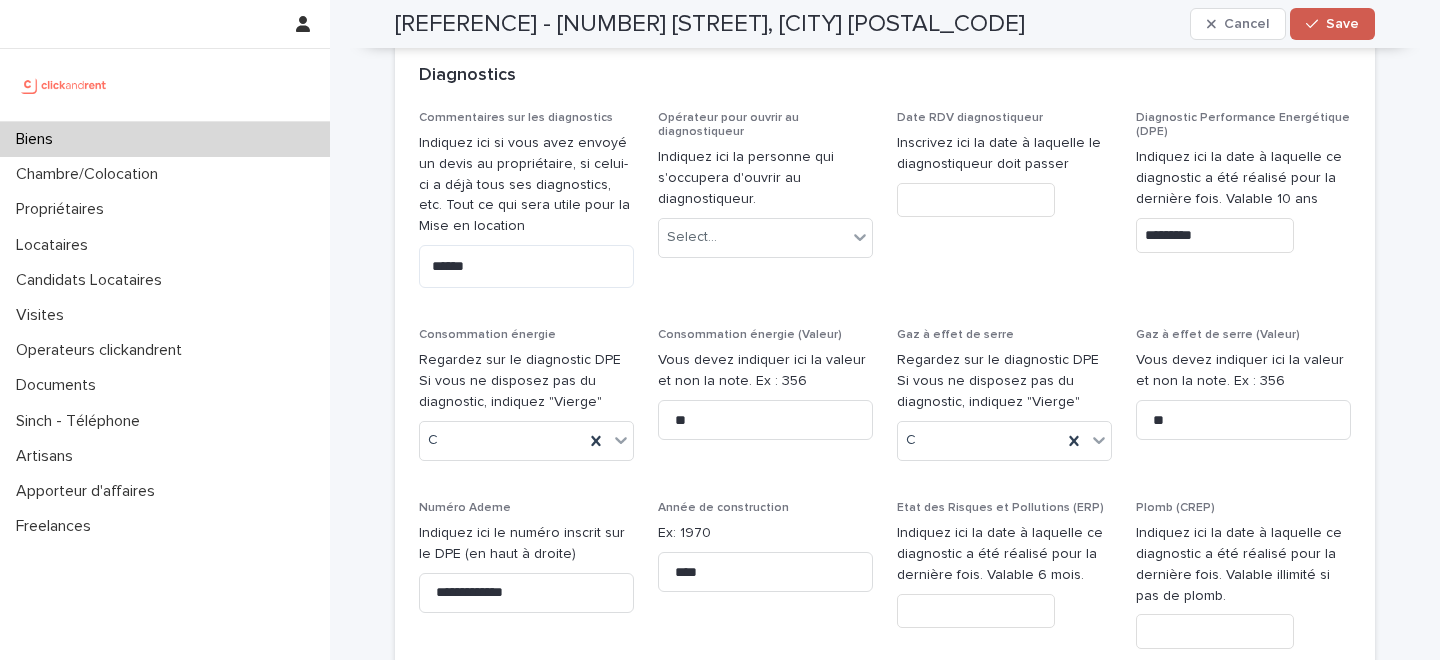 click on "Save" at bounding box center [1342, 24] 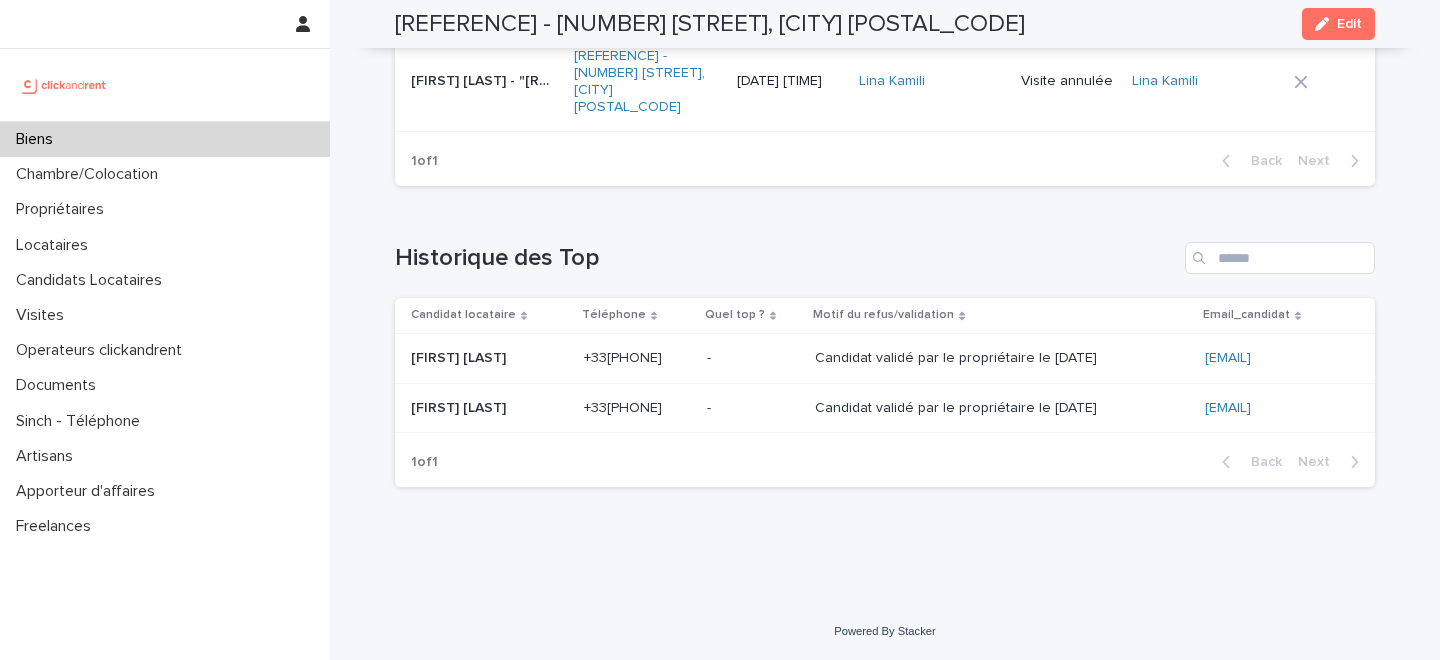 scroll, scrollTop: 6930, scrollLeft: 0, axis: vertical 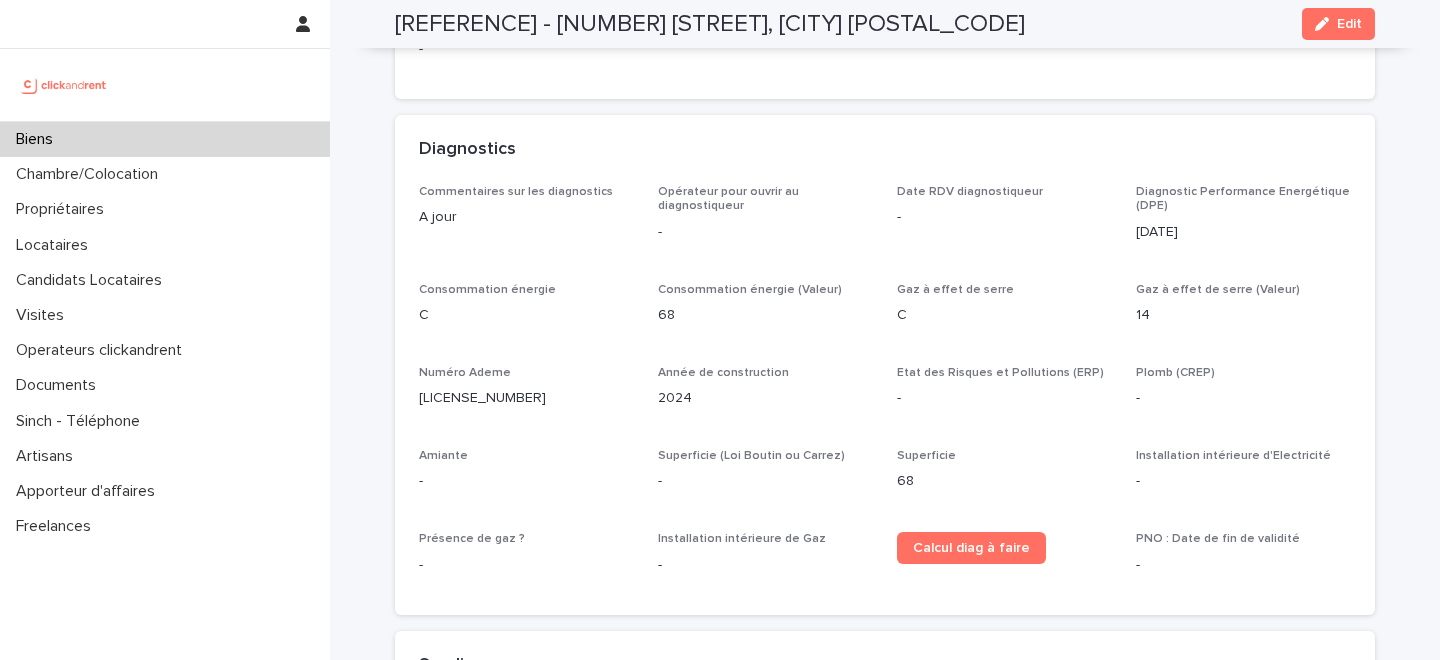 click on "Biens" at bounding box center (165, 139) 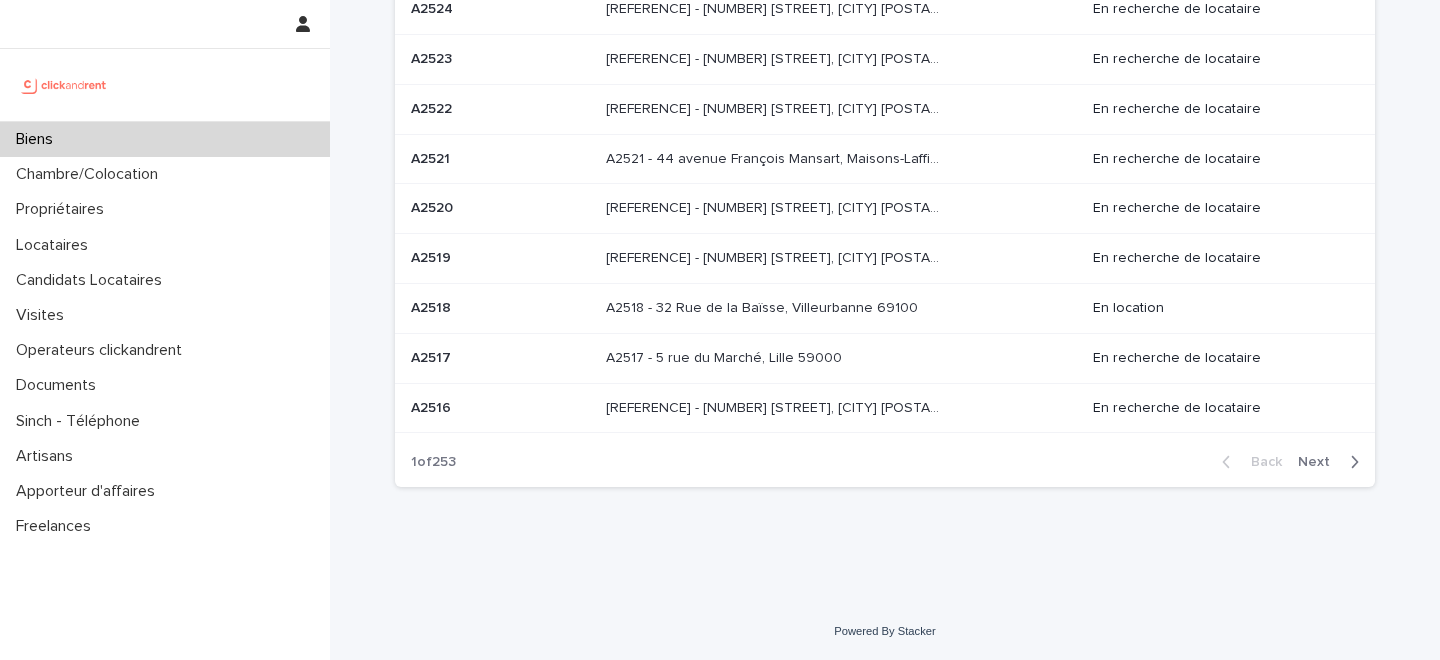 scroll, scrollTop: 0, scrollLeft: 0, axis: both 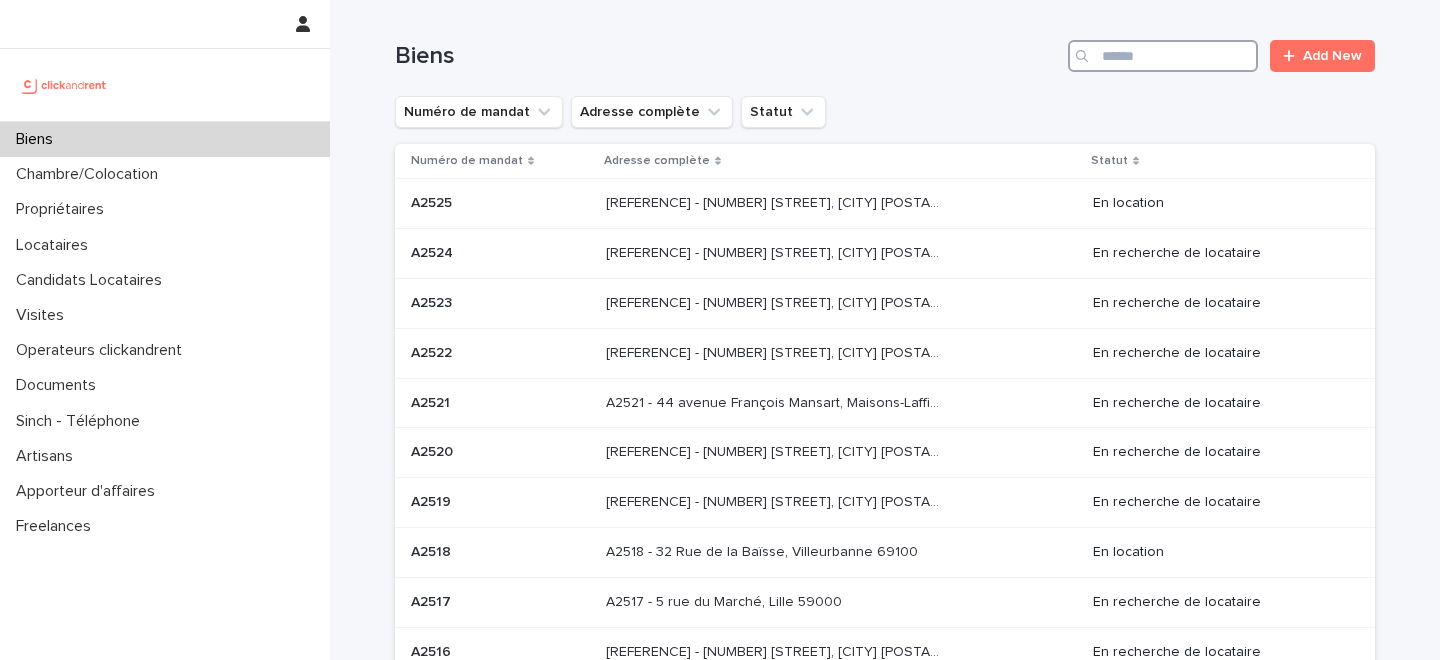 click at bounding box center (1163, 56) 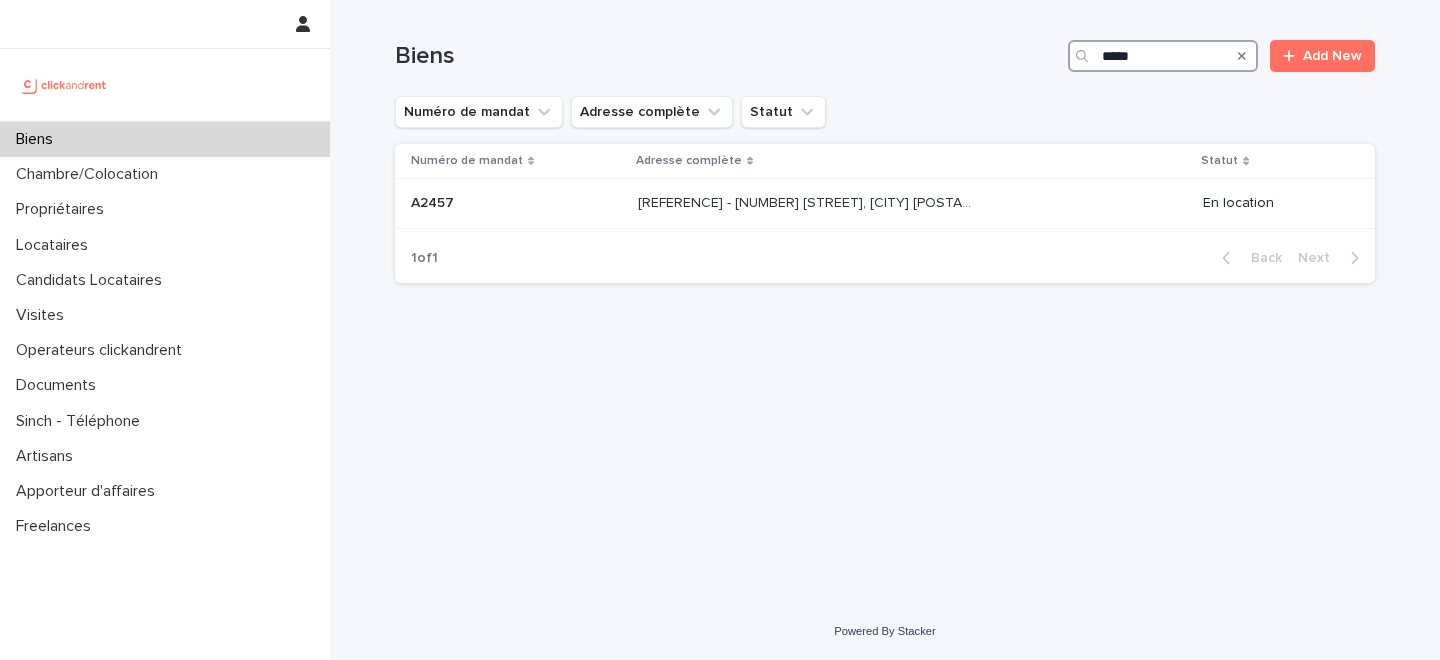 type on "*****" 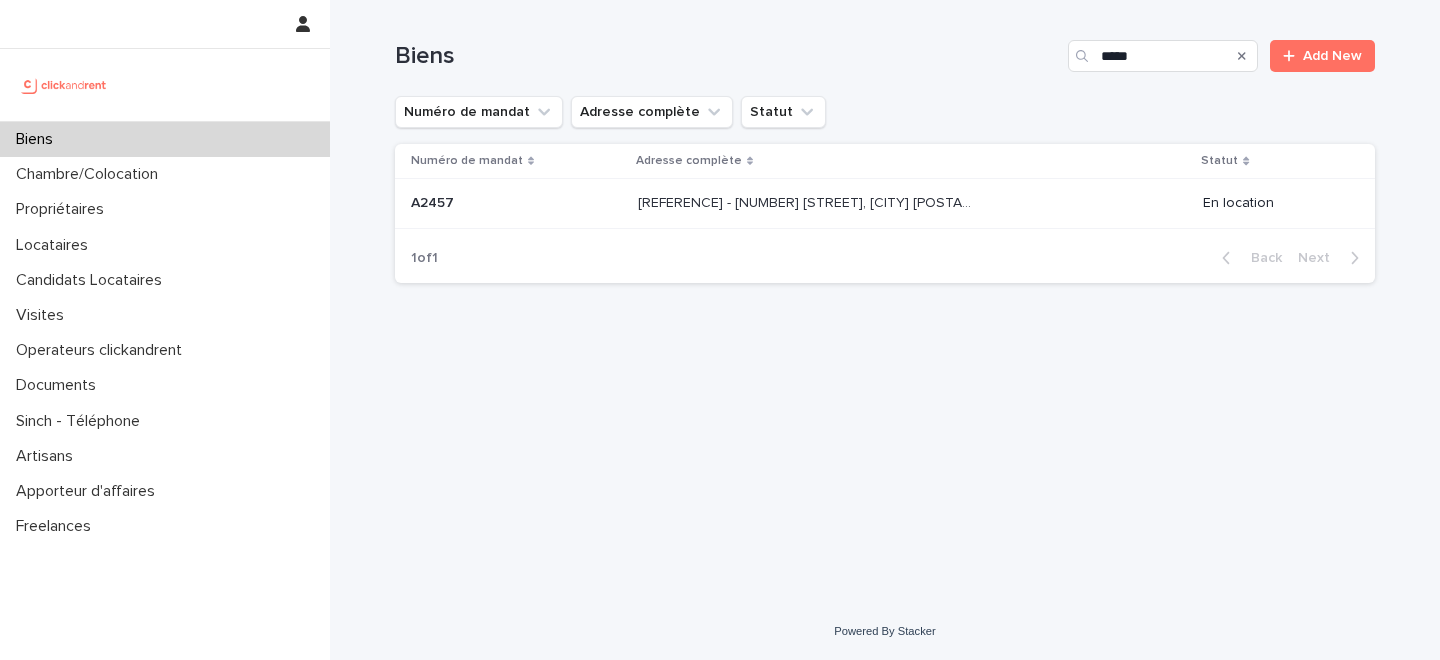 click at bounding box center [516, 203] 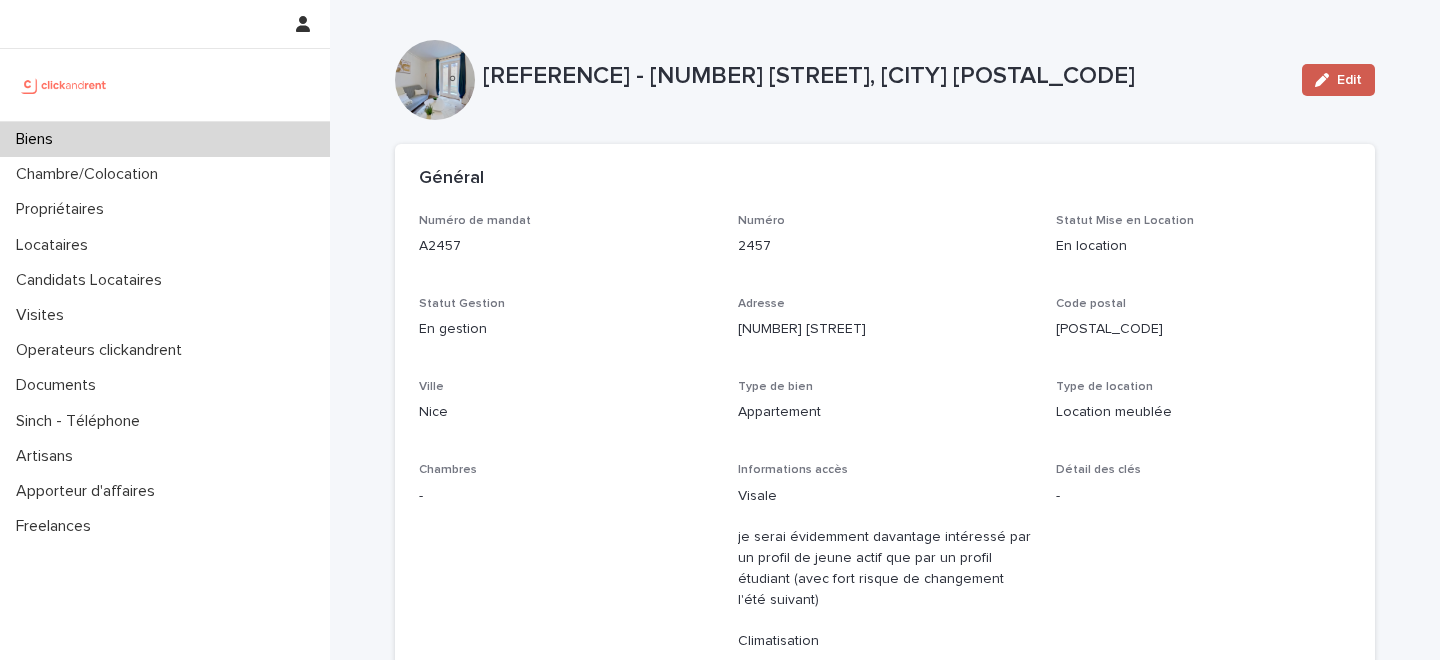 click 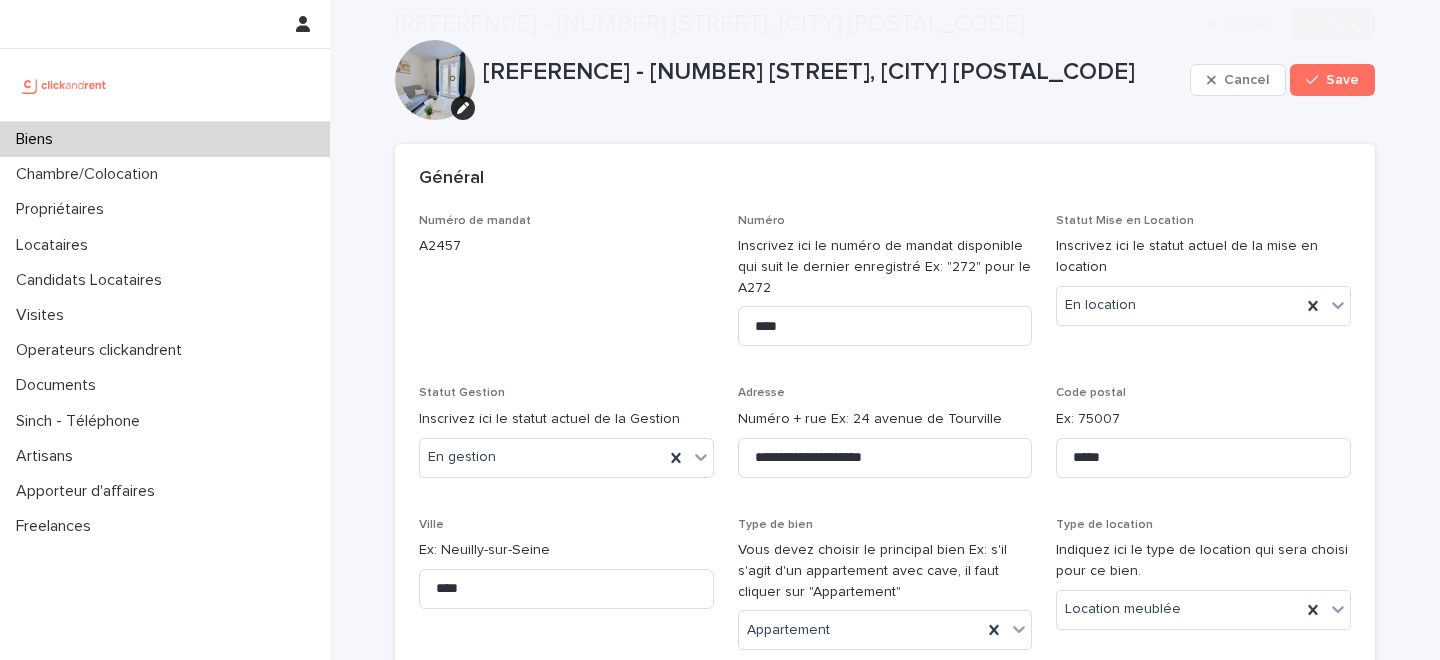 scroll, scrollTop: 9917, scrollLeft: 0, axis: vertical 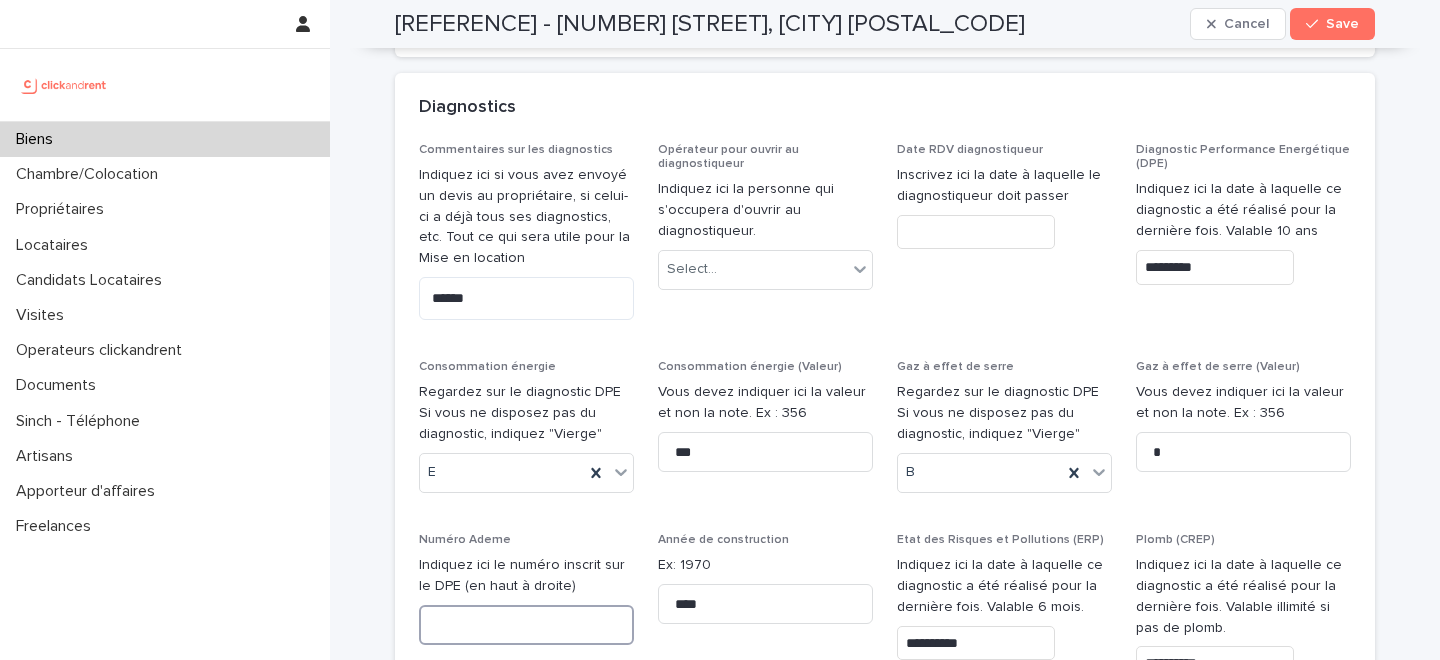 click at bounding box center [526, 625] 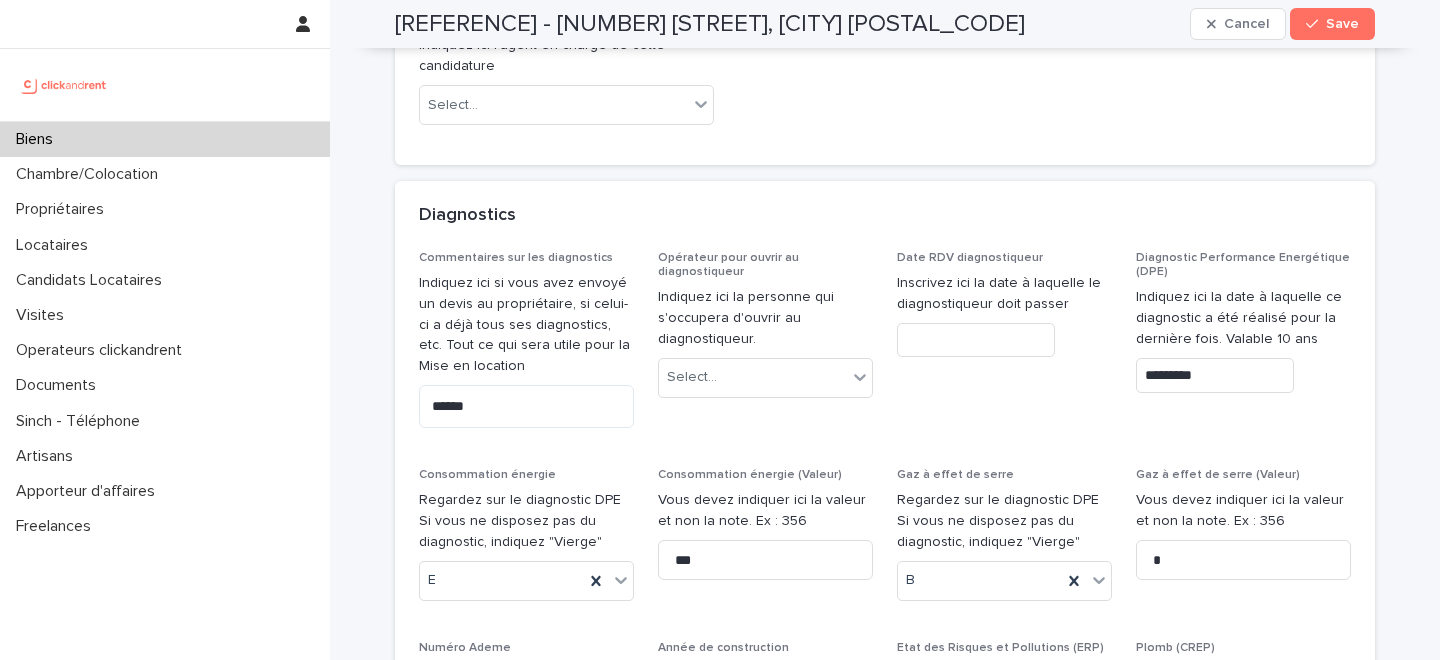 scroll, scrollTop: 9816, scrollLeft: 0, axis: vertical 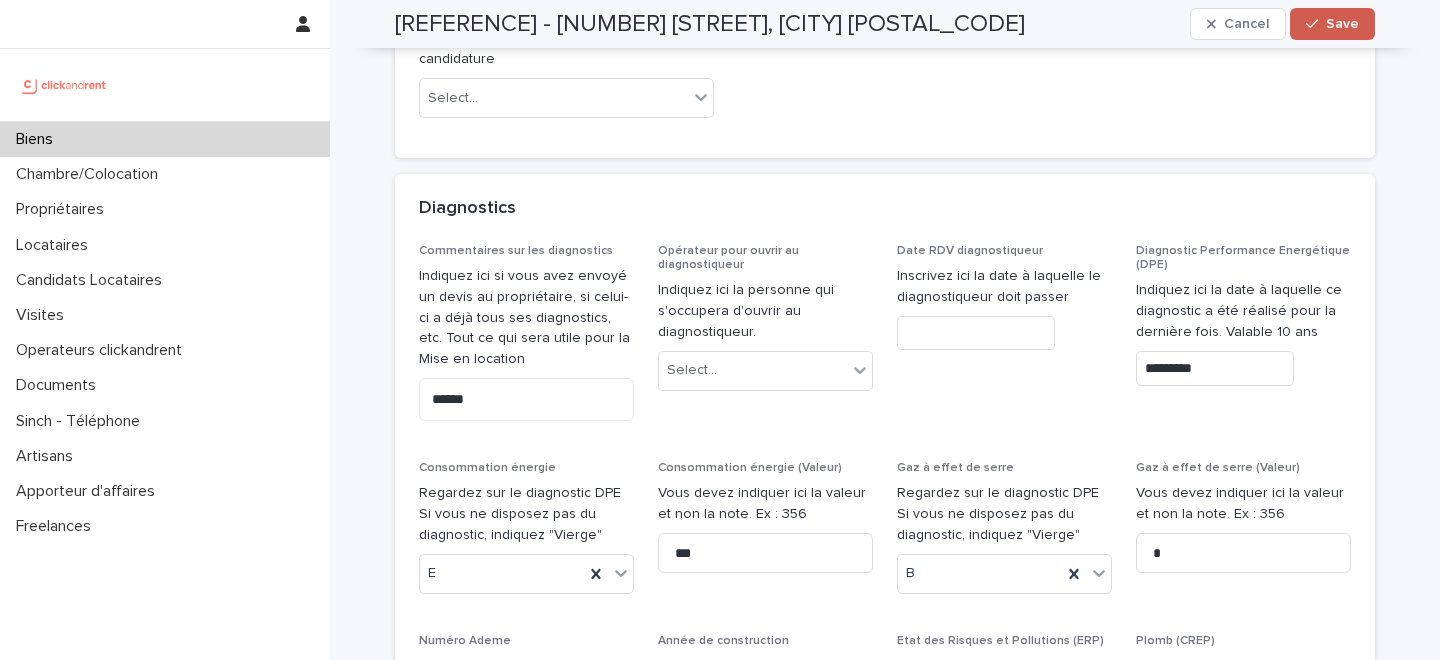 type on "**********" 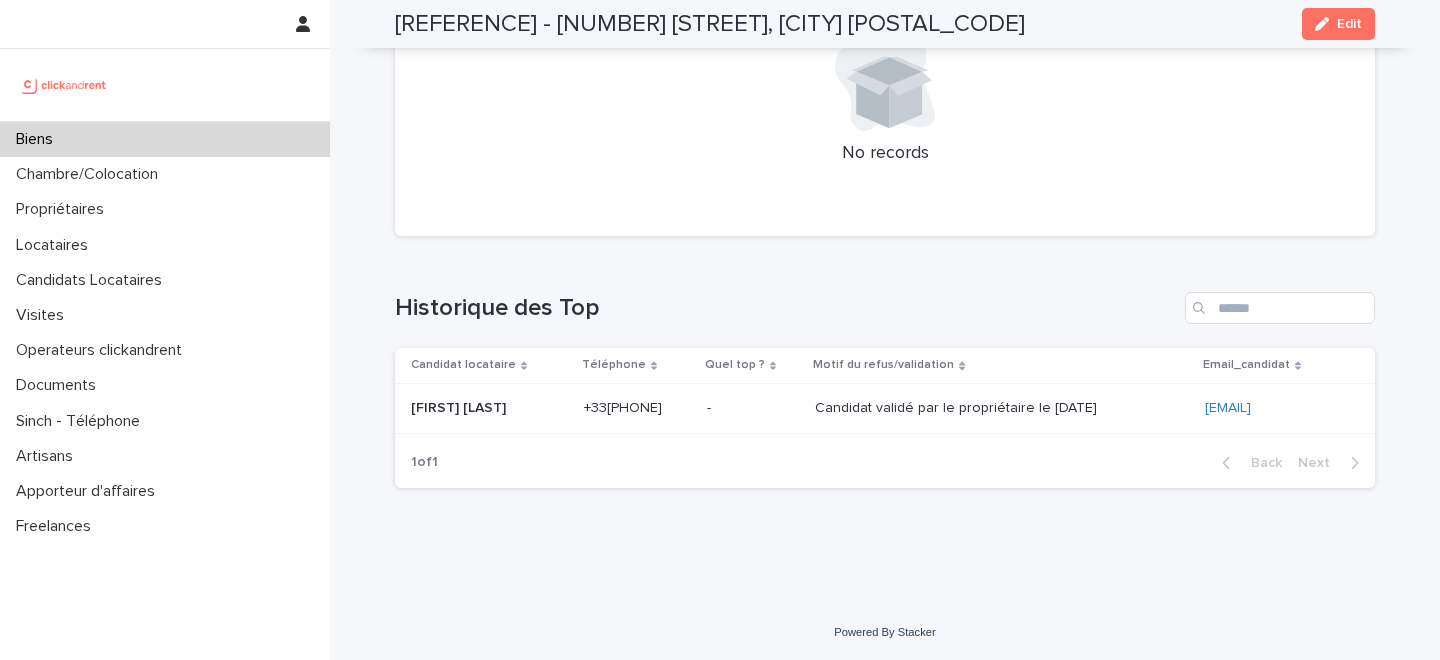 scroll, scrollTop: 5999, scrollLeft: 0, axis: vertical 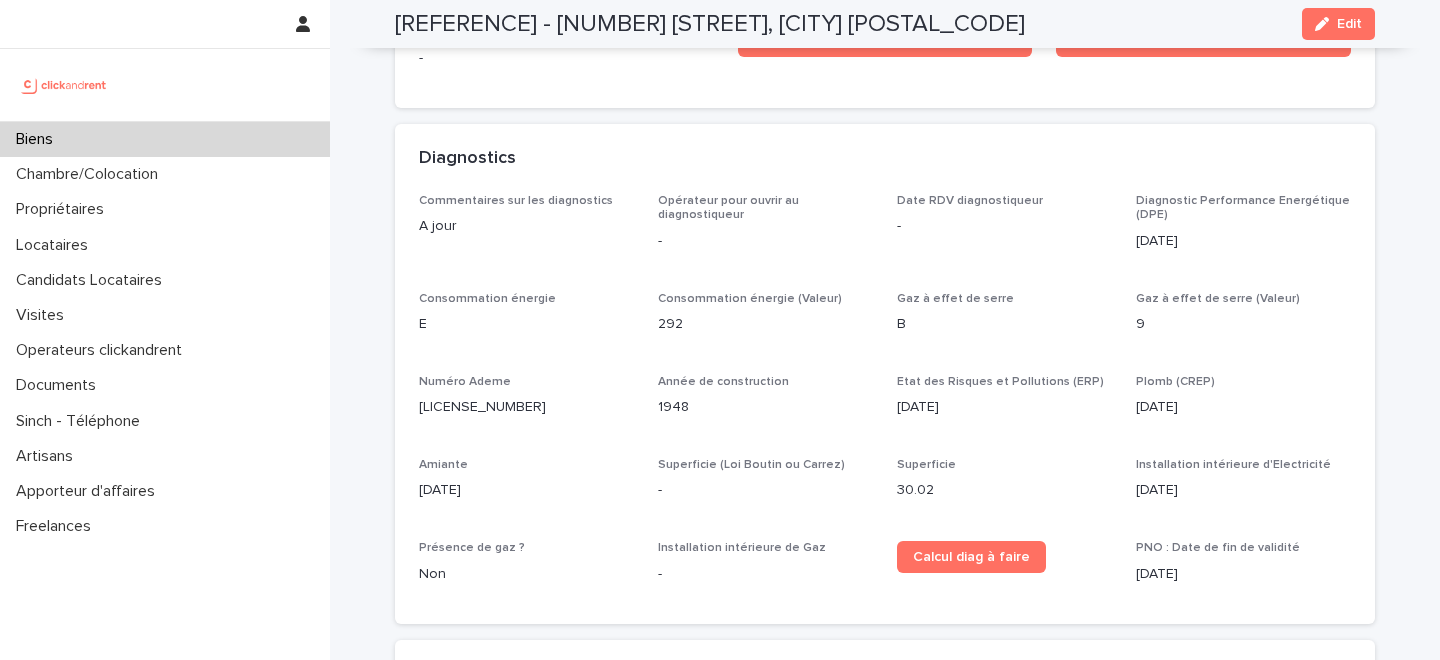 click on "Biens" at bounding box center (165, 139) 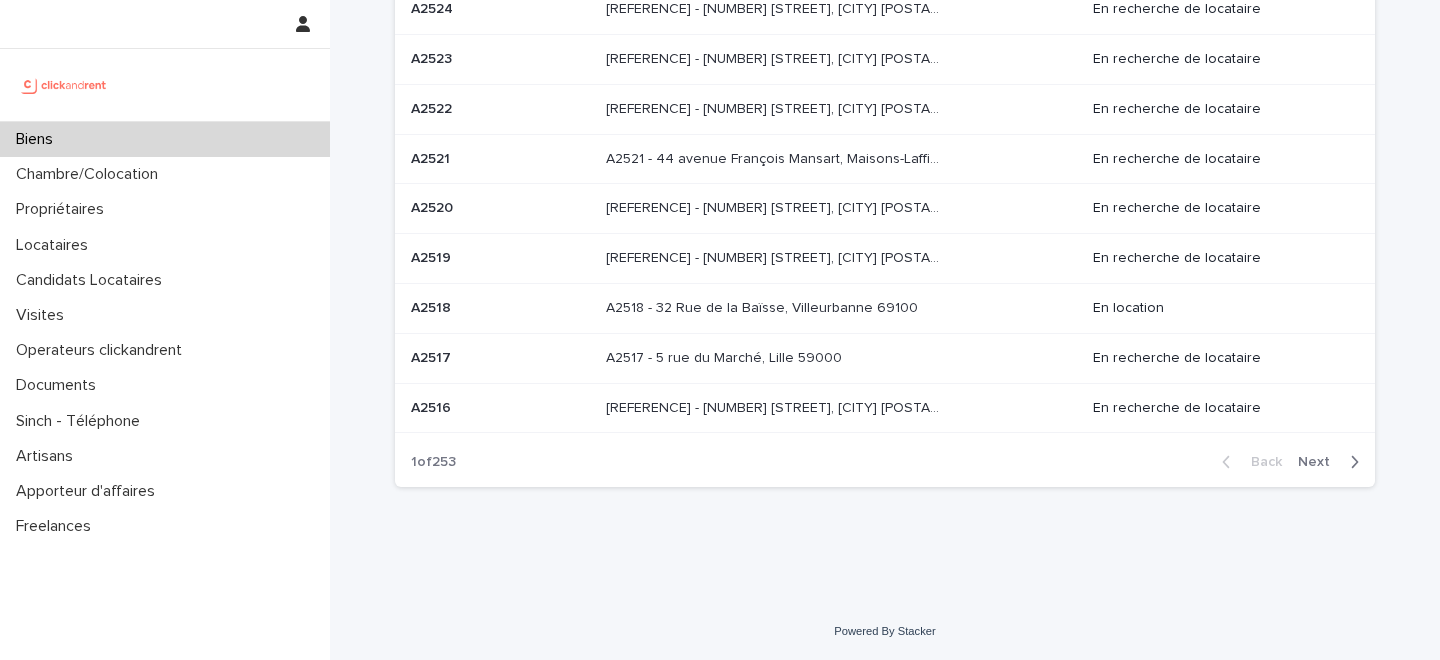 scroll, scrollTop: 0, scrollLeft: 0, axis: both 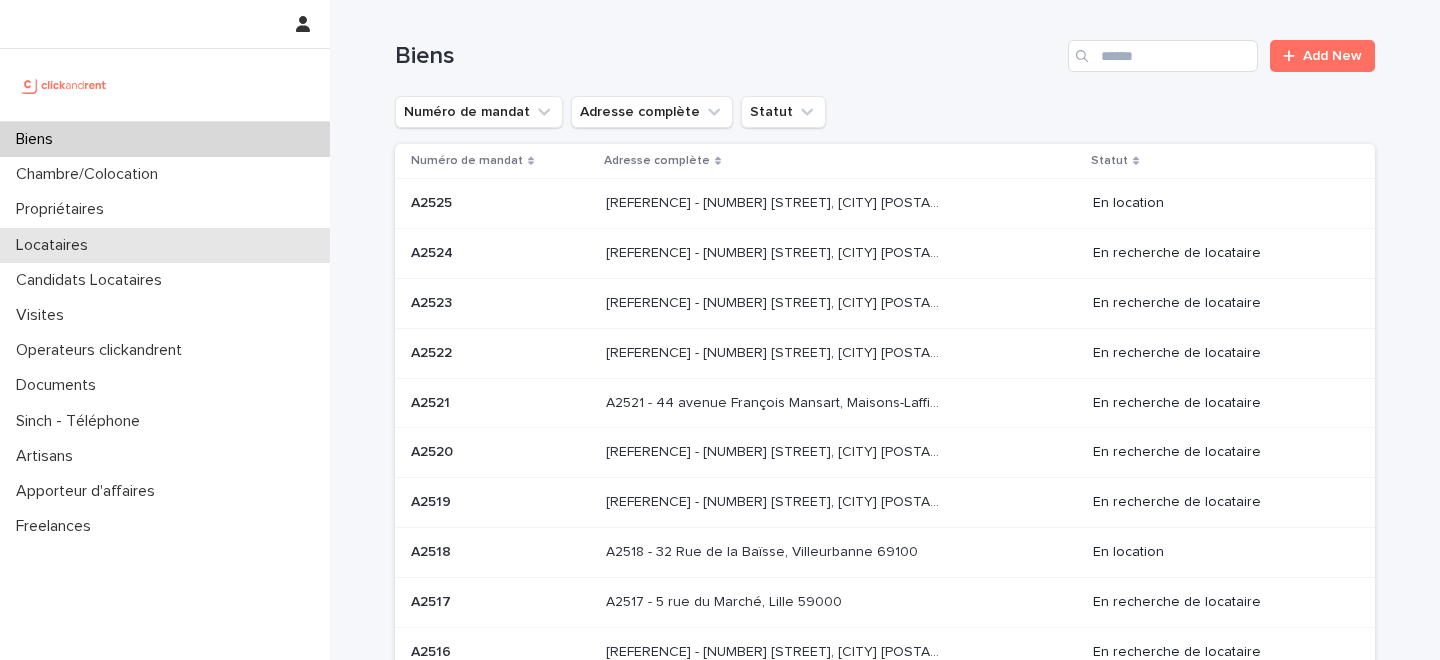 click on "Locataires" at bounding box center [165, 245] 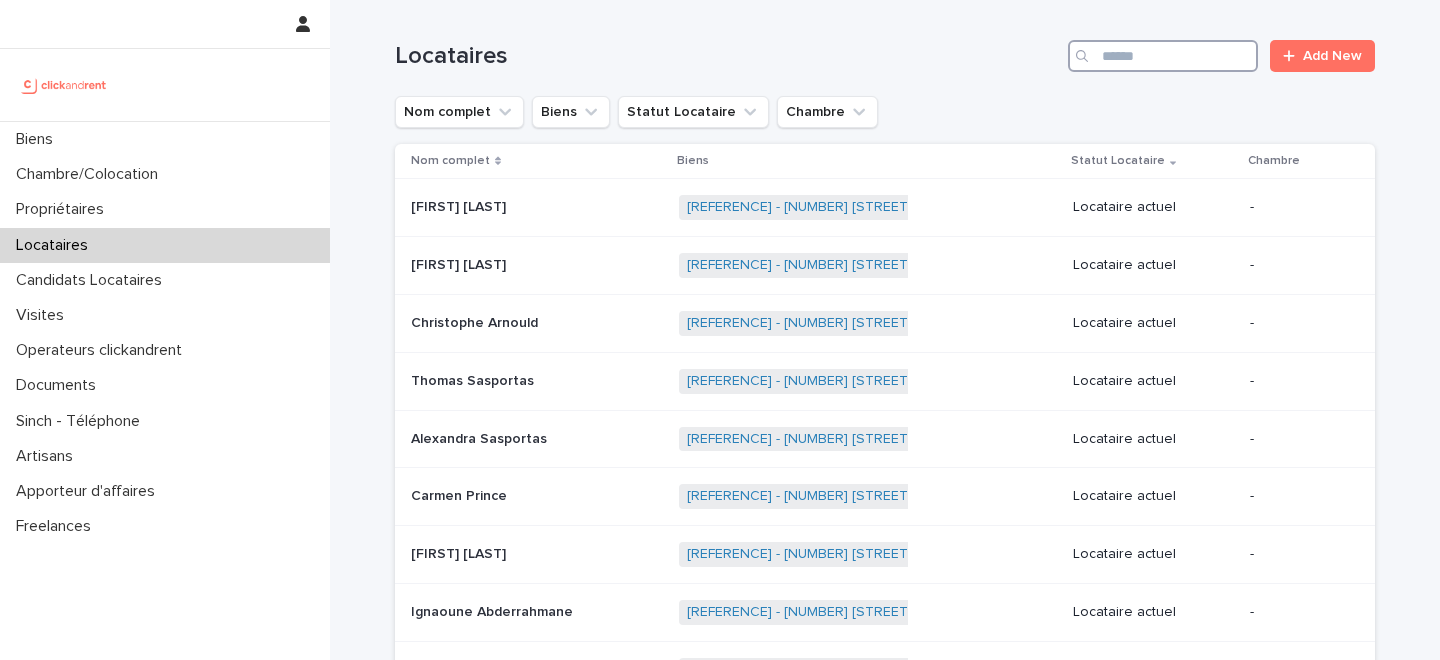 click at bounding box center [1163, 56] 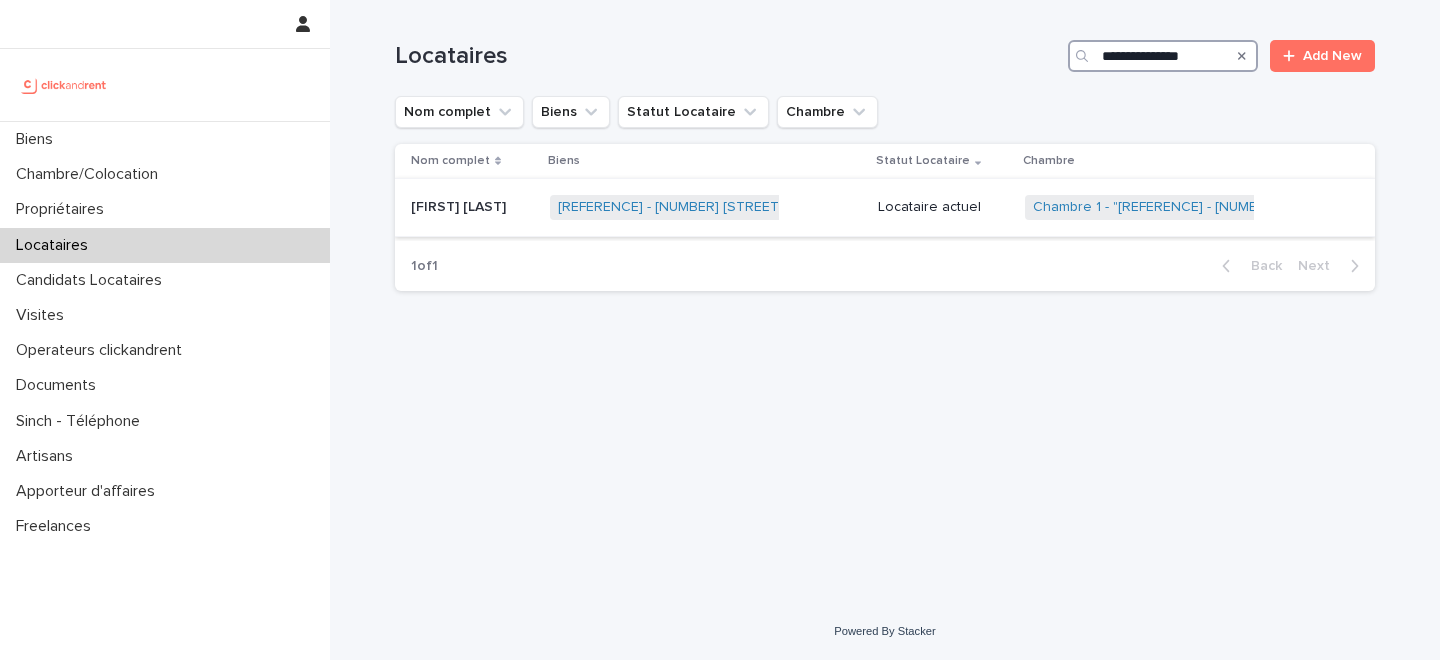 type on "**********" 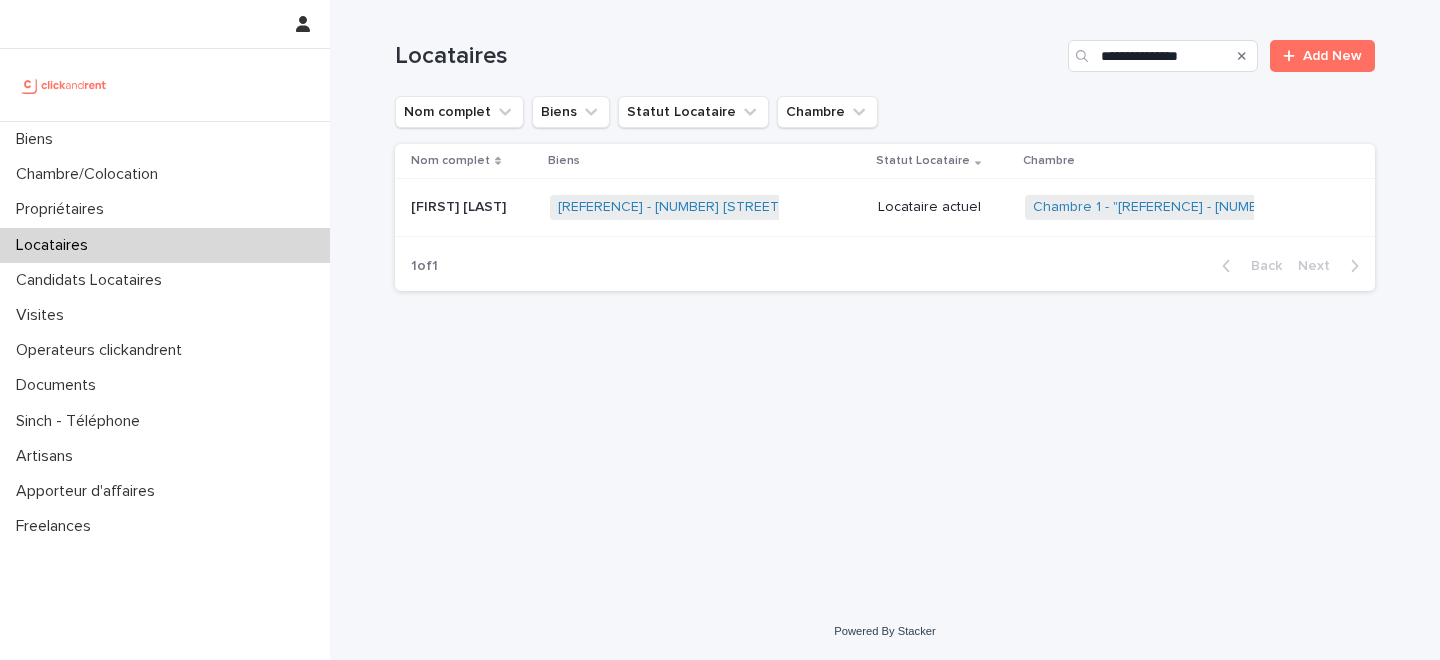 click on "[FIRST] [LAST]" at bounding box center (460, 205) 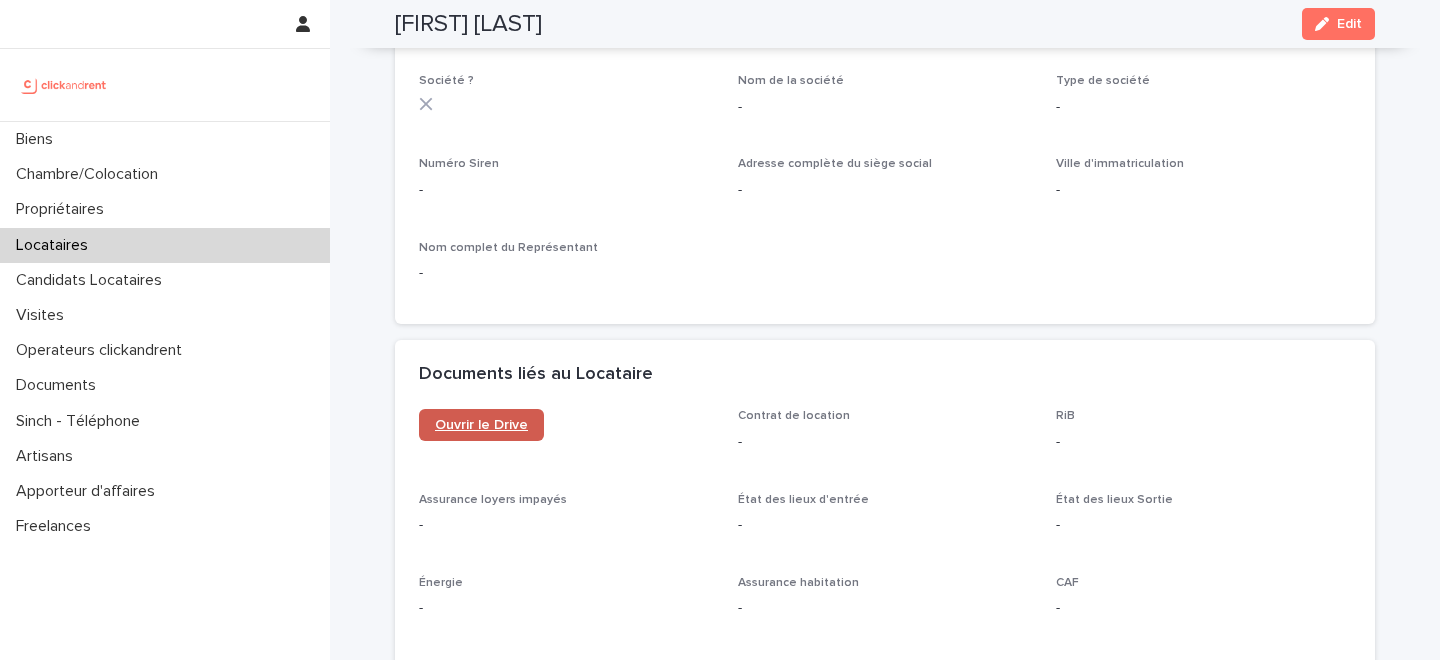 scroll, scrollTop: 1875, scrollLeft: 0, axis: vertical 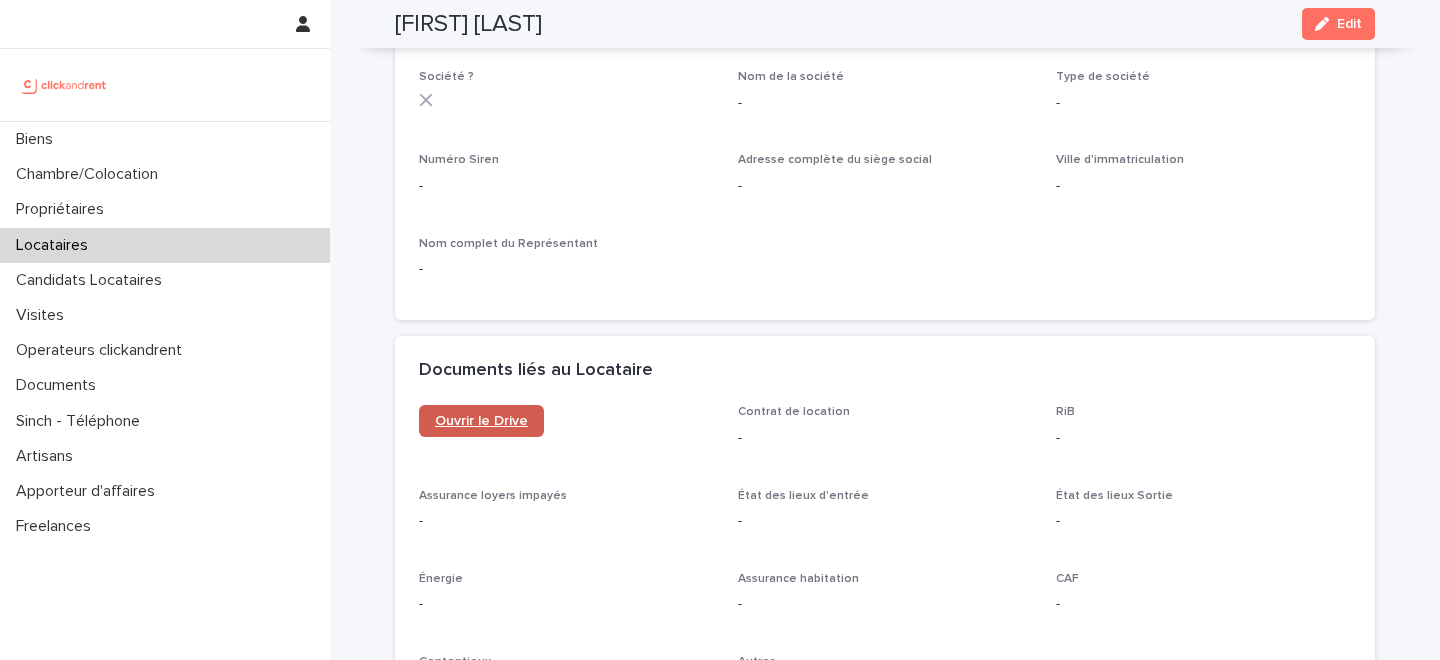 click on "Ouvrir le Drive" at bounding box center [481, 421] 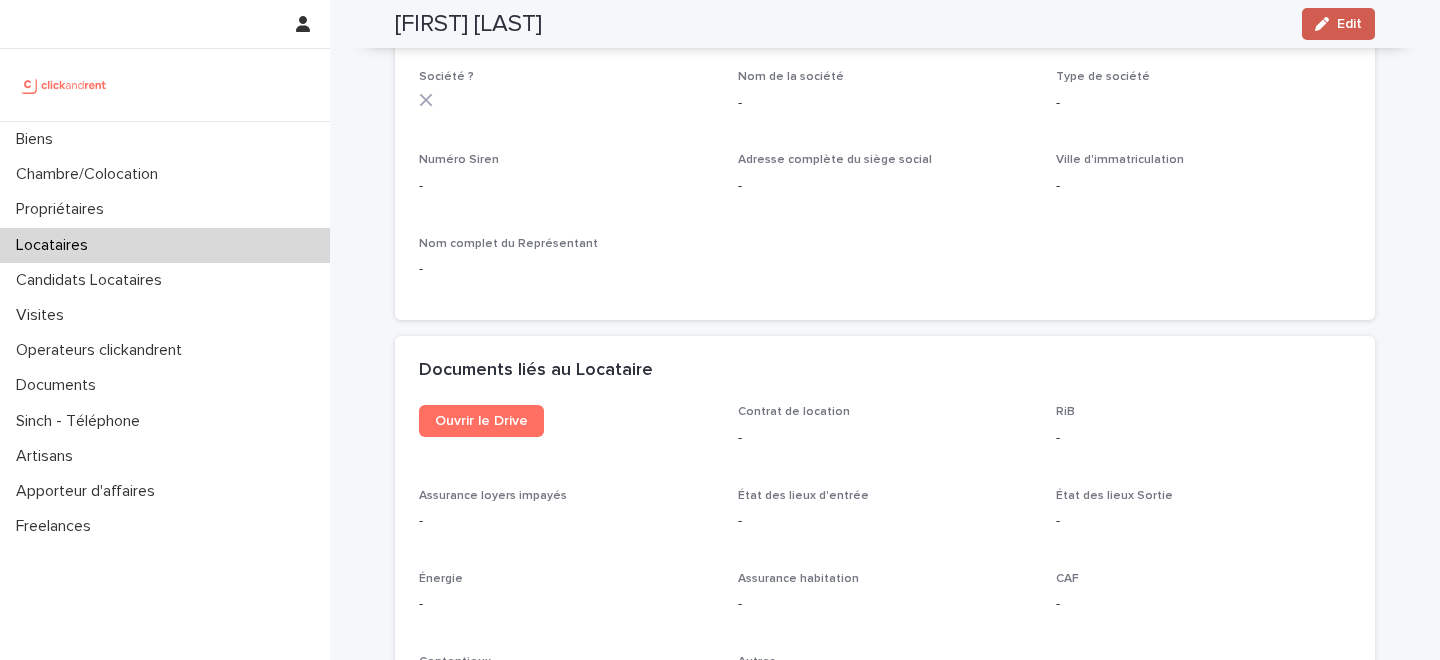 click 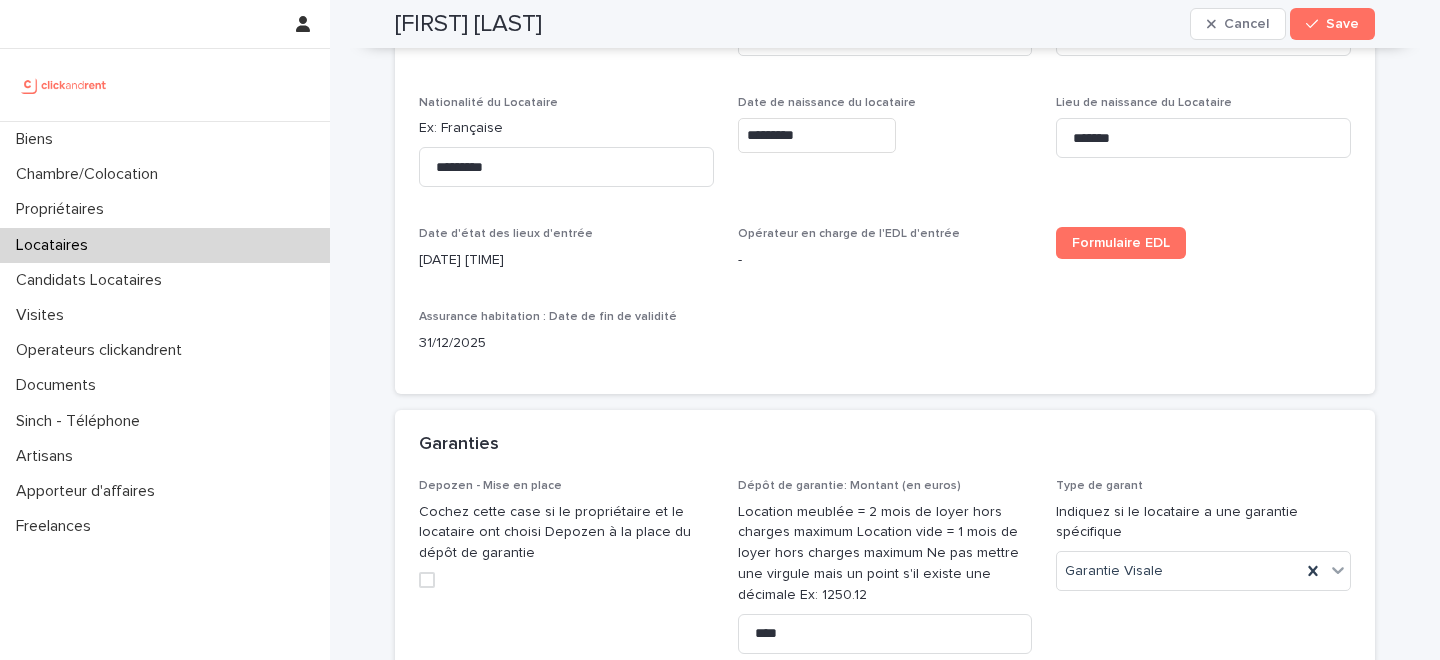 scroll, scrollTop: 1546, scrollLeft: 0, axis: vertical 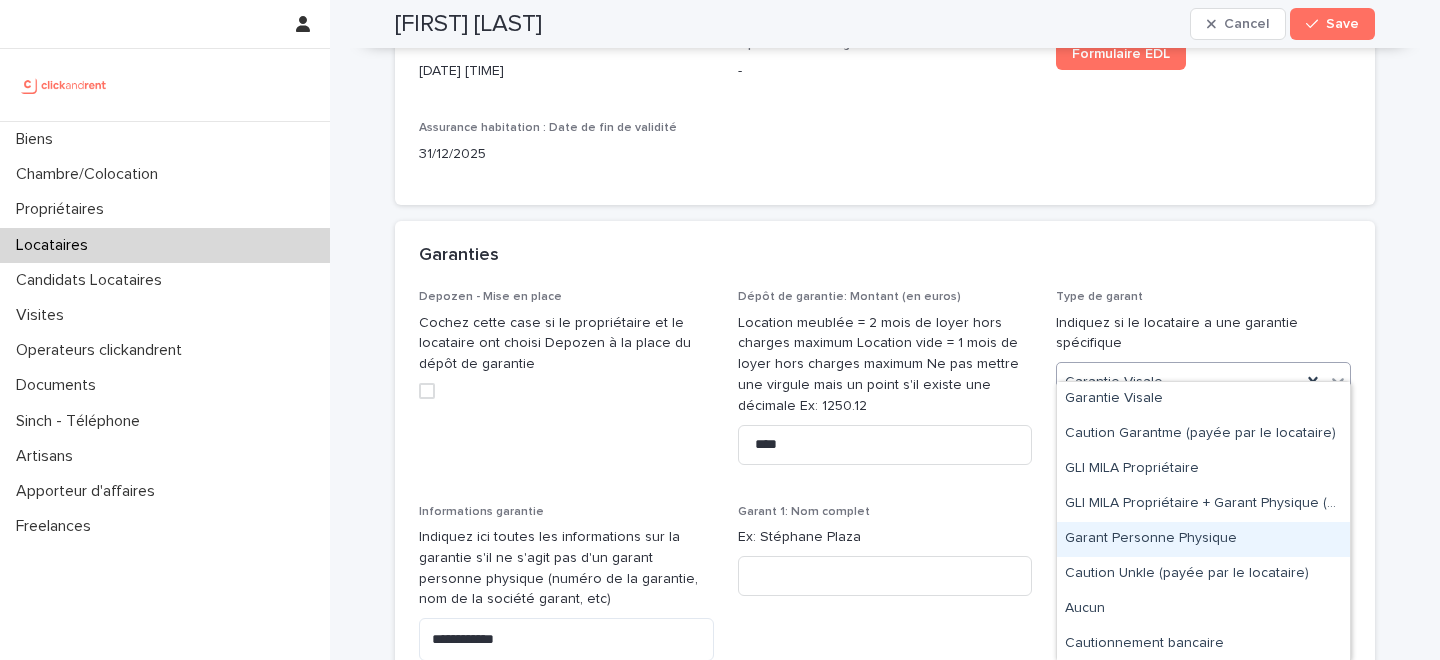 click on "Garant Personne Physique" at bounding box center (1203, 539) 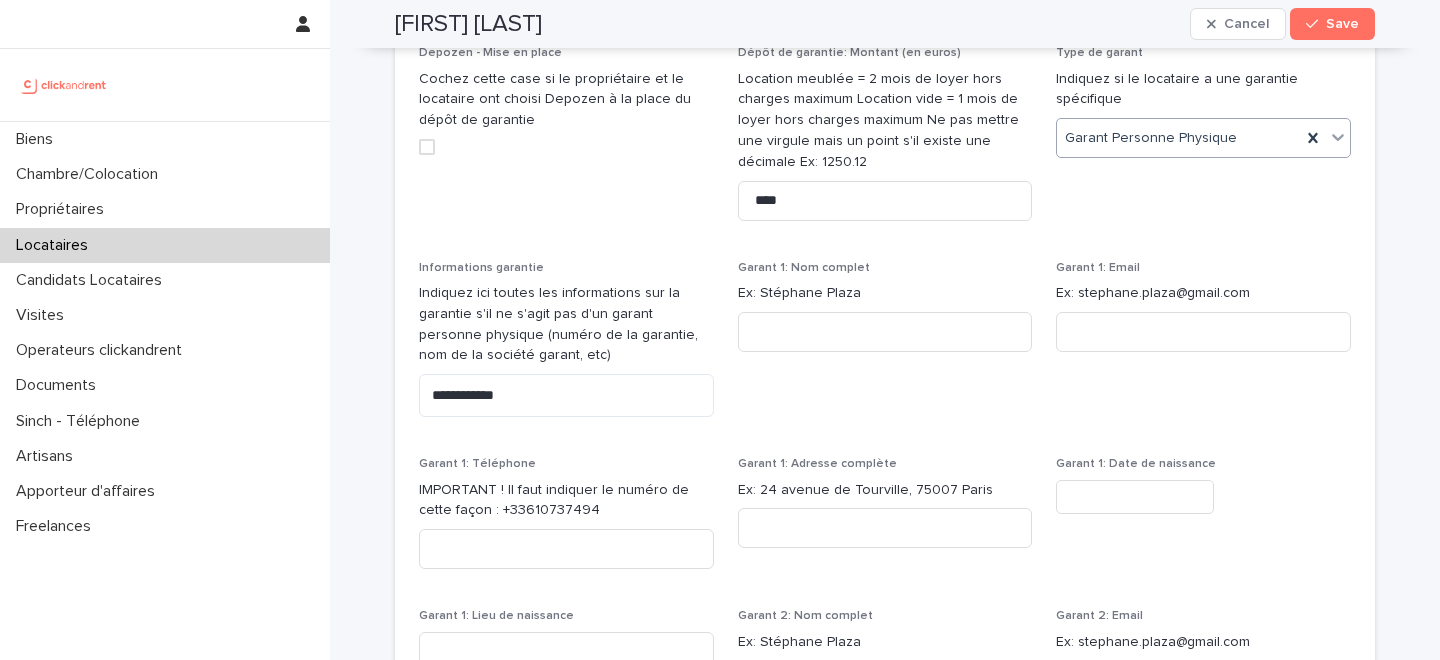 scroll, scrollTop: 1805, scrollLeft: 0, axis: vertical 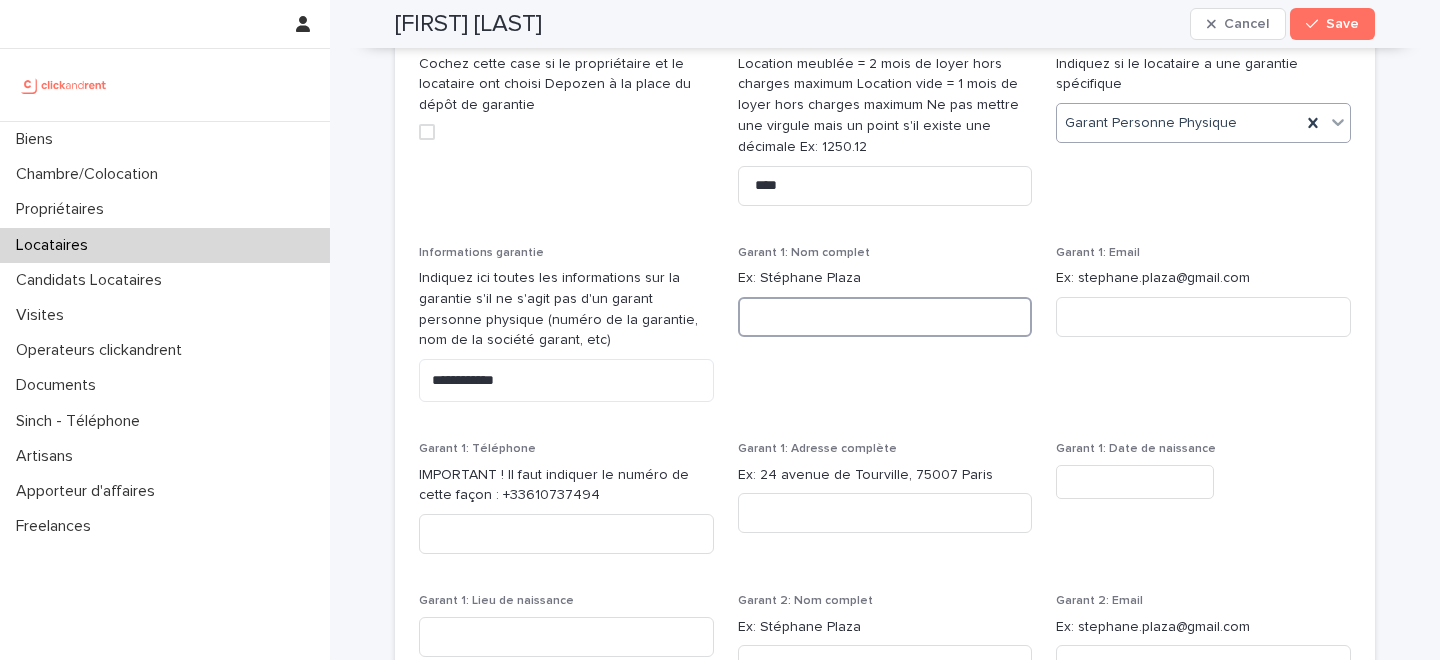 click at bounding box center (885, 317) 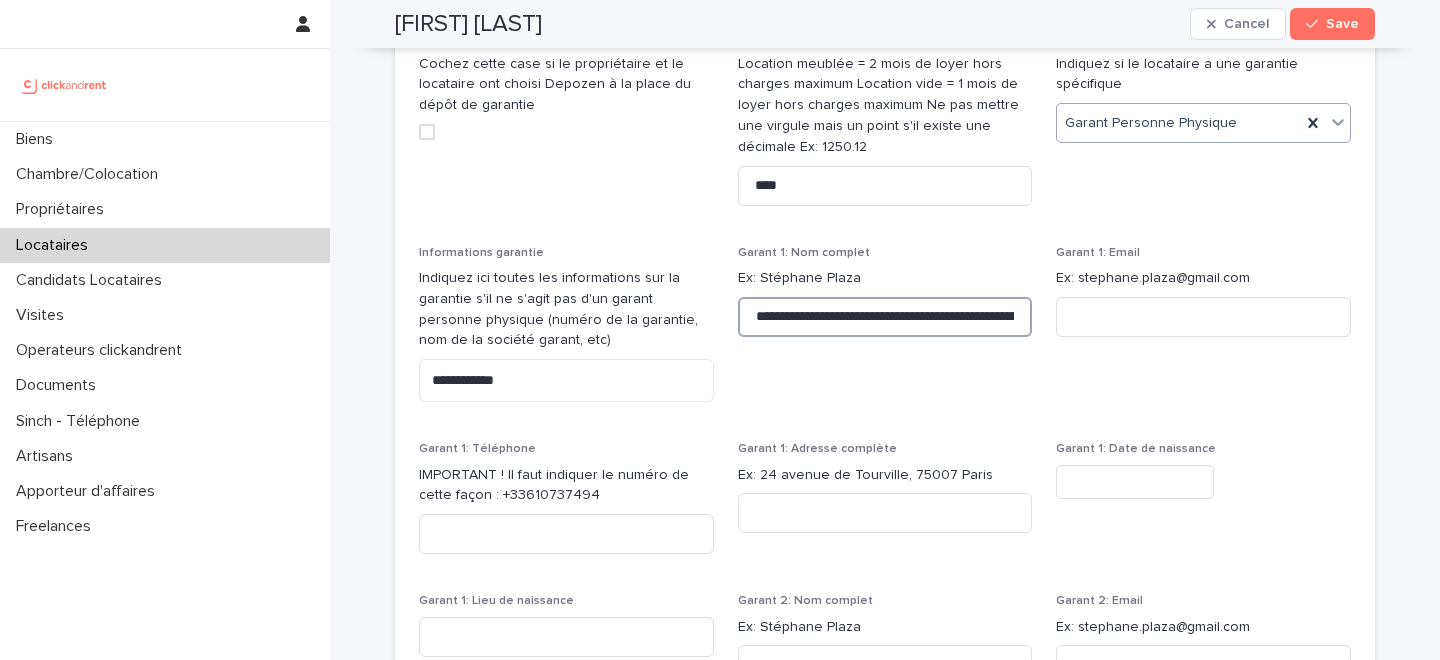 scroll, scrollTop: 0, scrollLeft: 358, axis: horizontal 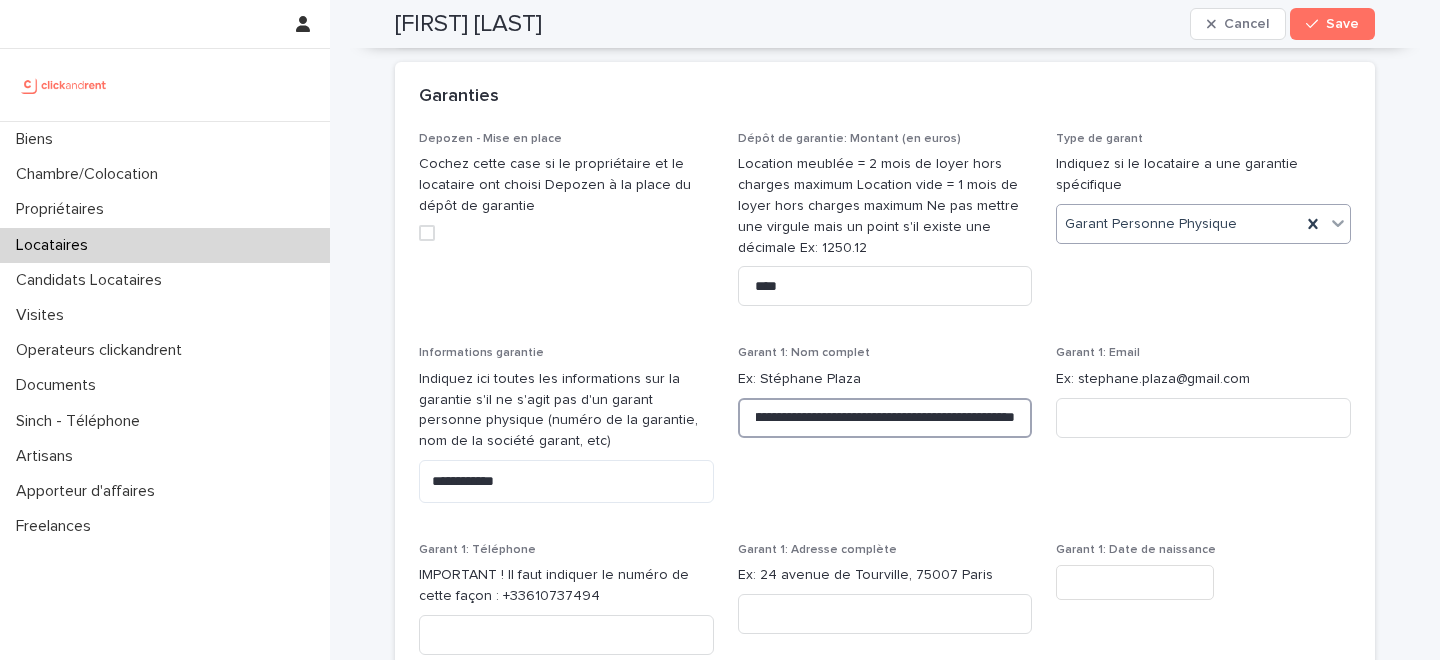 click on "**********" at bounding box center [885, 418] 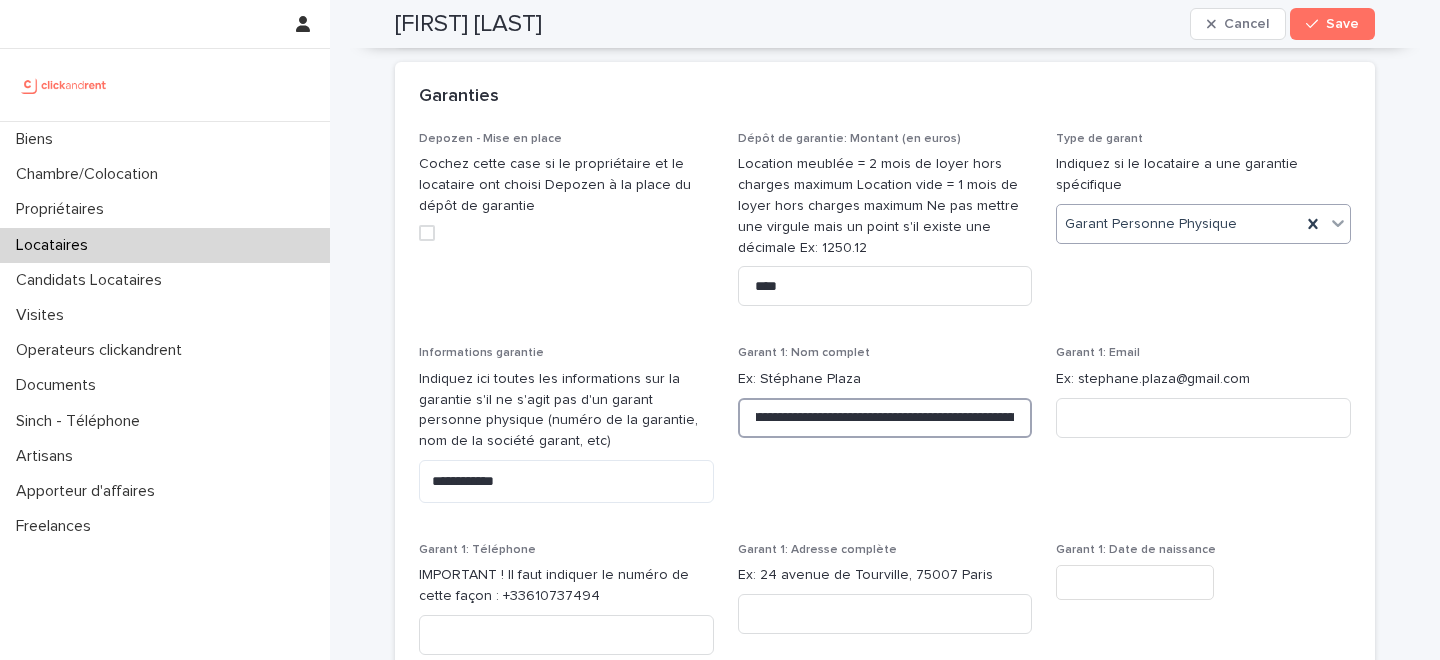 scroll, scrollTop: 0, scrollLeft: 0, axis: both 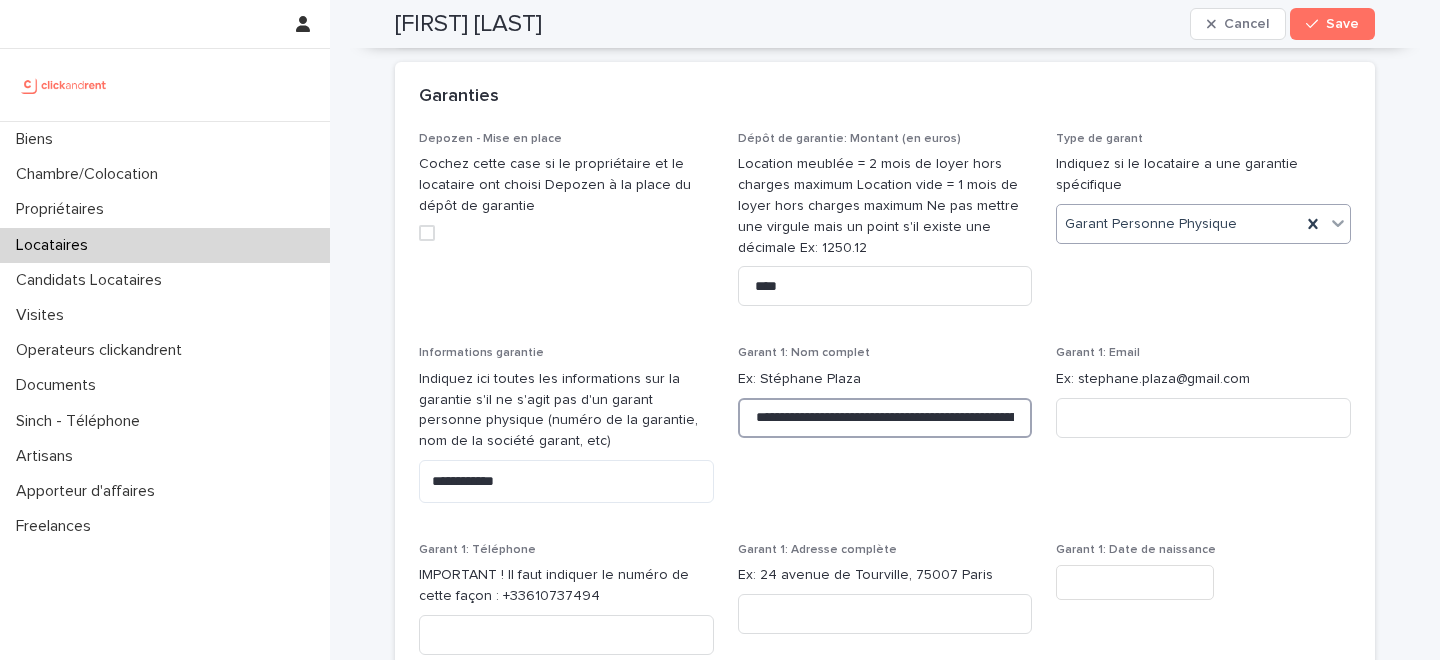 drag, startPoint x: 754, startPoint y: 397, endPoint x: 897, endPoint y: 398, distance: 143.0035 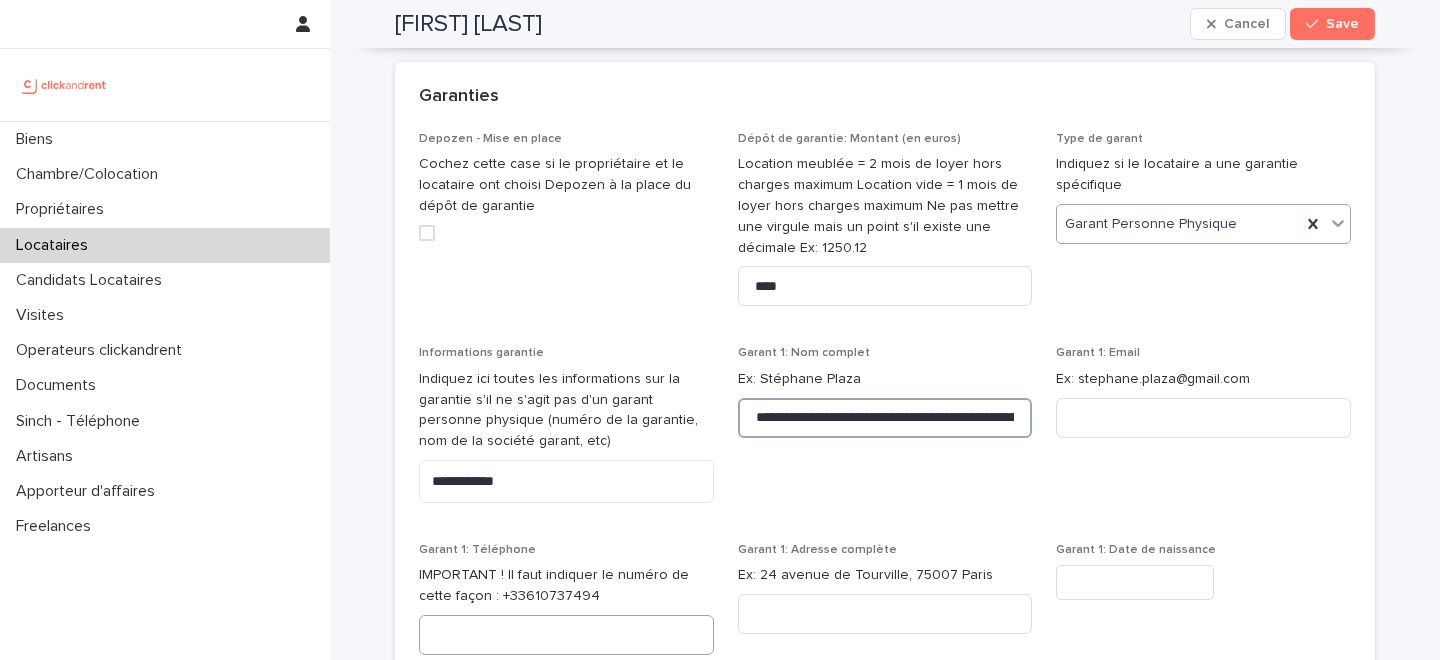 type on "**********" 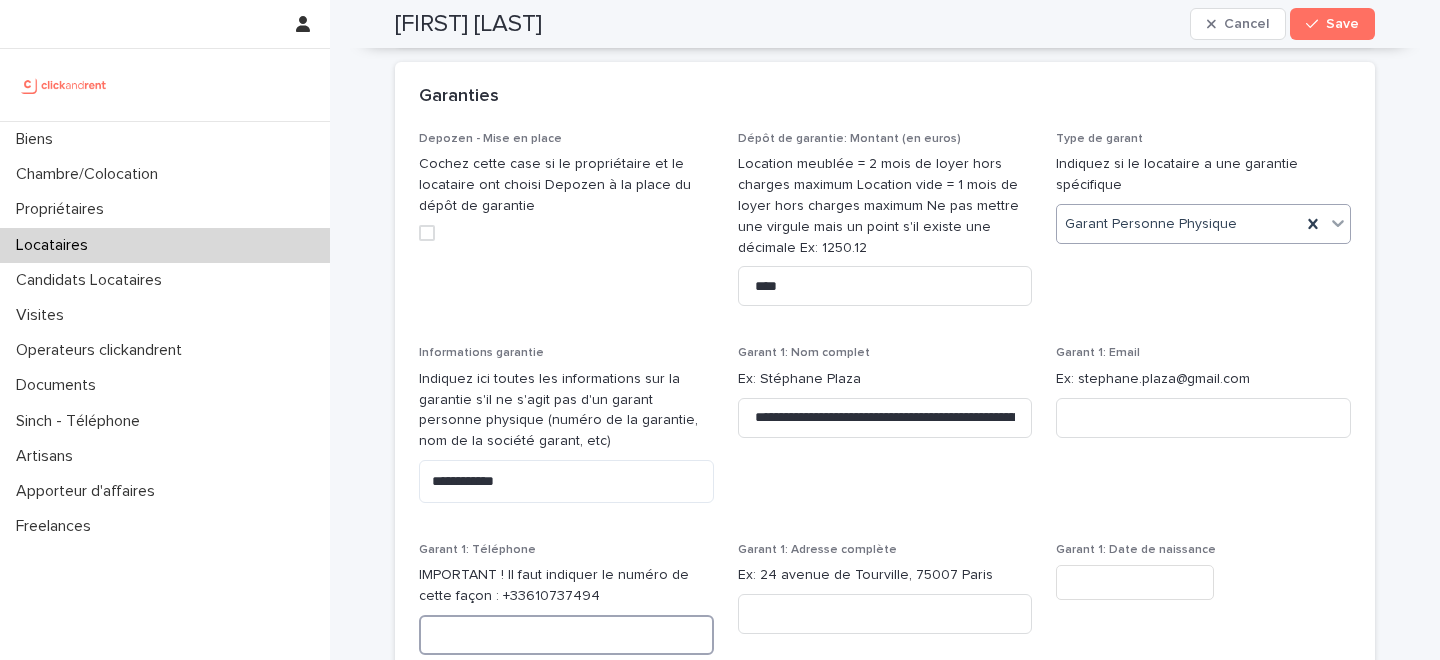 click at bounding box center [566, 635] 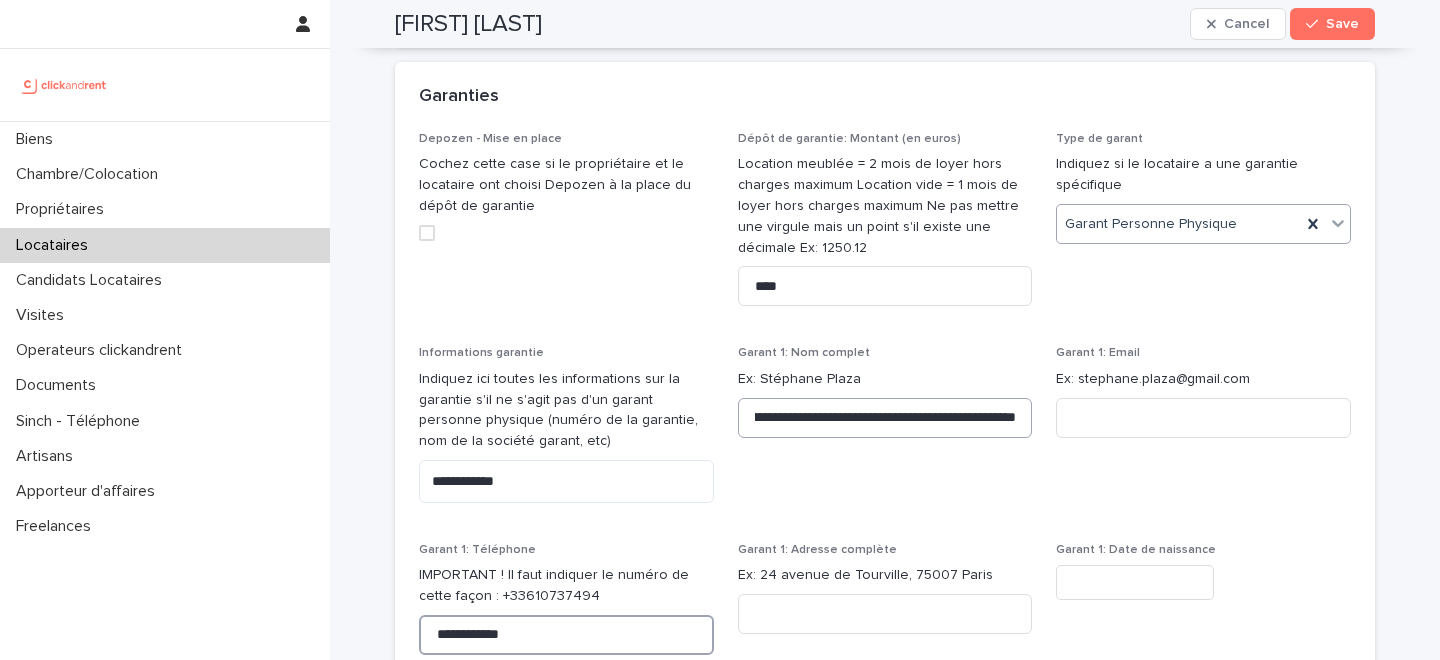 scroll, scrollTop: 0, scrollLeft: 214, axis: horizontal 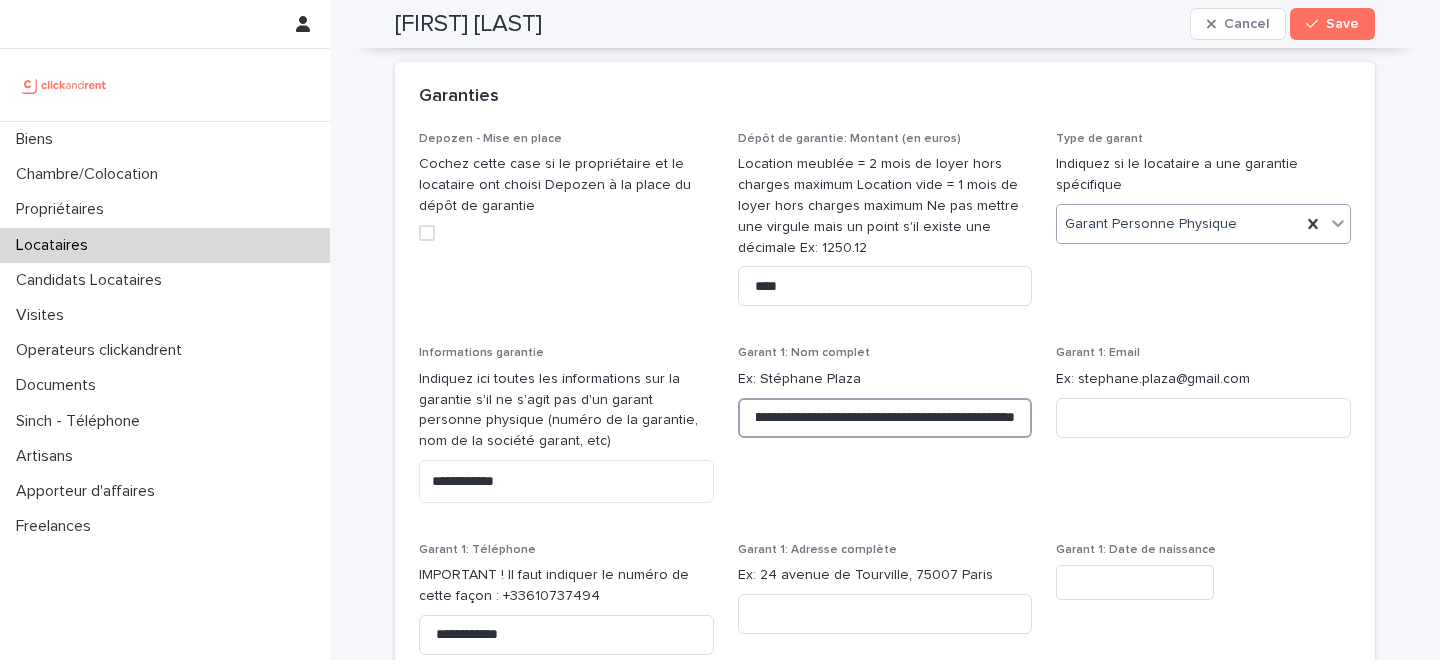 drag, startPoint x: 831, startPoint y: 398, endPoint x: 1017, endPoint y: 399, distance: 186.00269 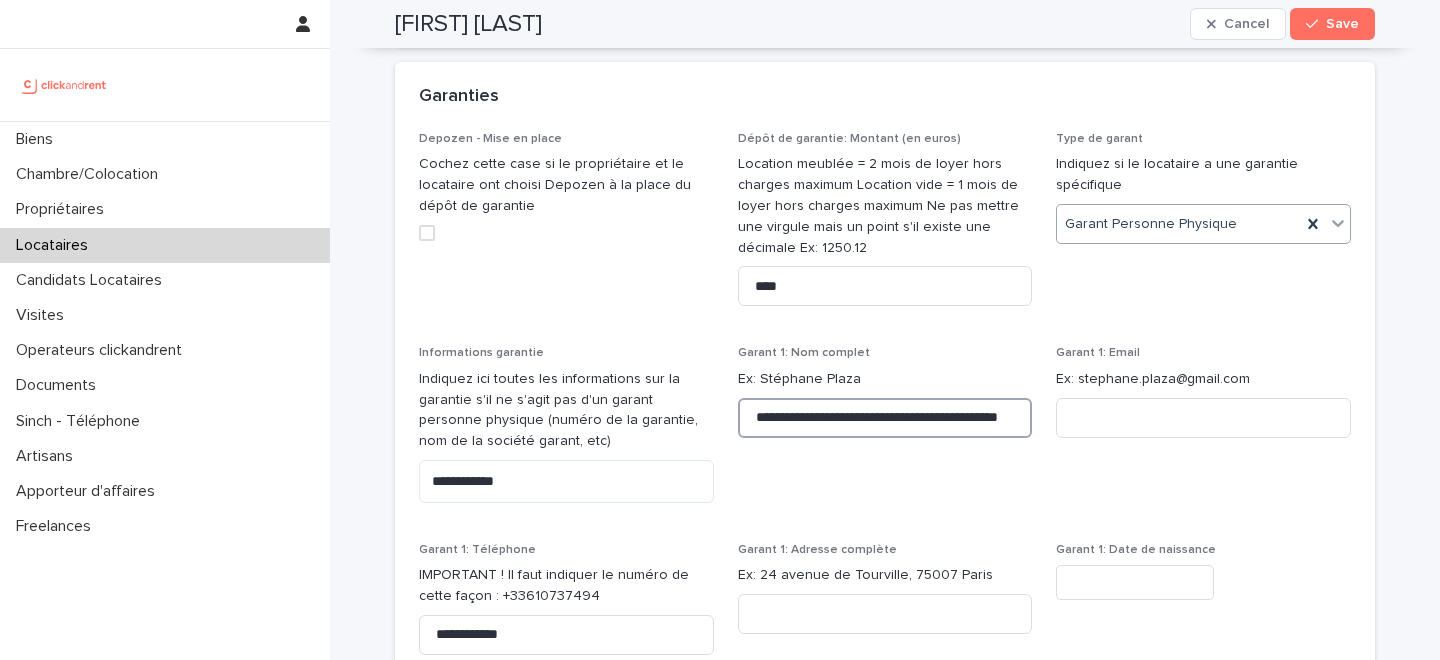scroll, scrollTop: 0, scrollLeft: 29, axis: horizontal 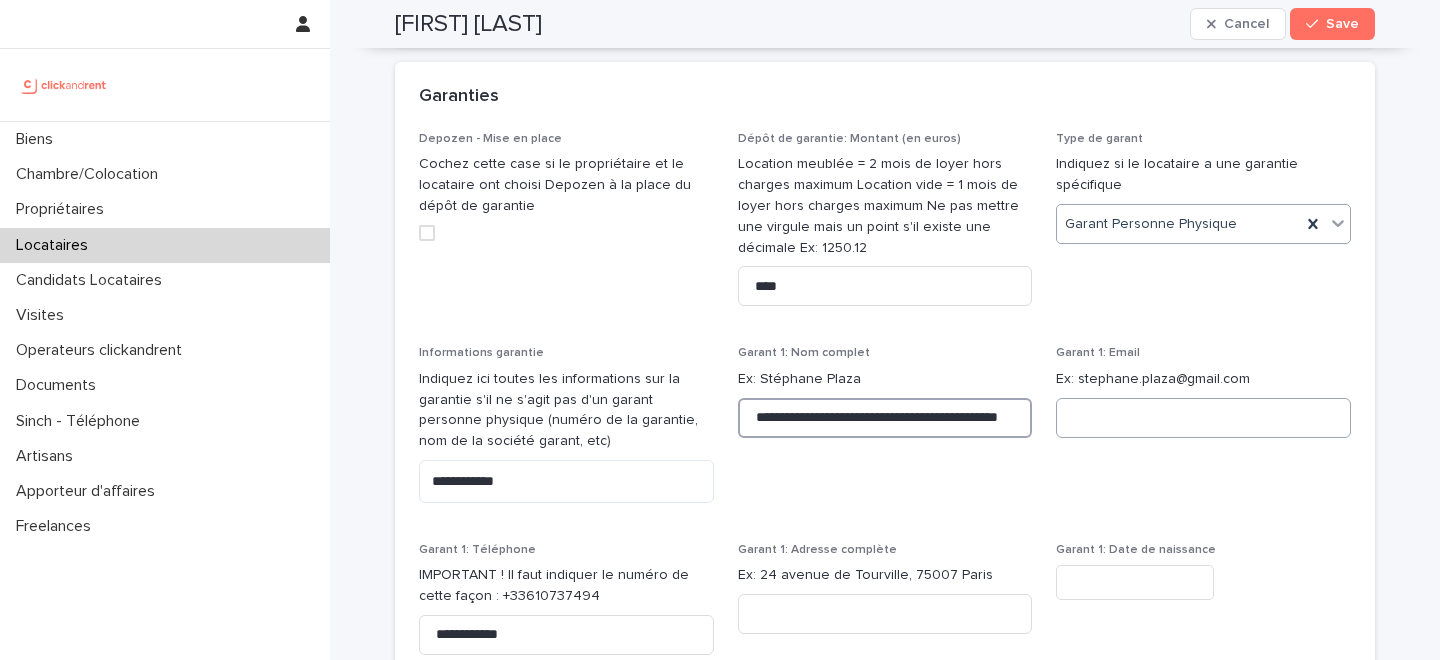 type on "**********" 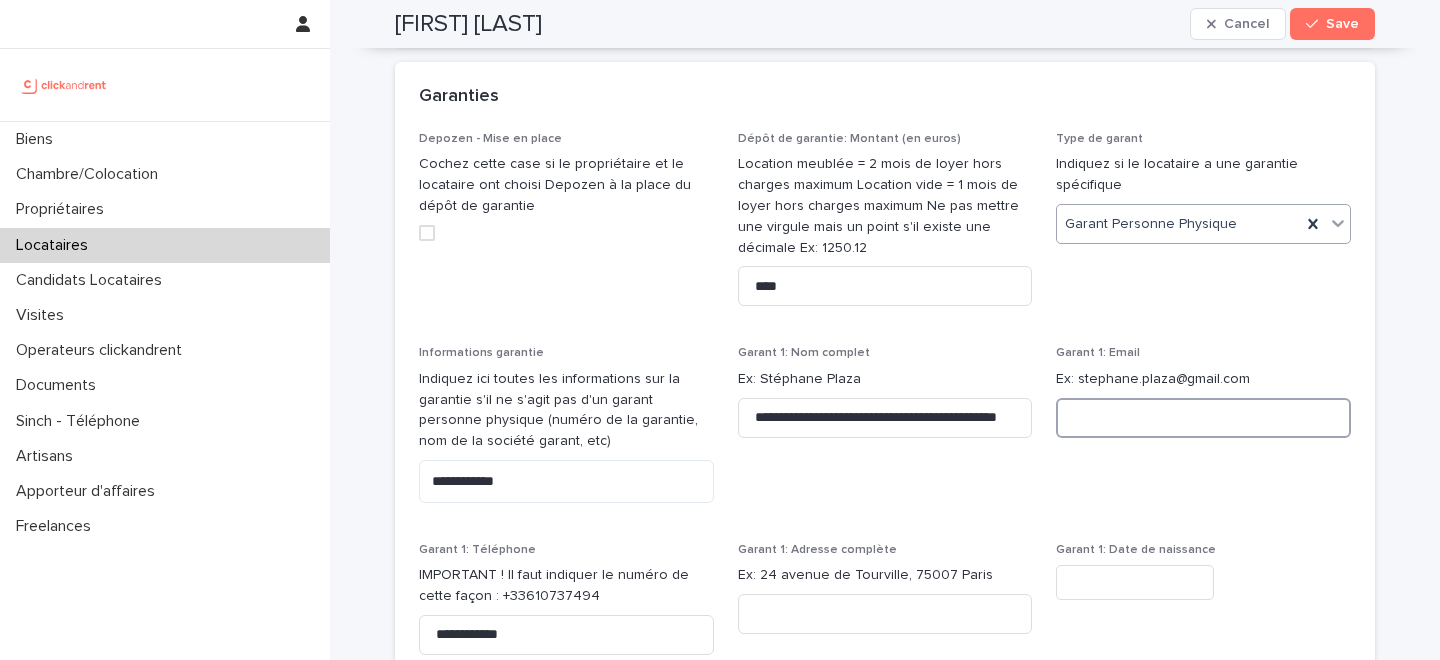 click at bounding box center (1203, 418) 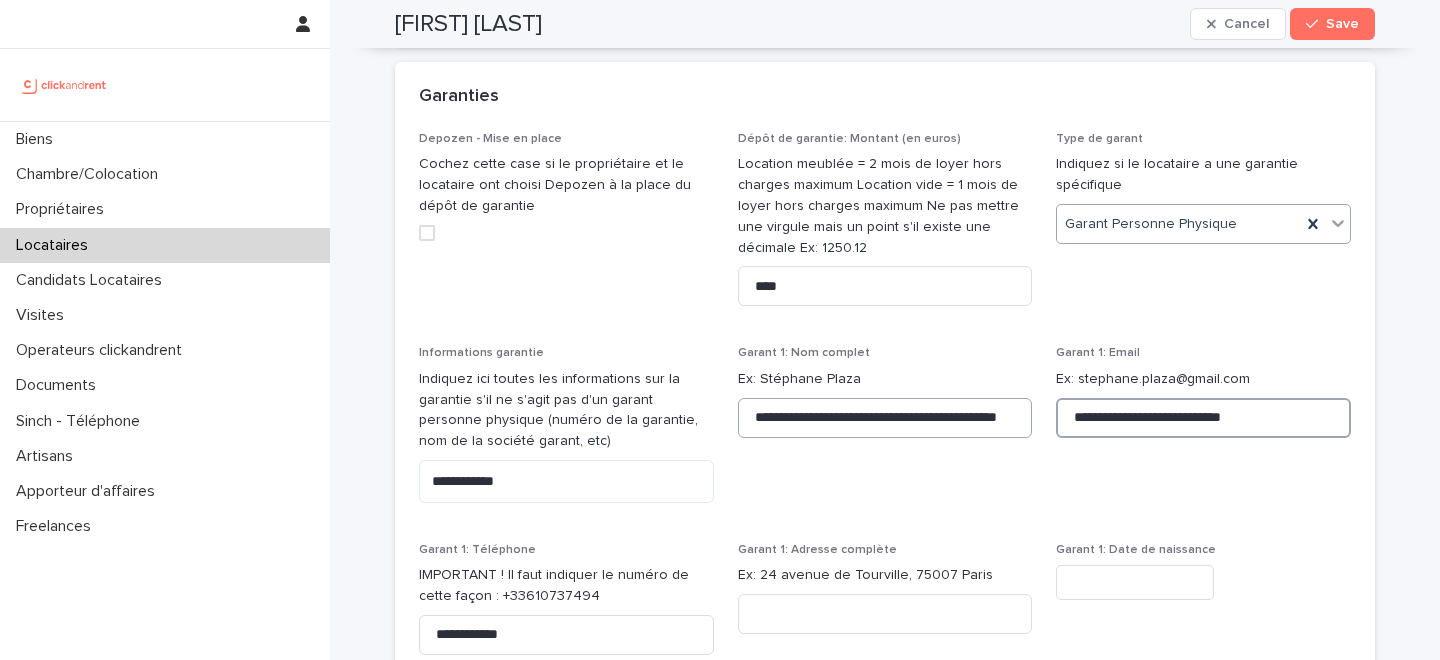 type on "**********" 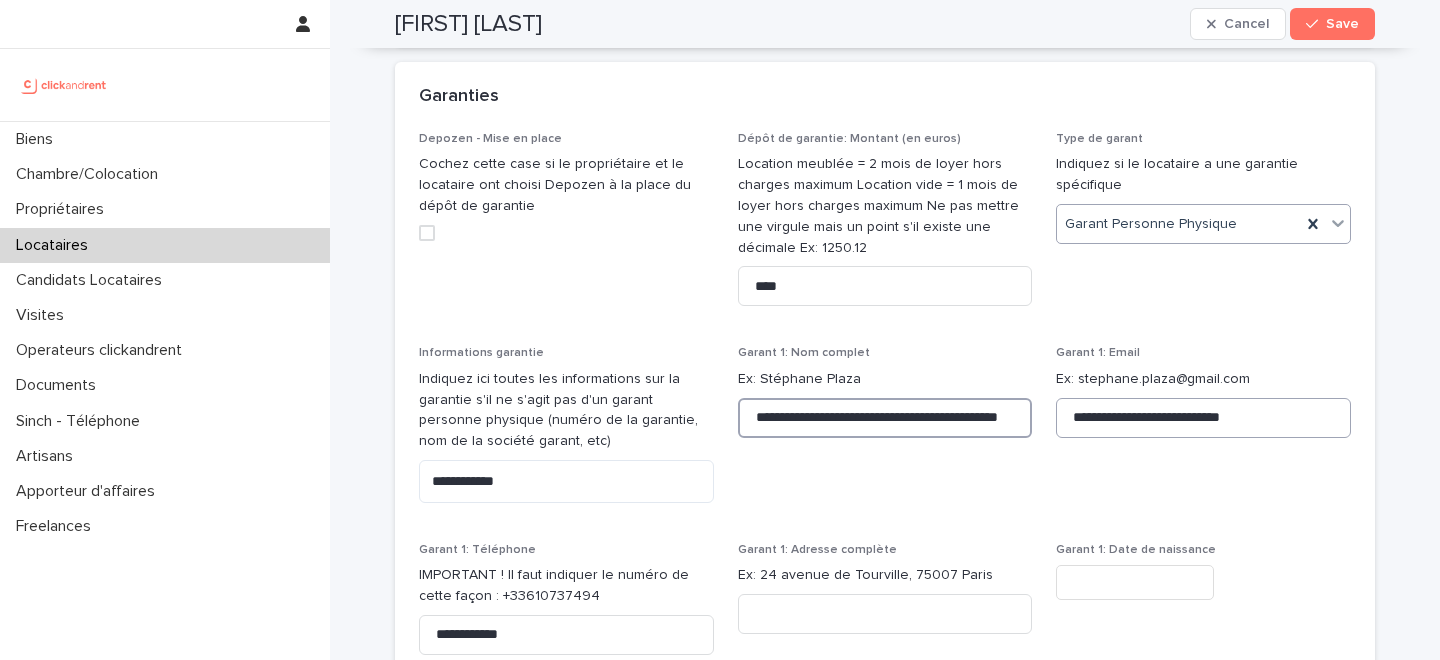 scroll, scrollTop: 0, scrollLeft: 29, axis: horizontal 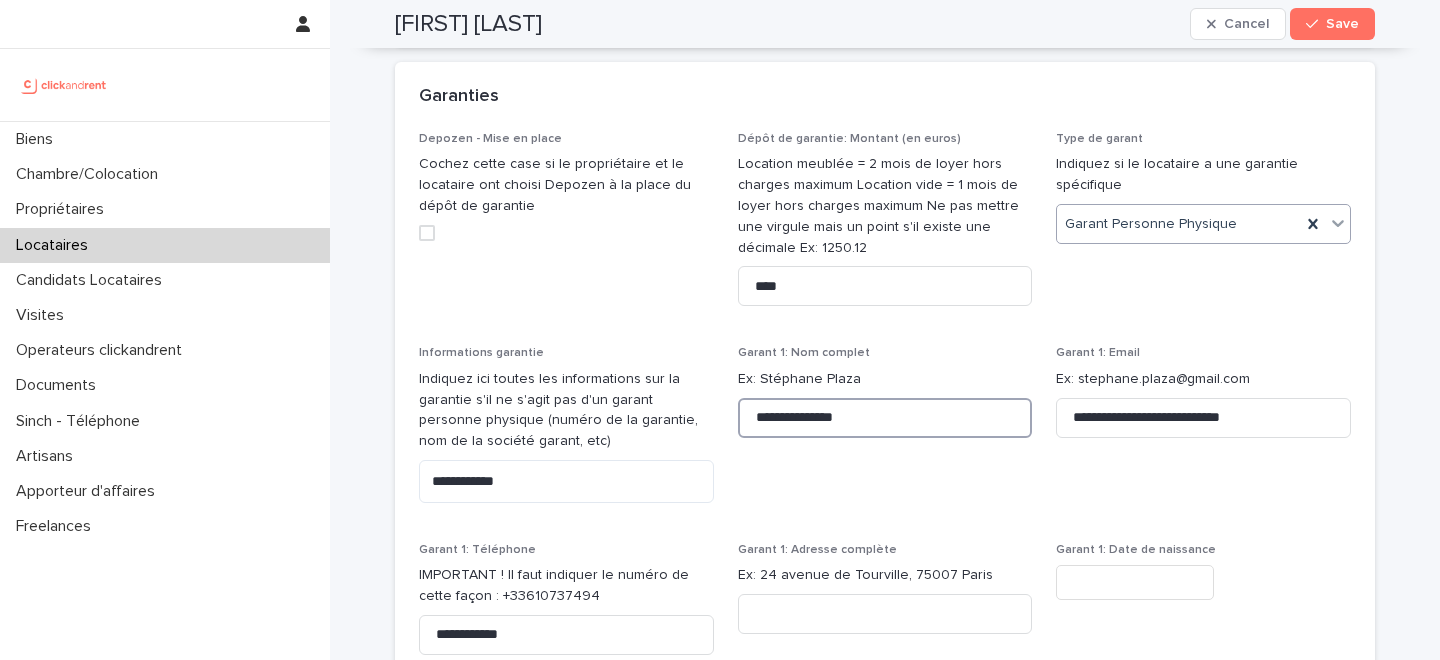 drag, startPoint x: 920, startPoint y: 400, endPoint x: 813, endPoint y: 396, distance: 107.07474 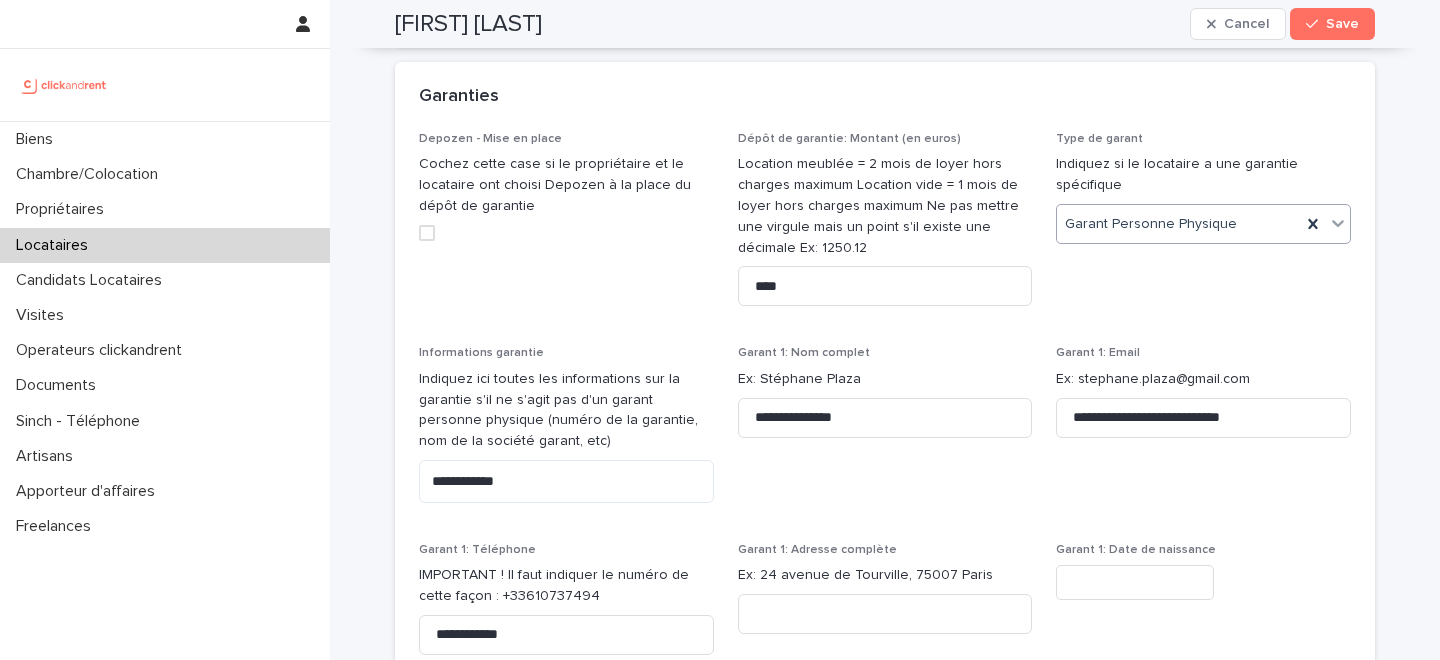 click on "**********" at bounding box center [885, 432] 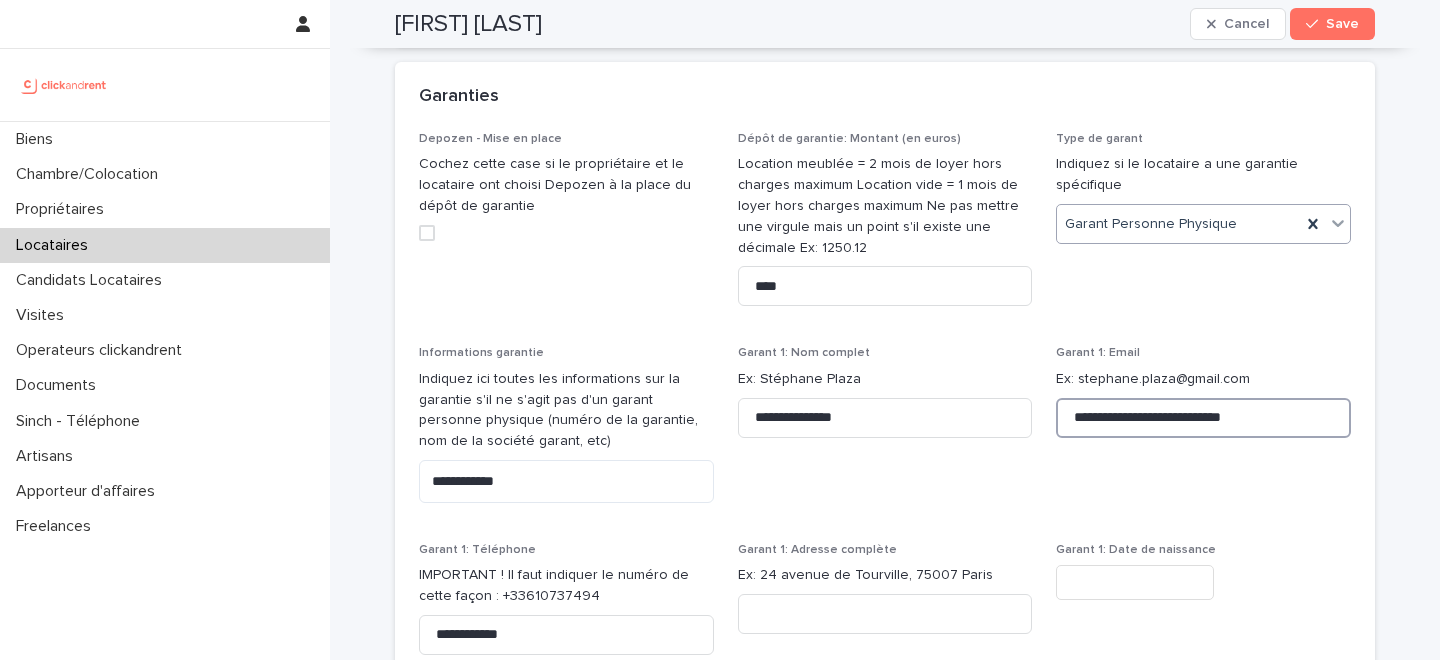 click on "**********" at bounding box center [1203, 418] 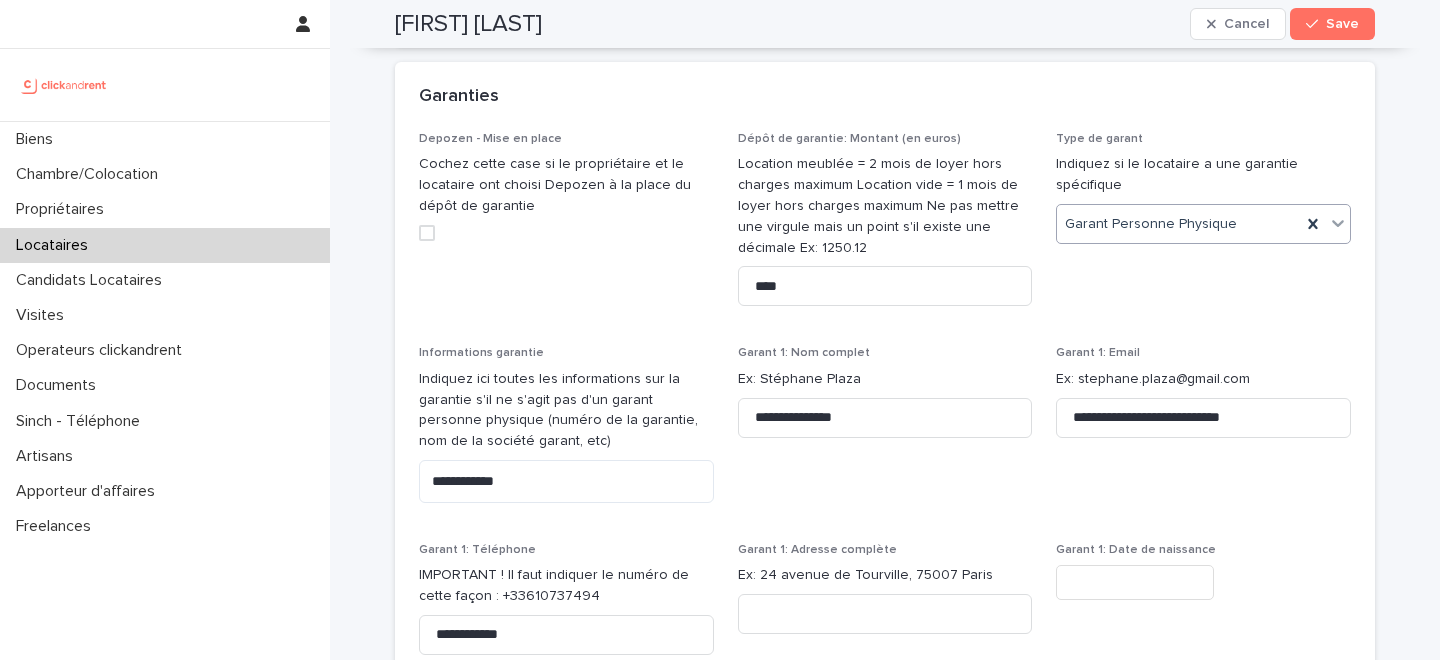 click on "**********" at bounding box center (885, 432) 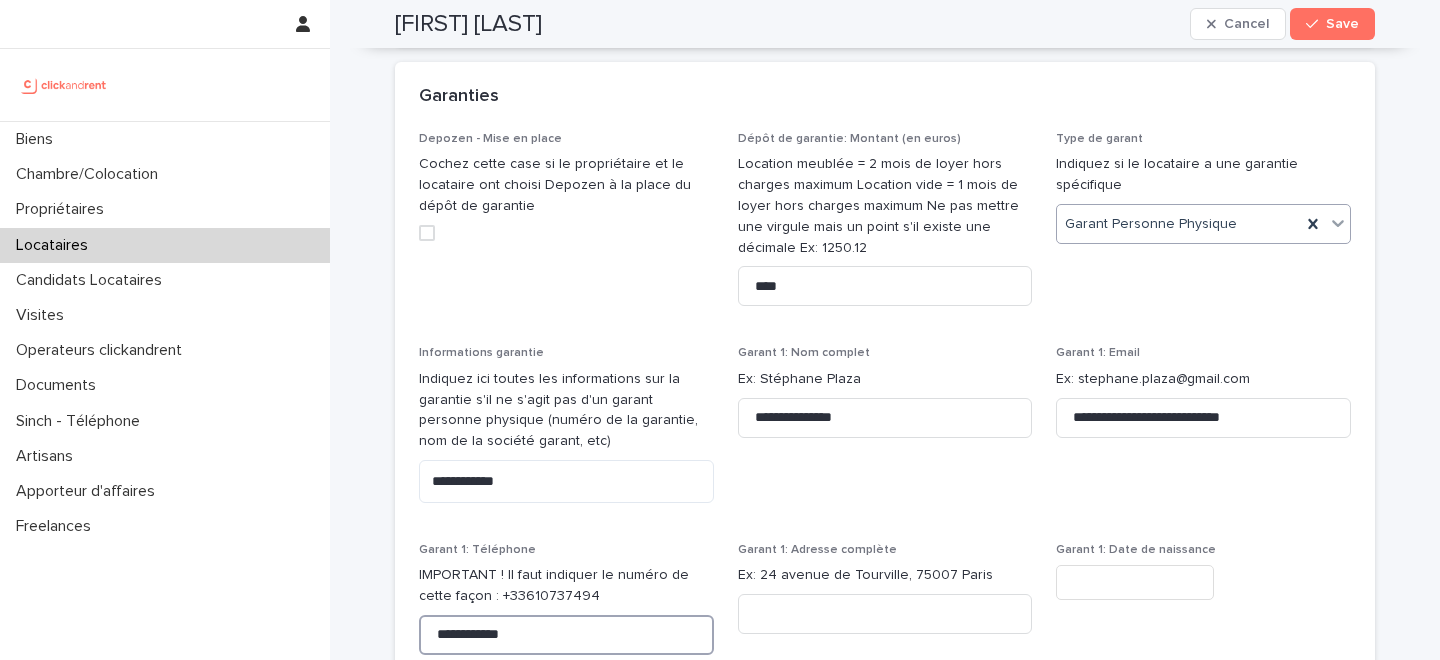 click on "**********" at bounding box center [566, 635] 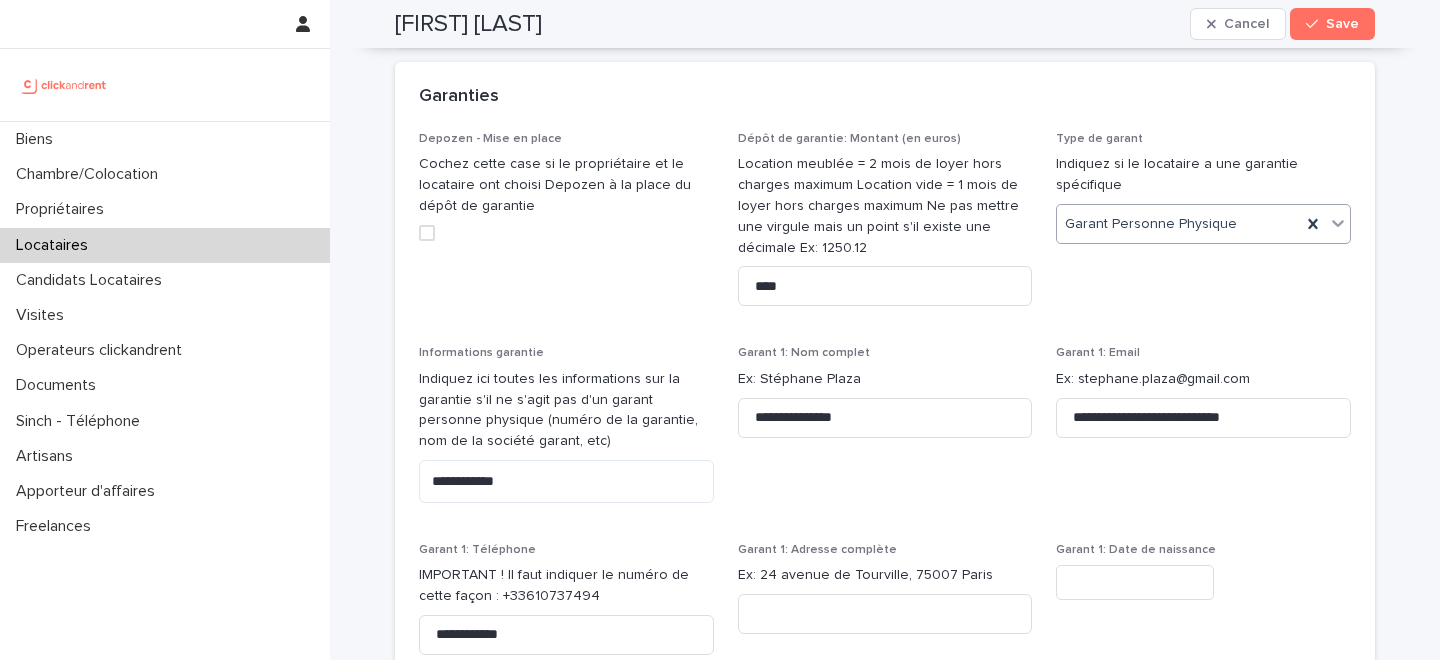 click on "**********" at bounding box center [885, 432] 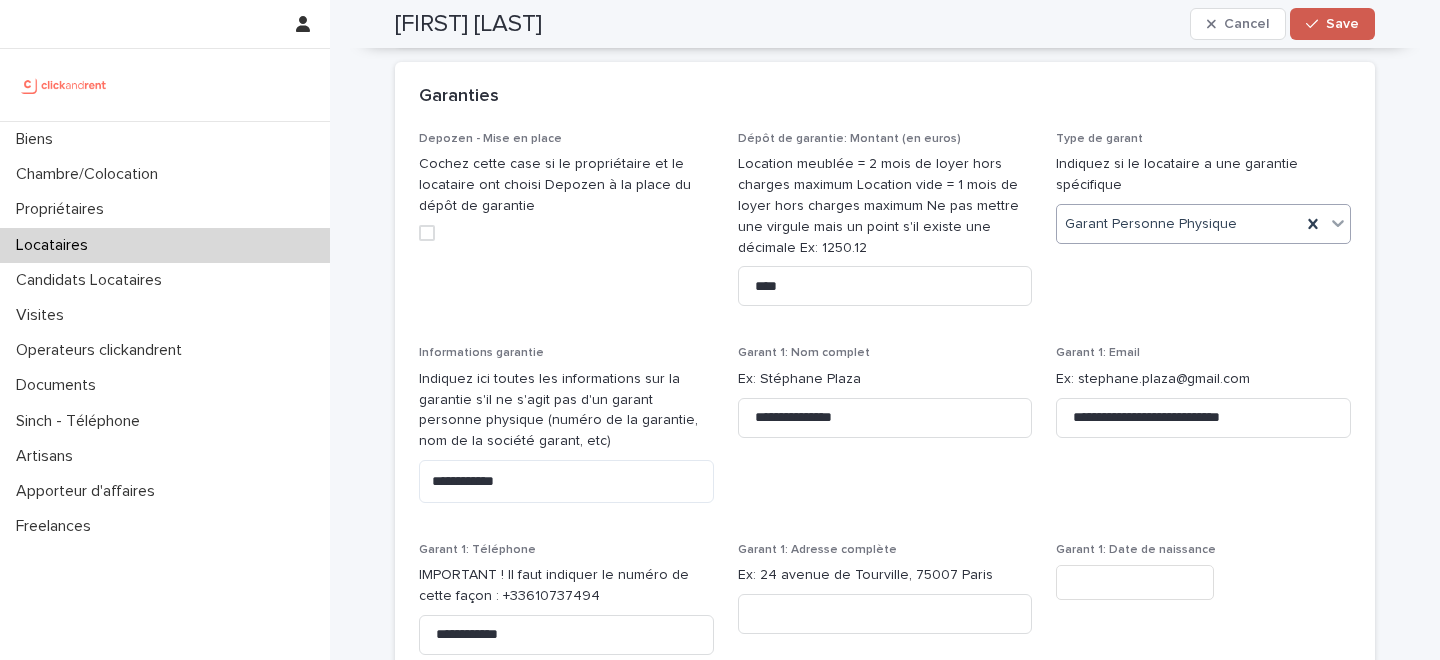 click on "Save" at bounding box center (1332, 24) 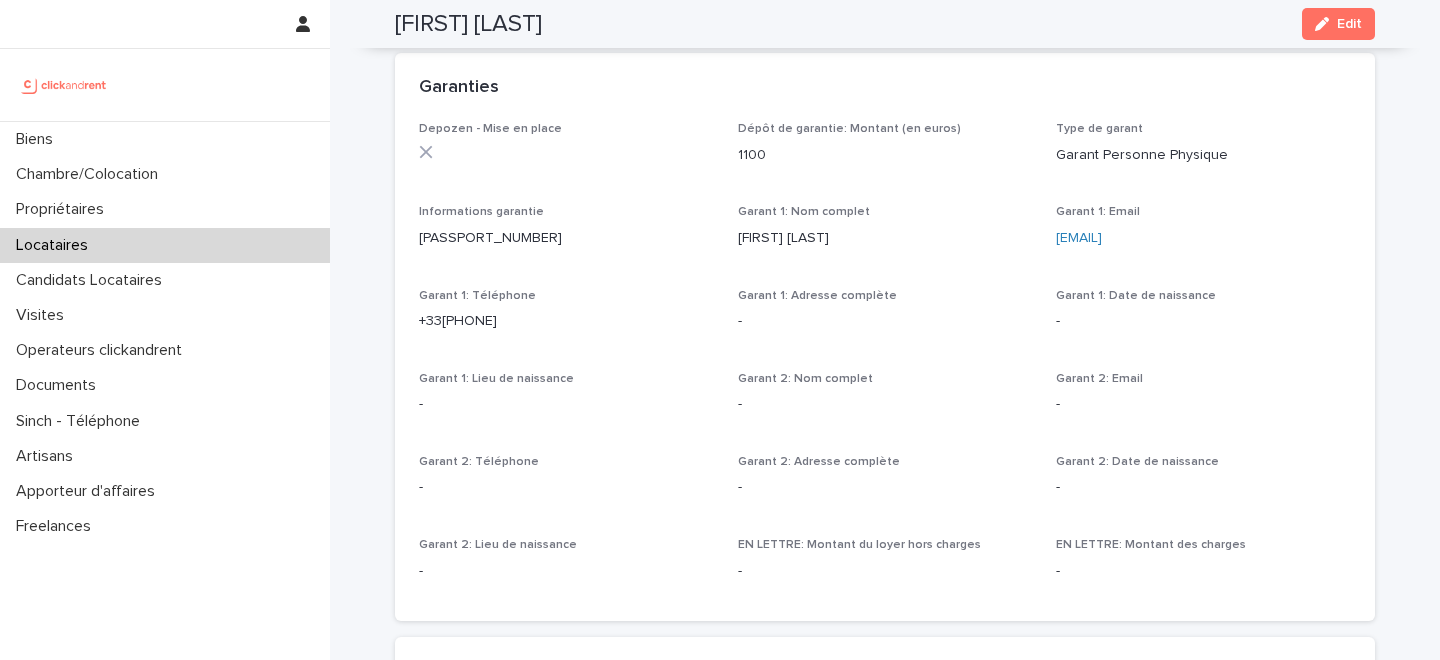 scroll, scrollTop: 1190, scrollLeft: 0, axis: vertical 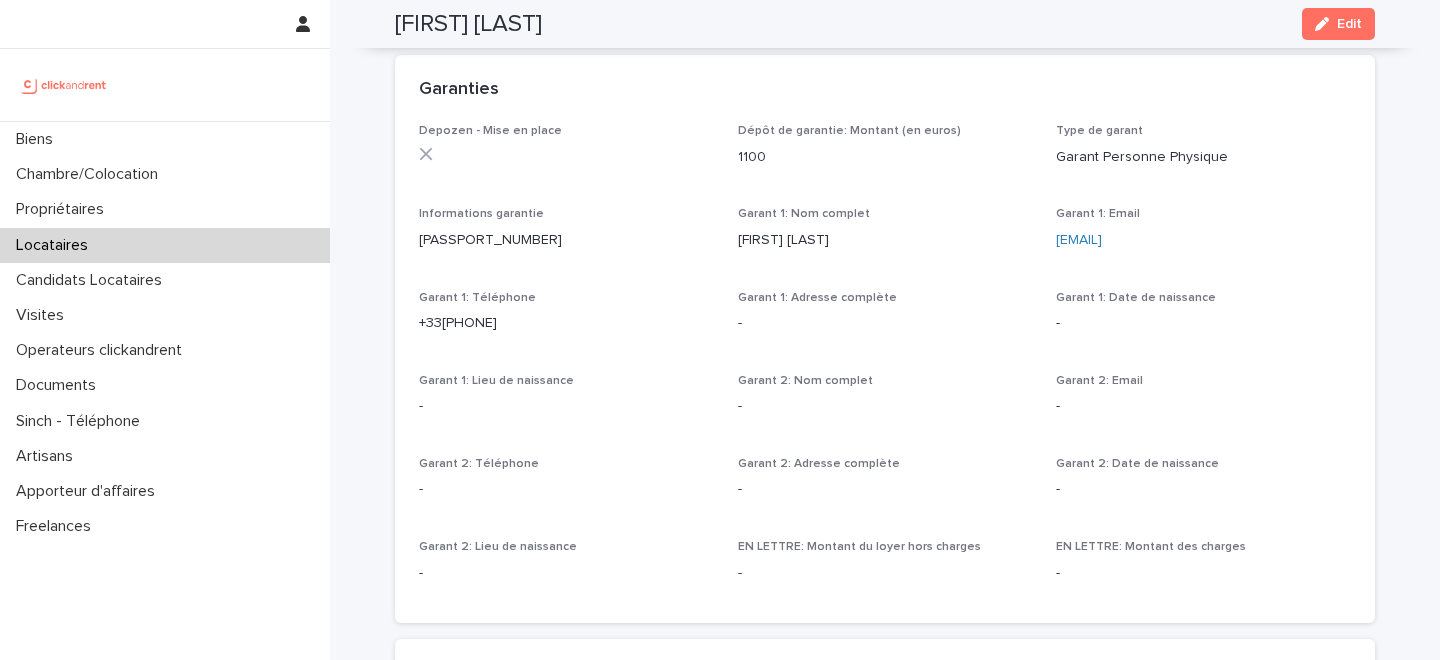 drag, startPoint x: 1273, startPoint y: 238, endPoint x: 1056, endPoint y: 245, distance: 217.11287 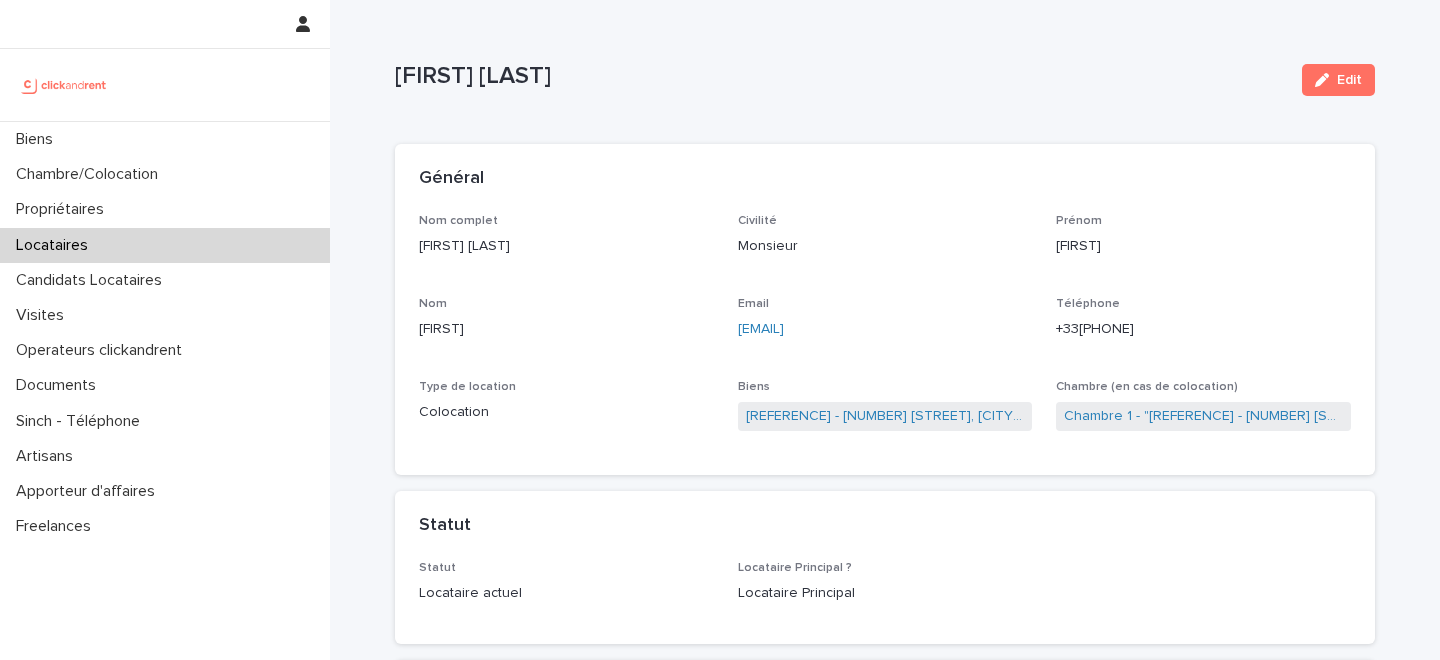 drag, startPoint x: 964, startPoint y: 326, endPoint x: 731, endPoint y: 328, distance: 233.00859 